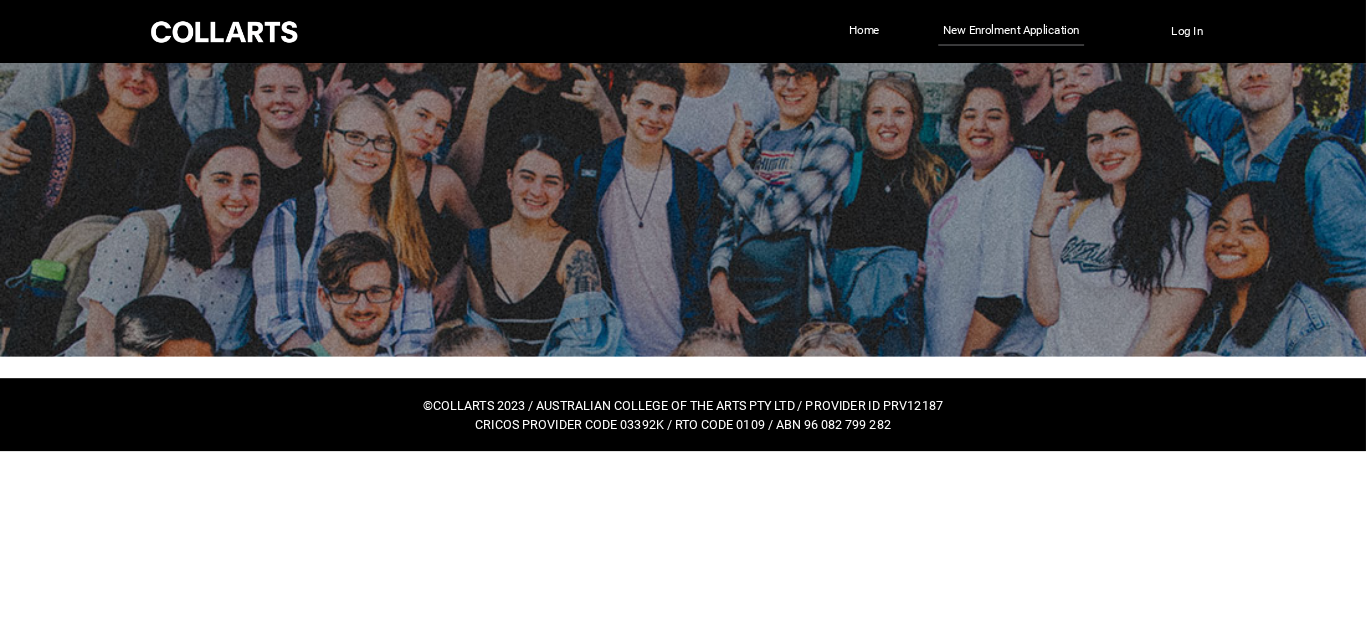 scroll, scrollTop: 0, scrollLeft: 0, axis: both 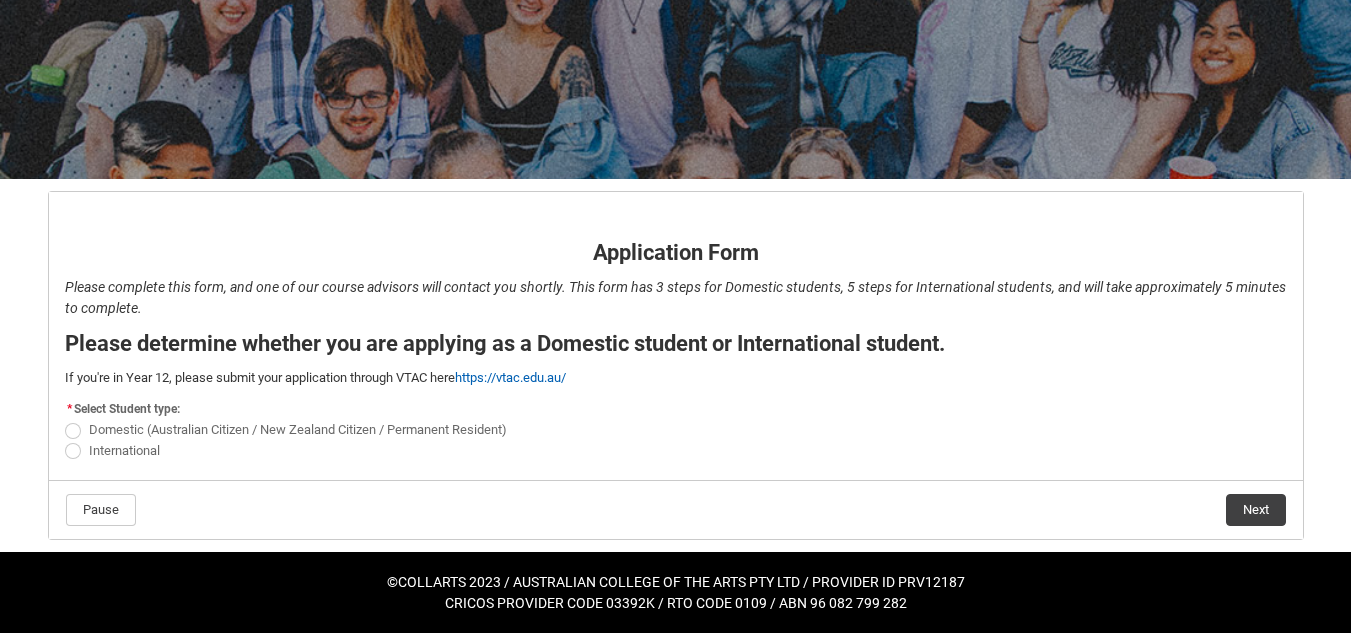 click on "International" at bounding box center [124, 450] 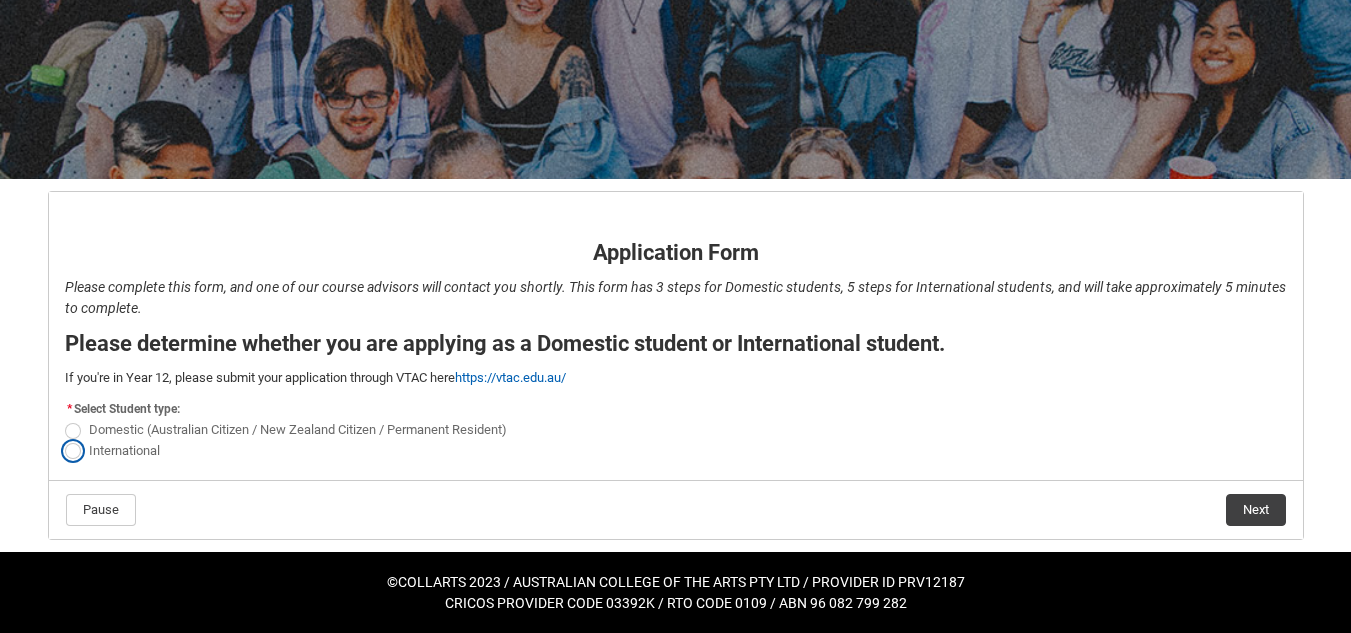 click on "International" at bounding box center (64, 439) 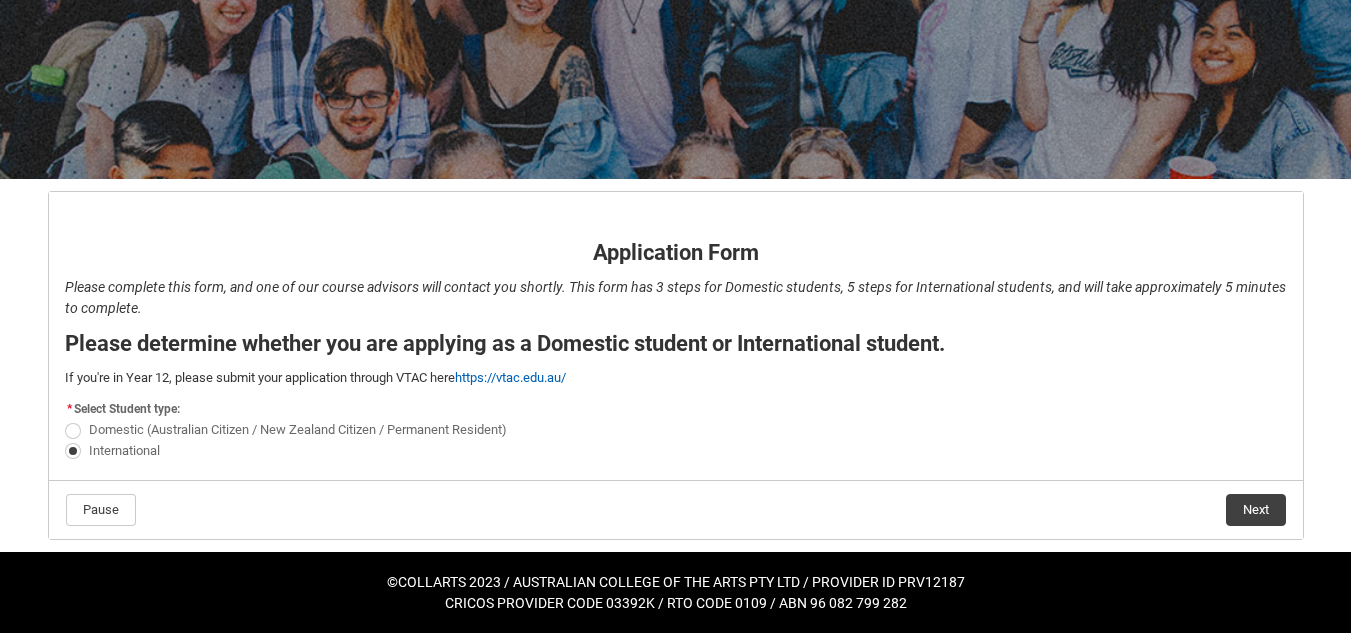 click at bounding box center [73, 451] 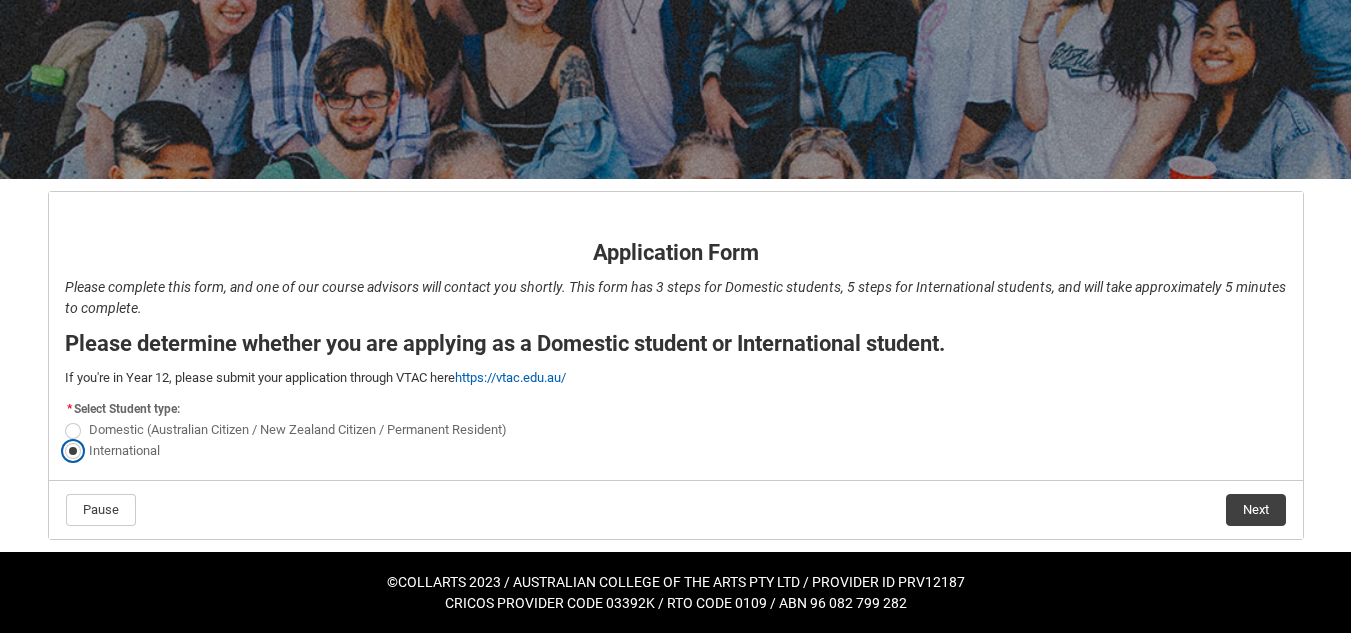 click on "International" at bounding box center (64, 439) 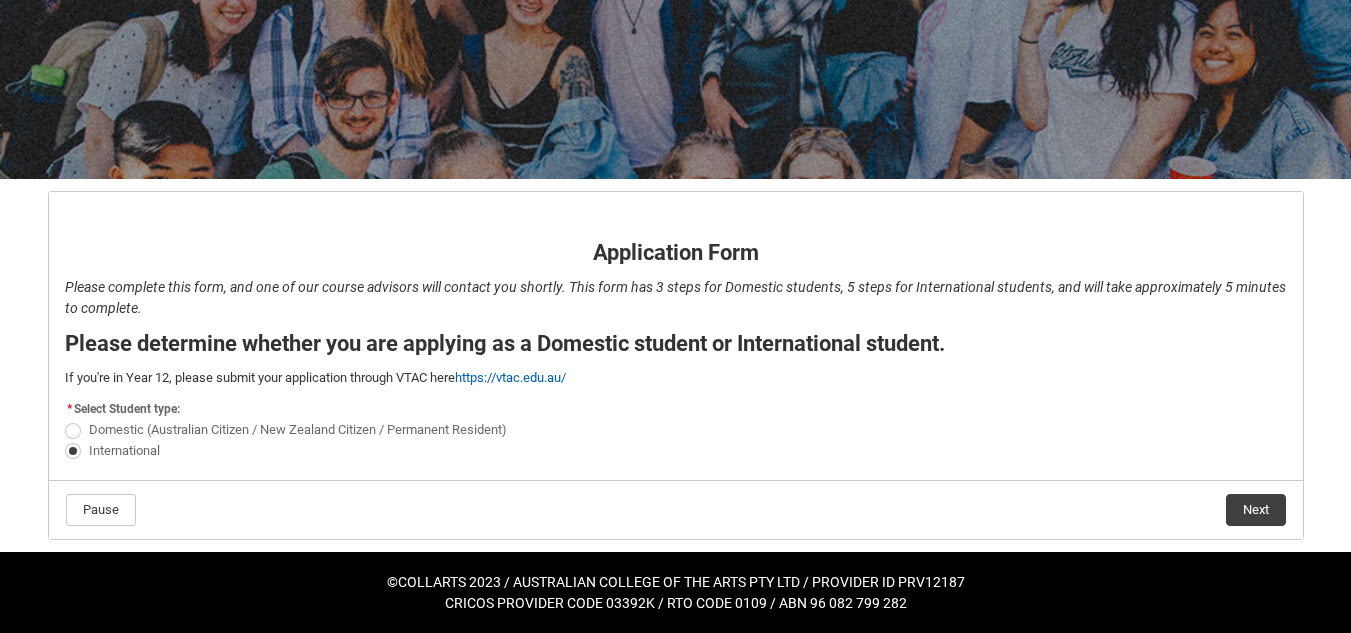 click at bounding box center [73, 451] 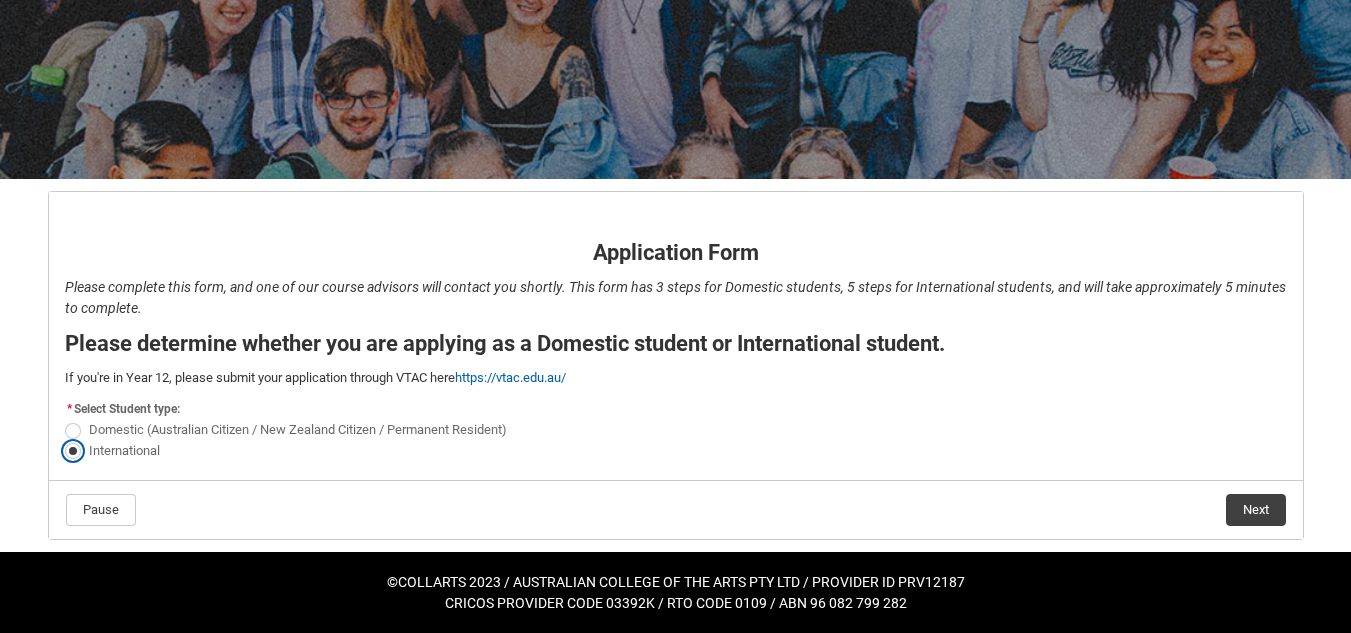 click on "International" at bounding box center [64, 439] 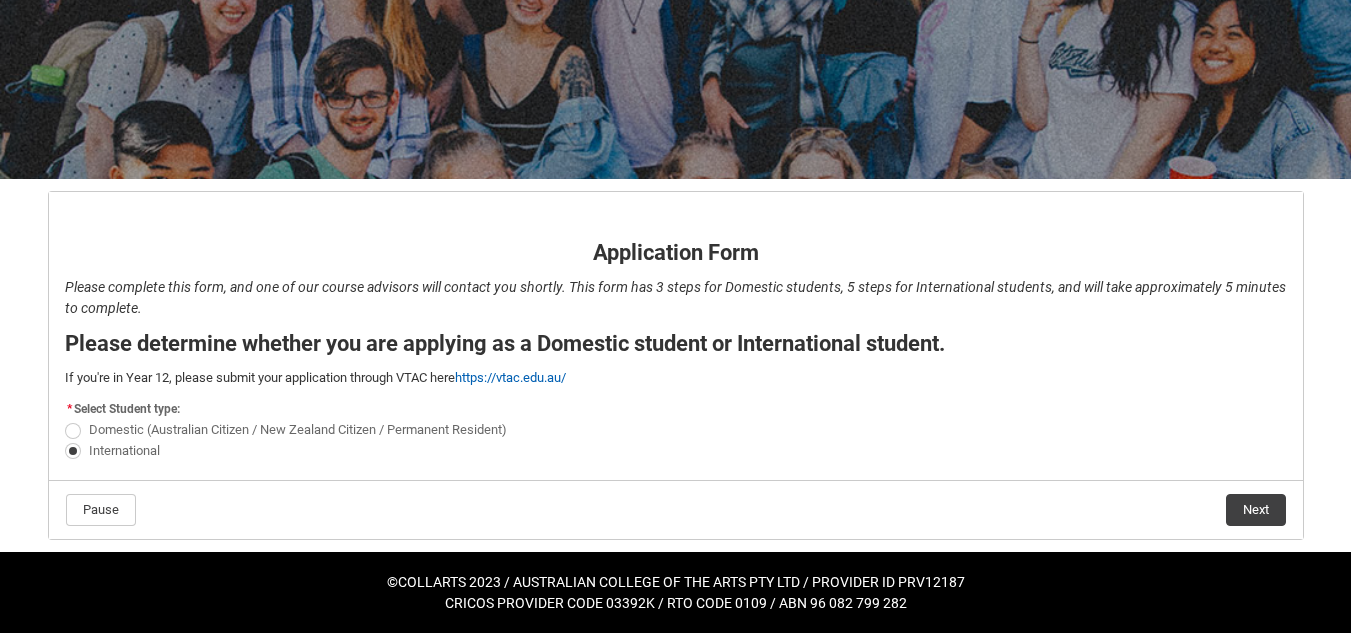 click at bounding box center (73, 451) 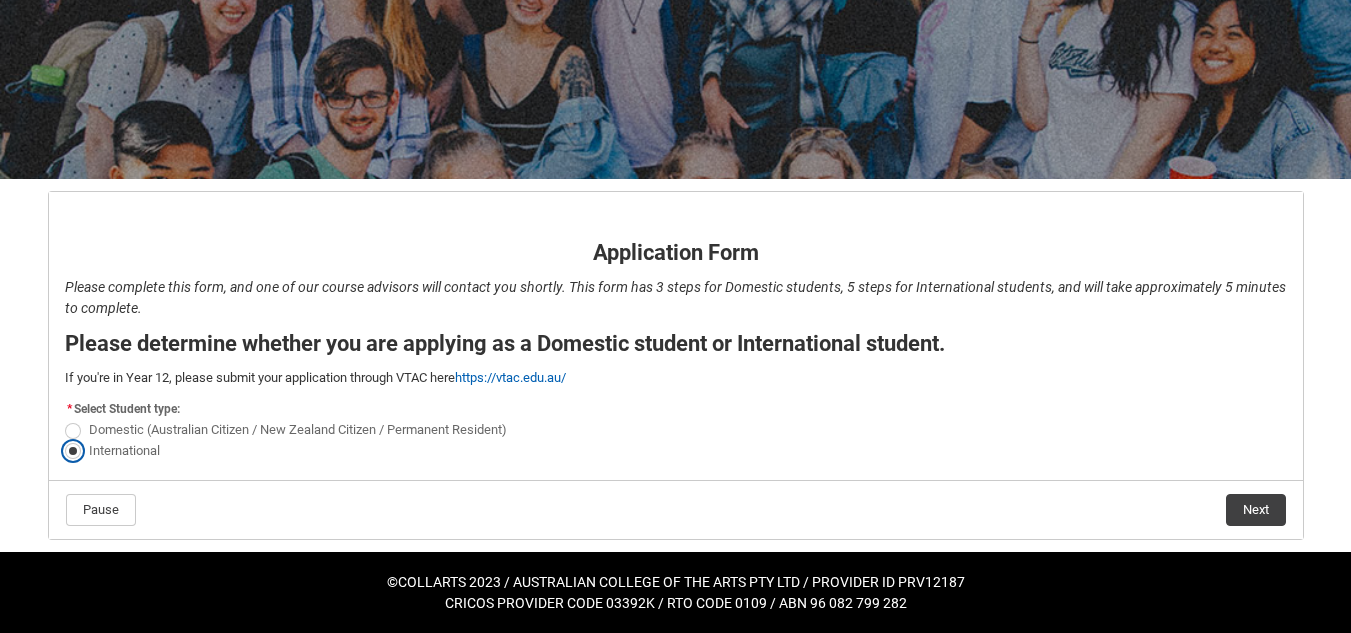 click on "International" at bounding box center (64, 439) 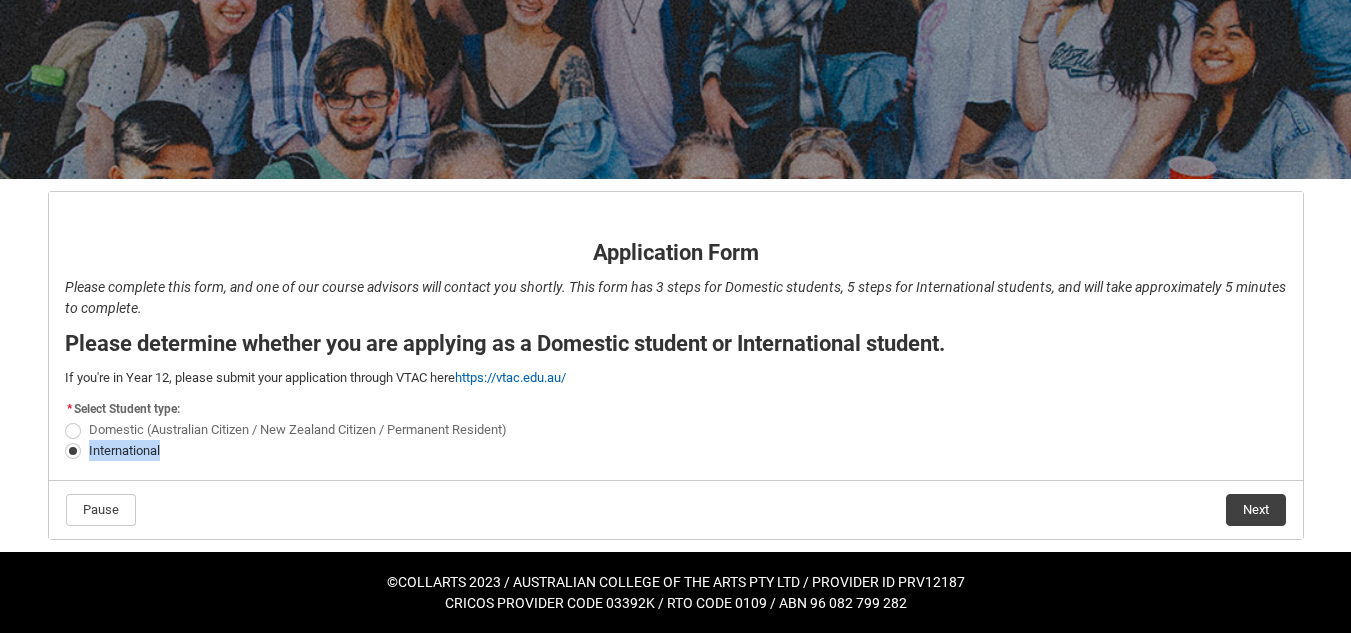 click at bounding box center [73, 451] 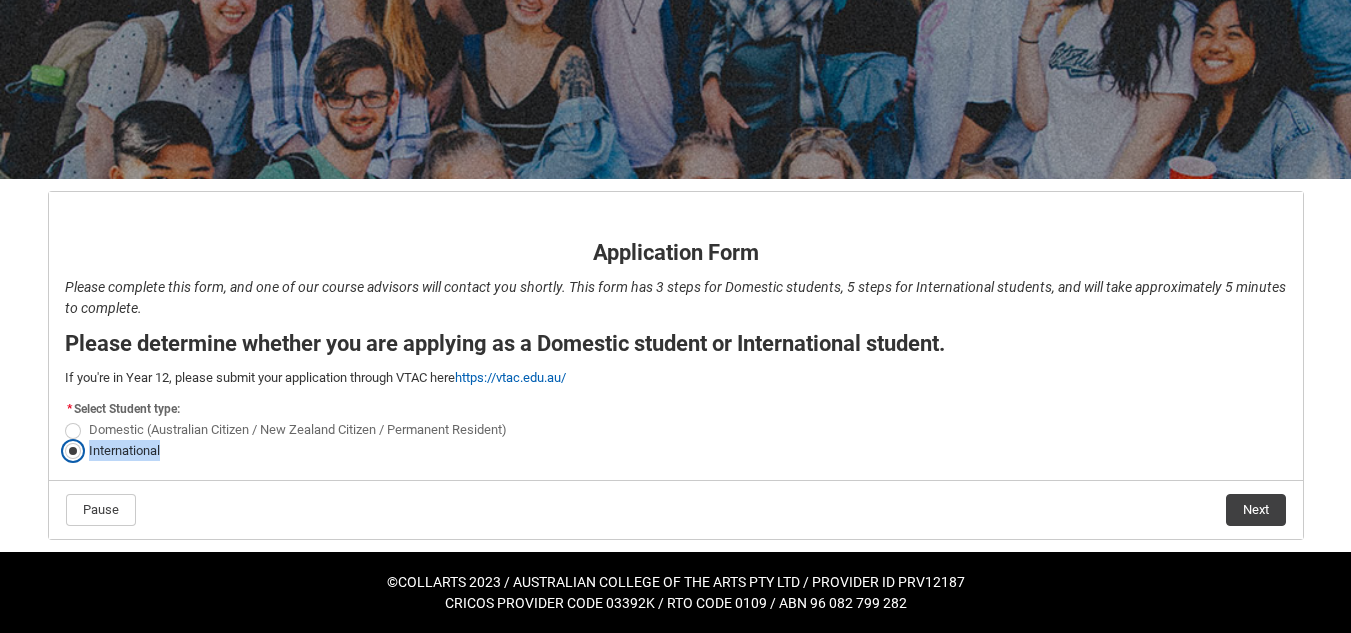 click on "International" at bounding box center (64, 439) 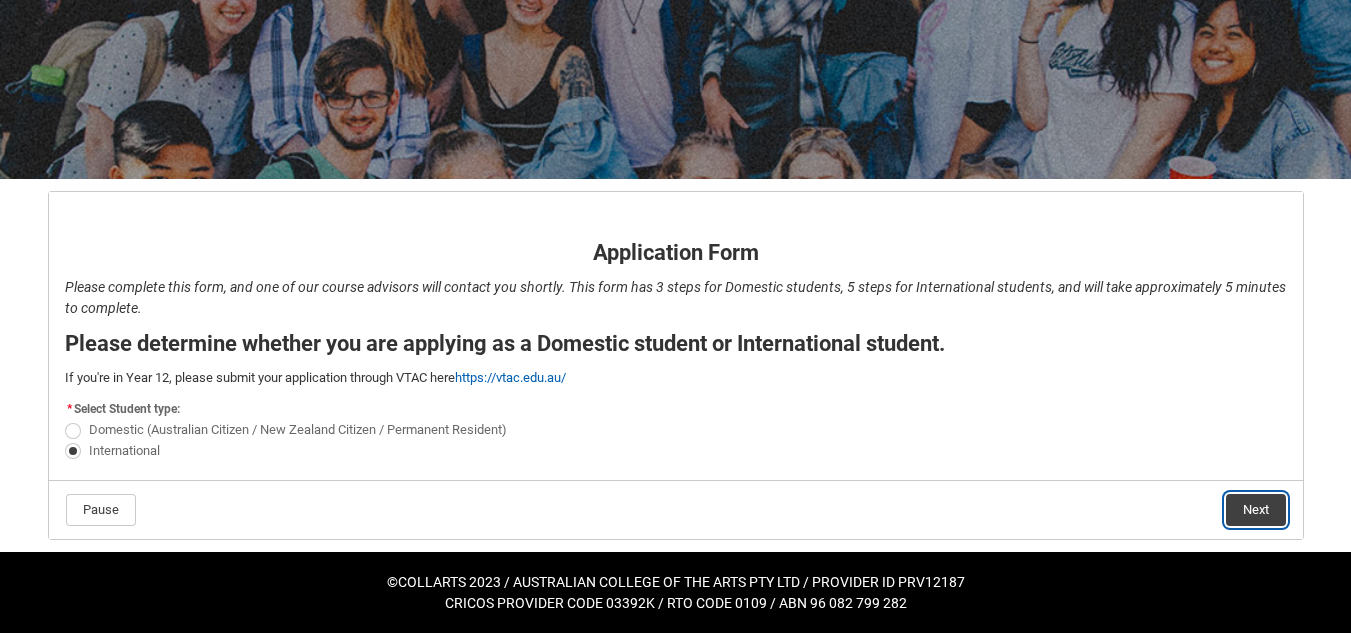 click on "Next" 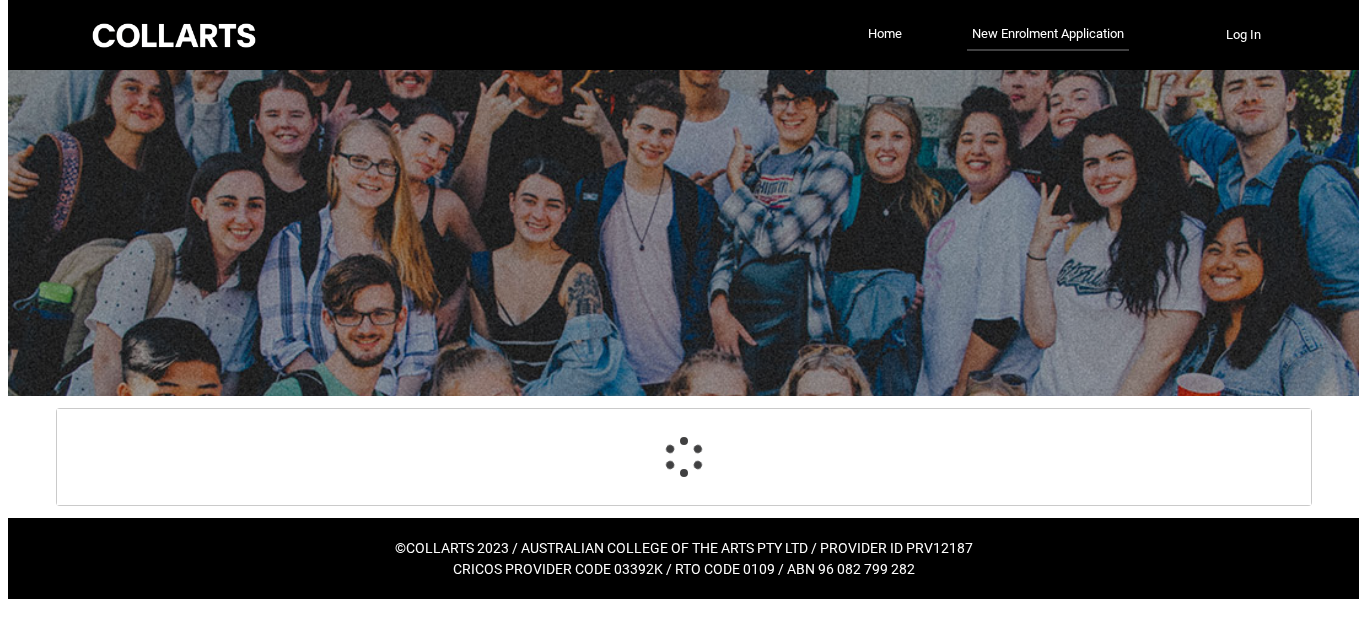 scroll, scrollTop: 0, scrollLeft: 0, axis: both 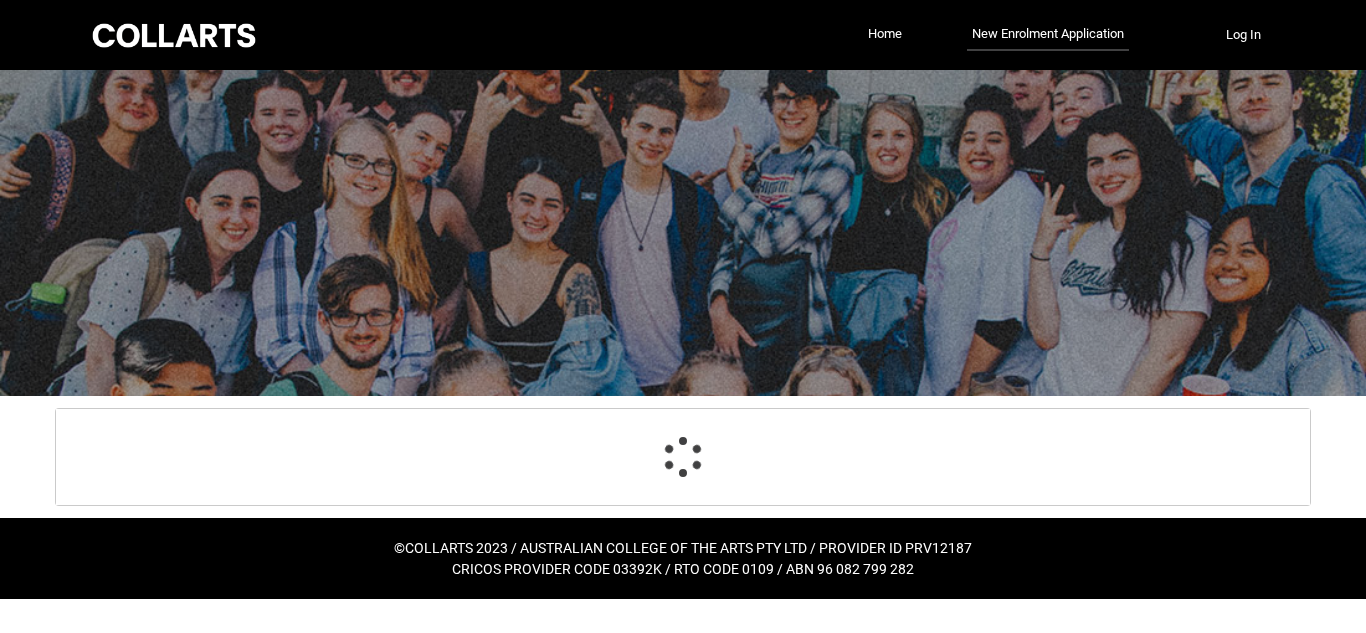 select on "choice_No" 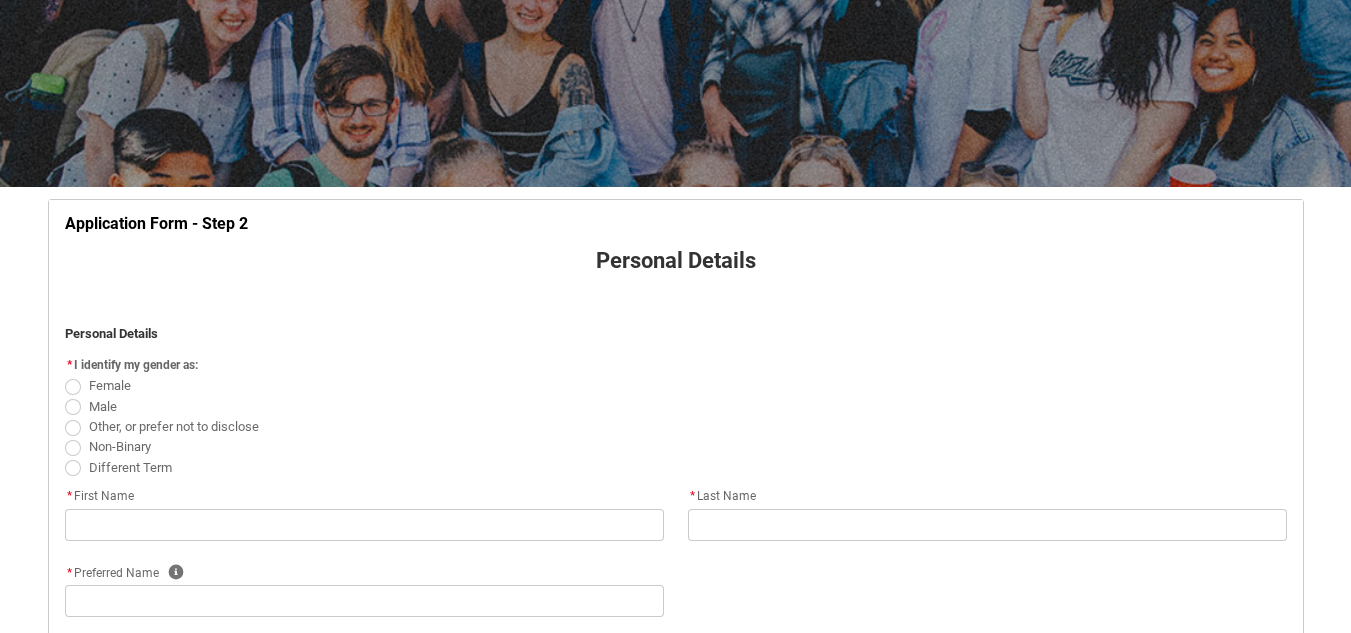 scroll, scrollTop: 434, scrollLeft: 0, axis: vertical 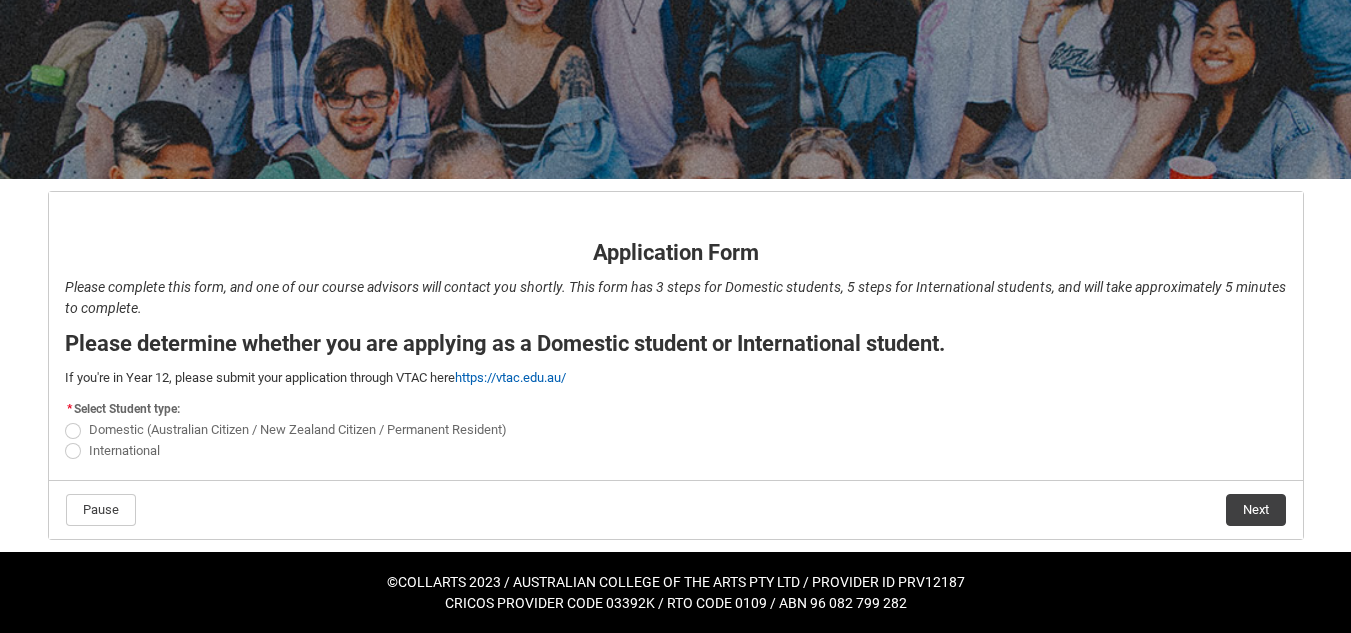 click on "International" at bounding box center [124, 450] 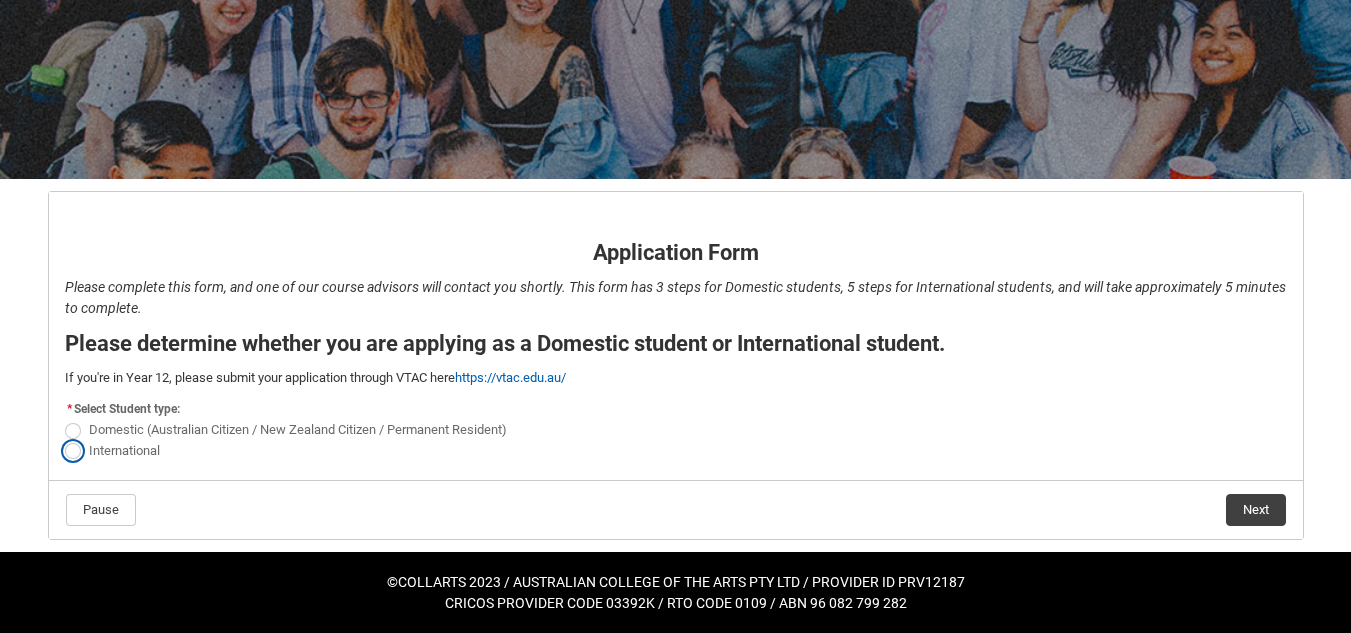 click on "International" at bounding box center [64, 439] 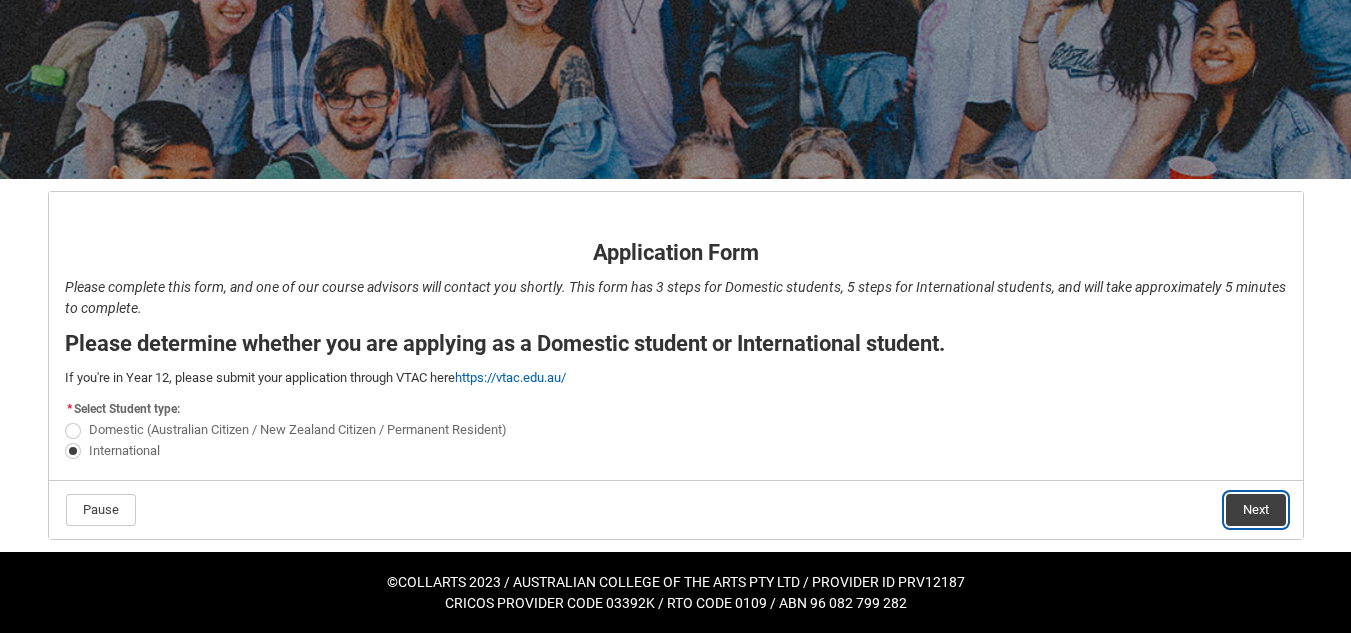 click on "Next" 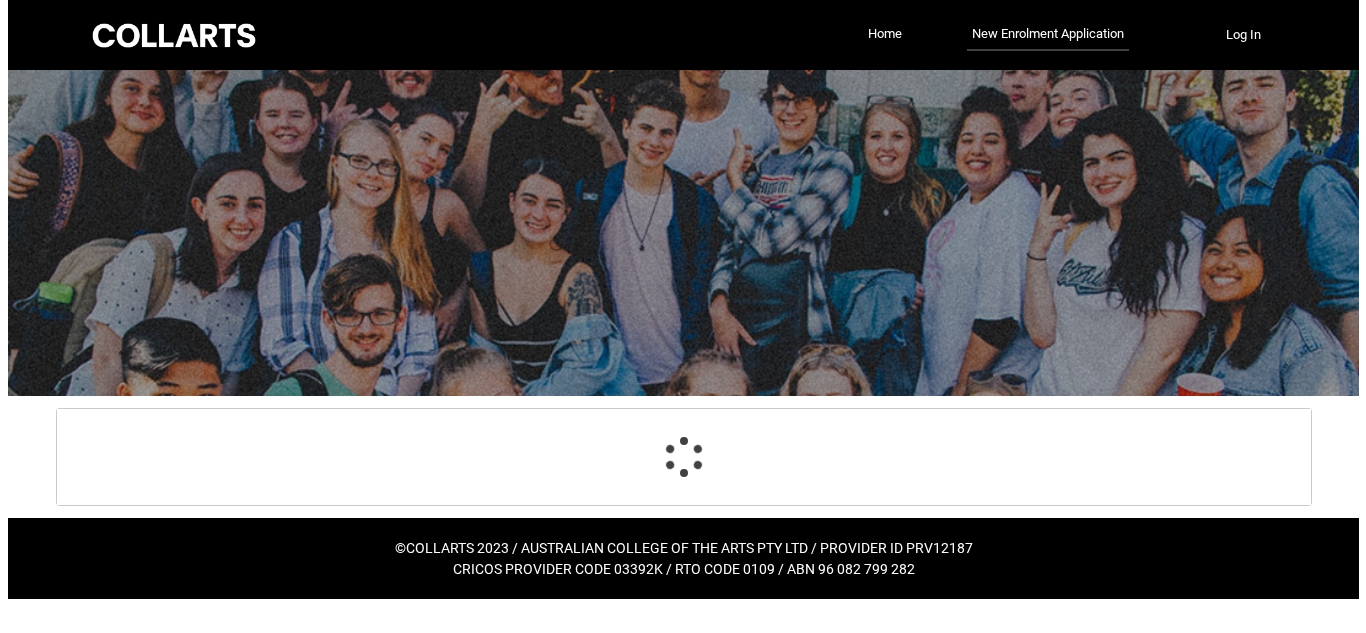 scroll, scrollTop: 0, scrollLeft: 0, axis: both 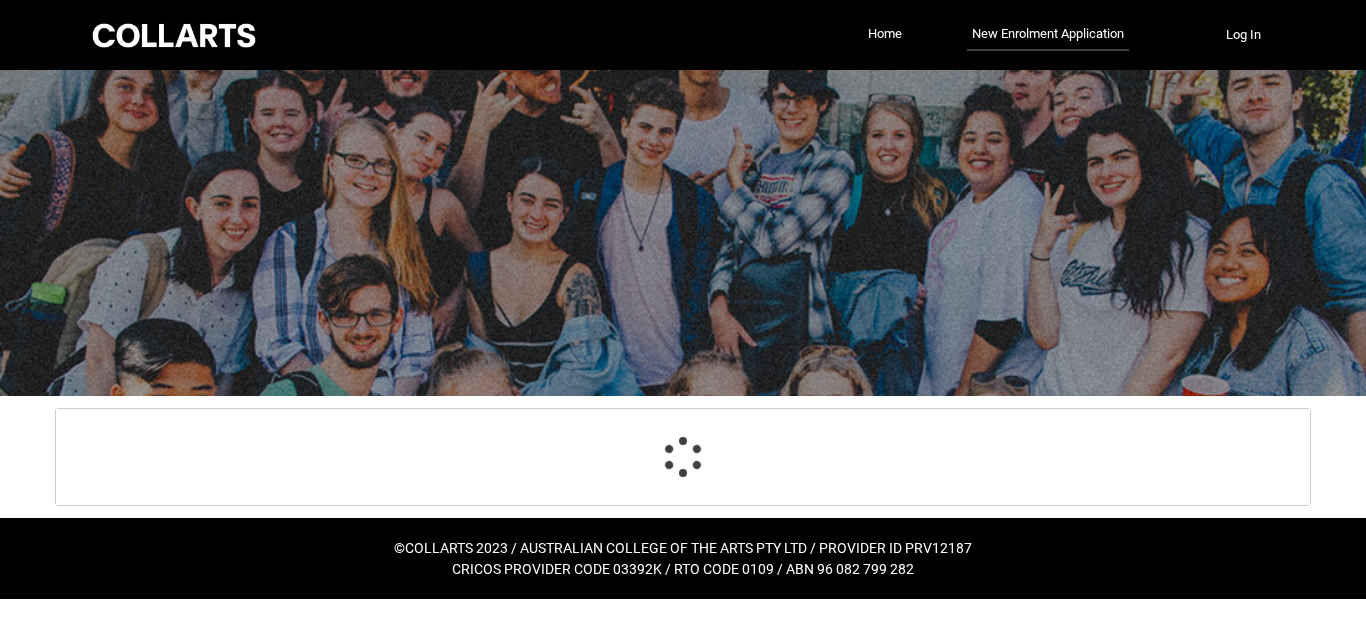 select on "choice_No" 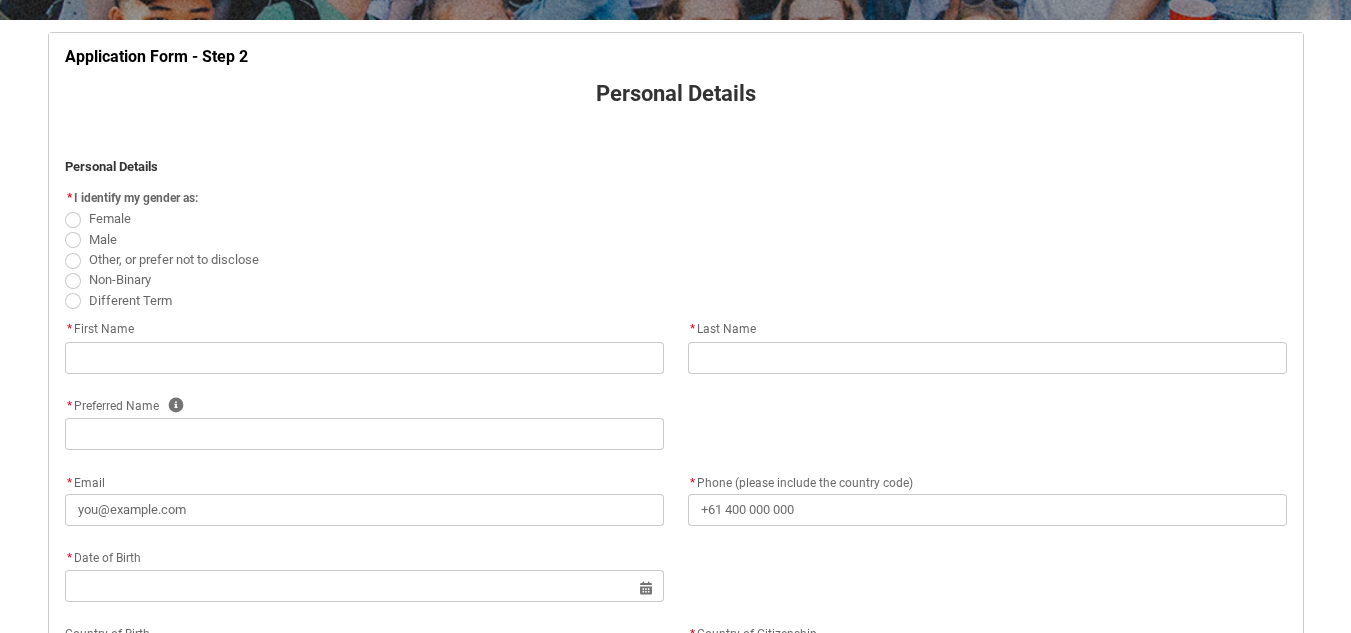 scroll, scrollTop: 377, scrollLeft: 0, axis: vertical 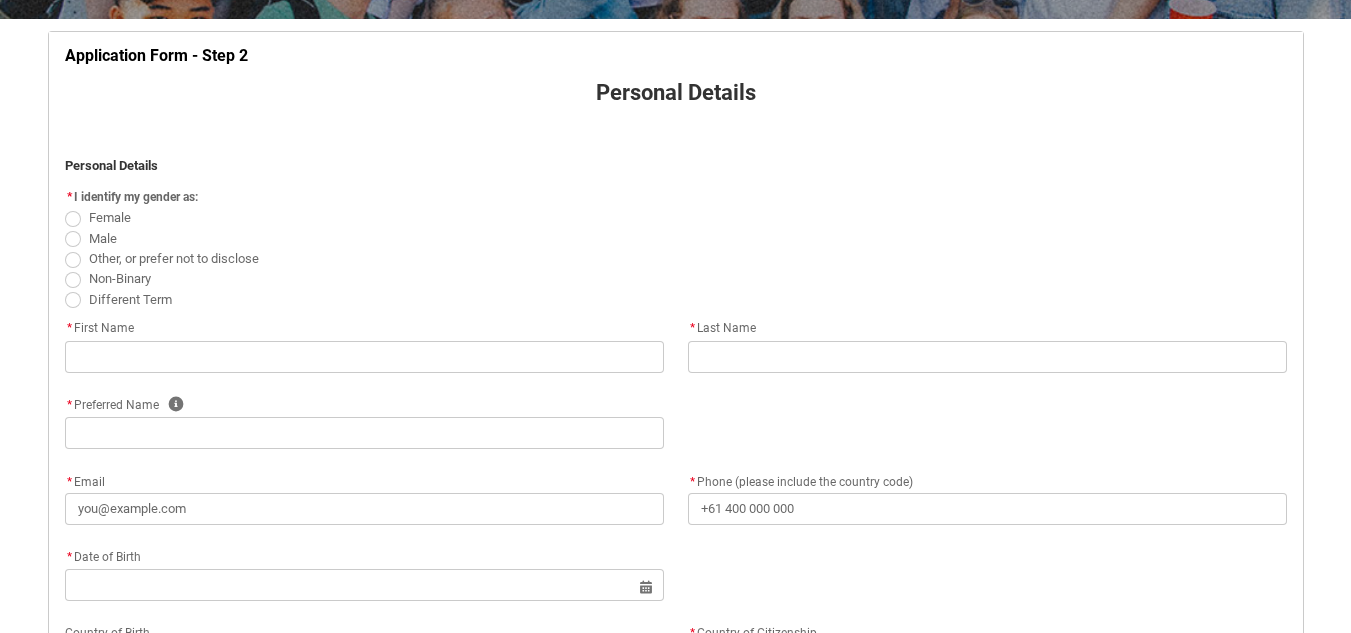 click at bounding box center (73, 219) 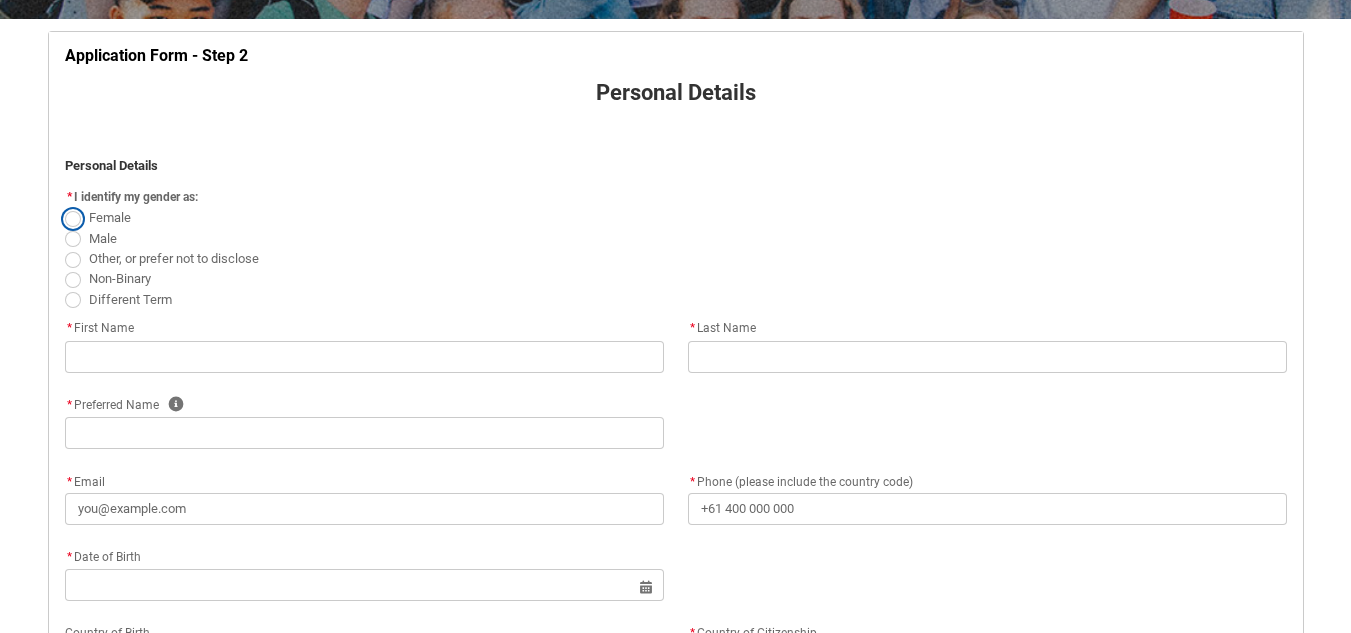 click on "Female" at bounding box center (64, 207) 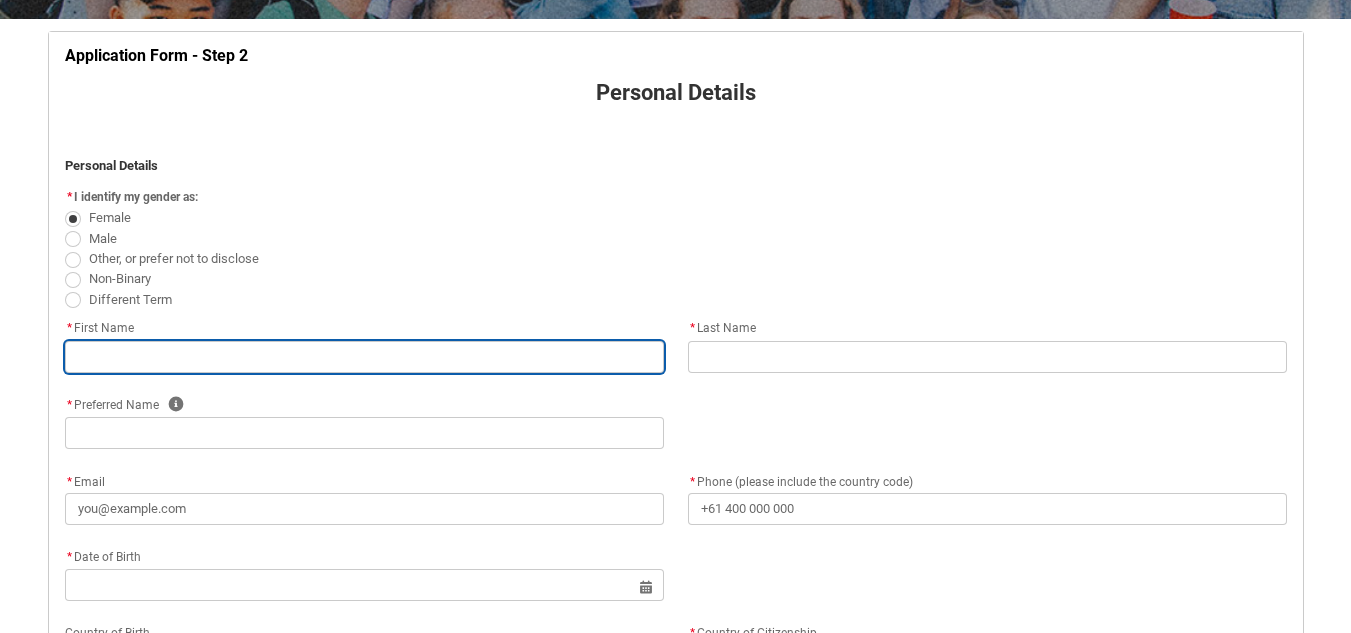click at bounding box center [364, 357] 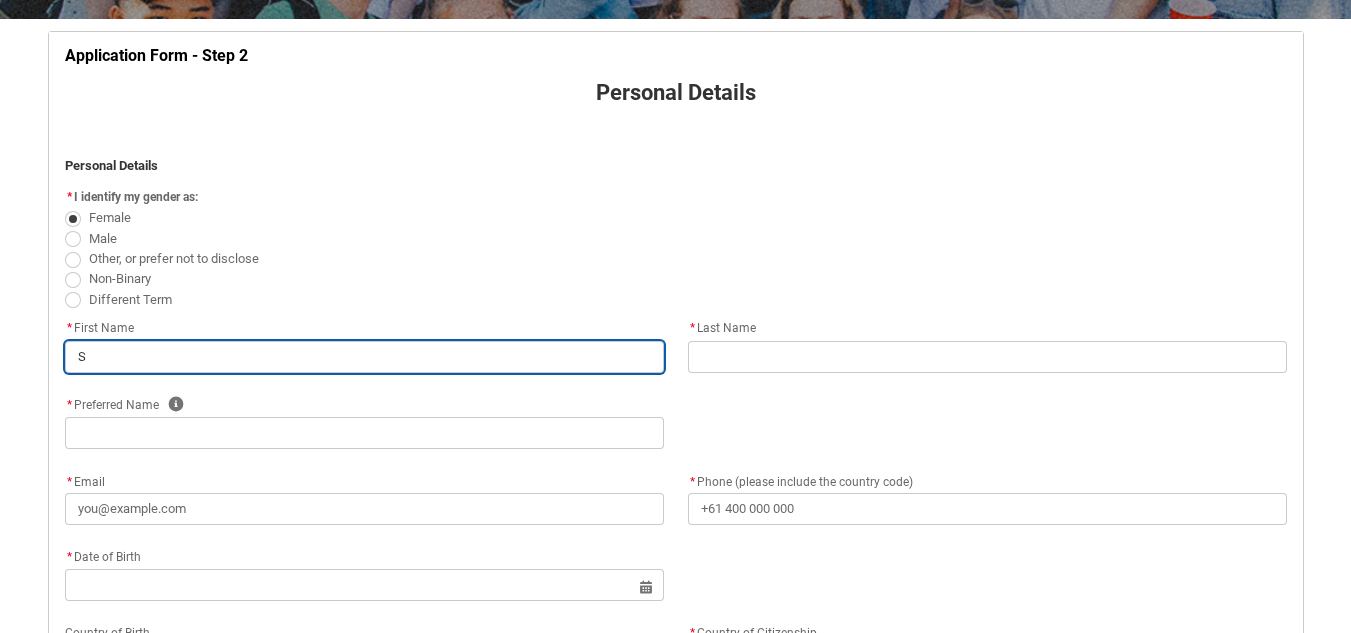 type on "Si" 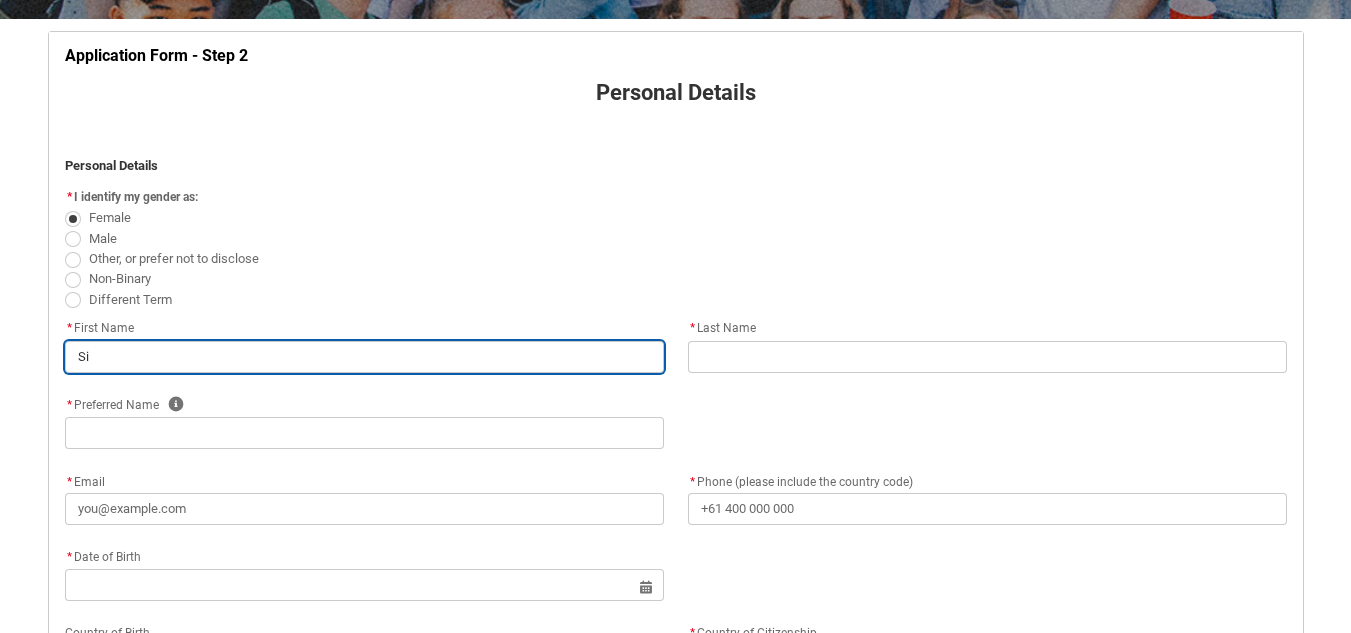type on "[FIRST]" 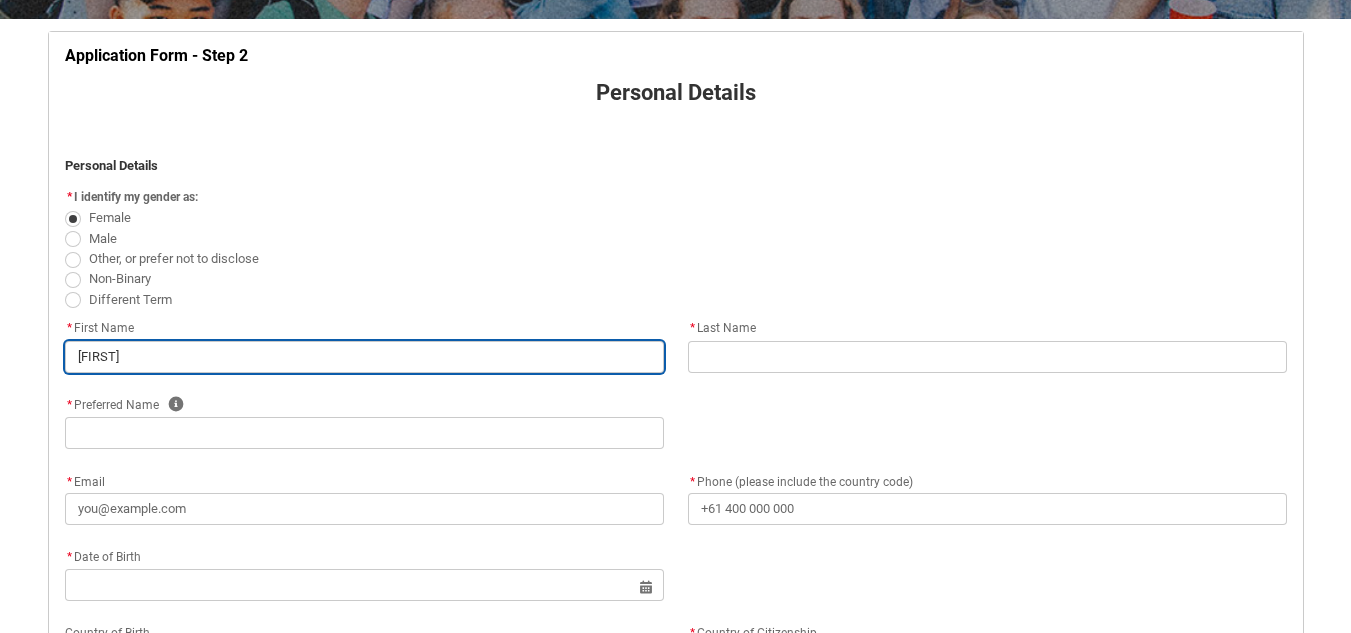 type on "[FIRST]" 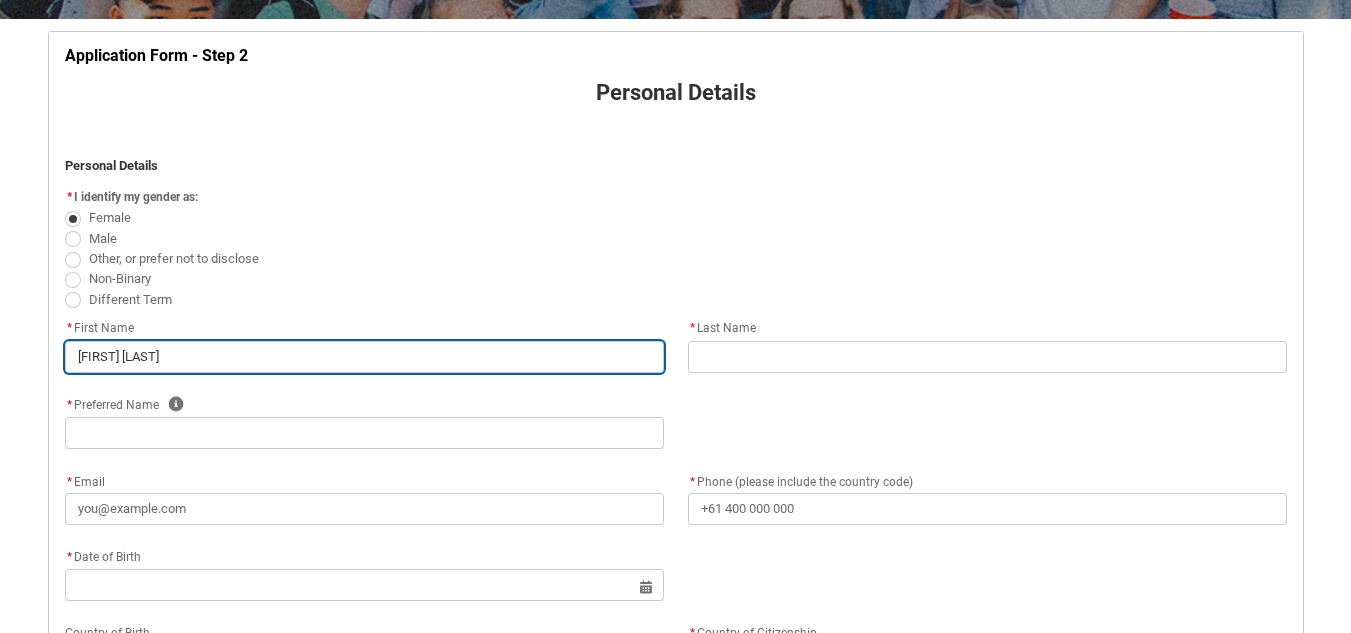 type on "[NAME]" 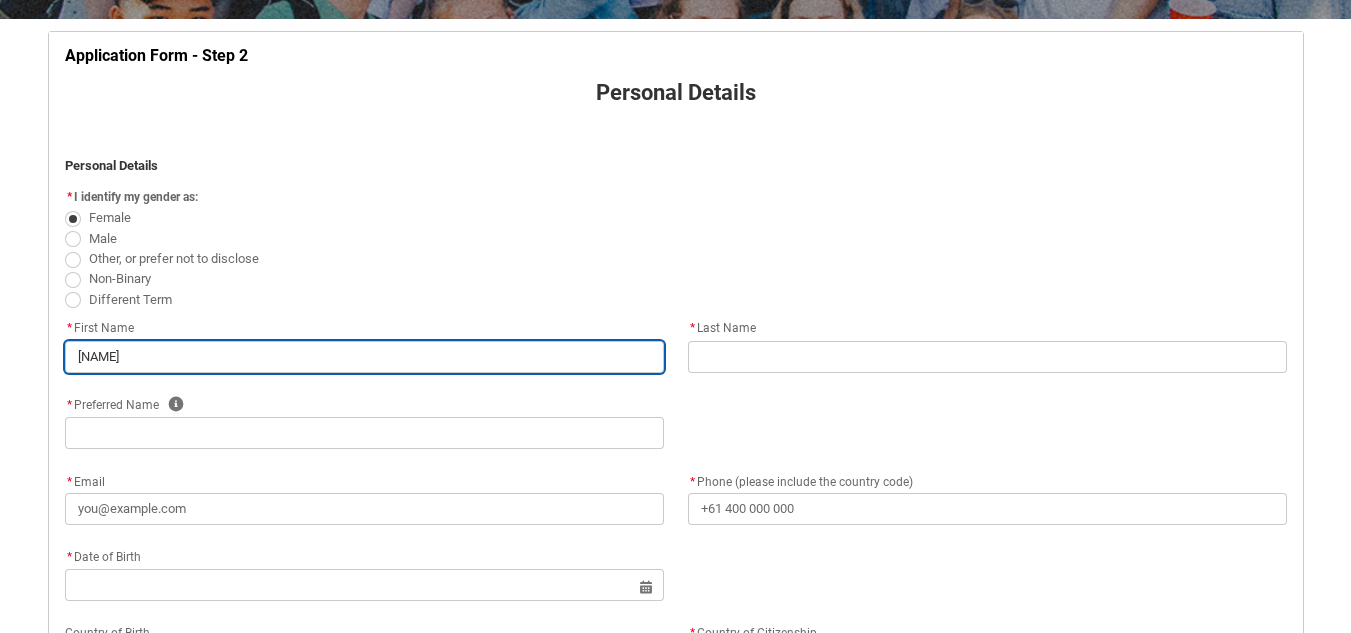 type on "[FIRST] [LAST]" 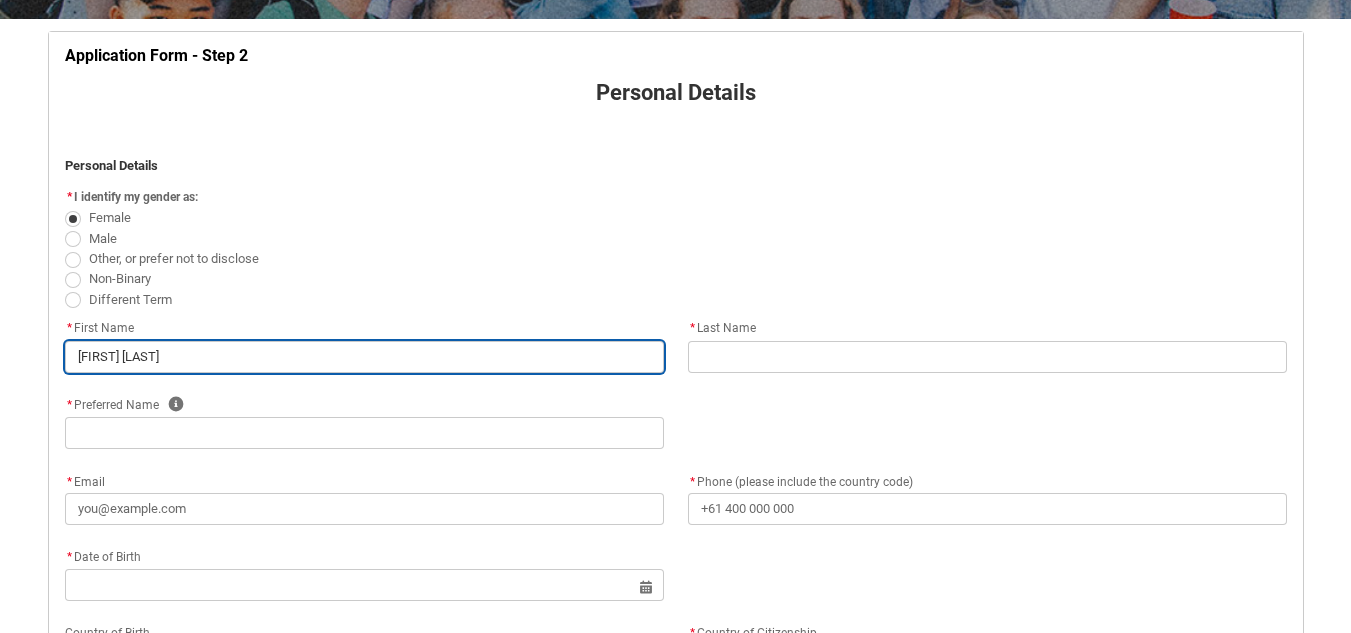 type on "[FIRST] [LAST]" 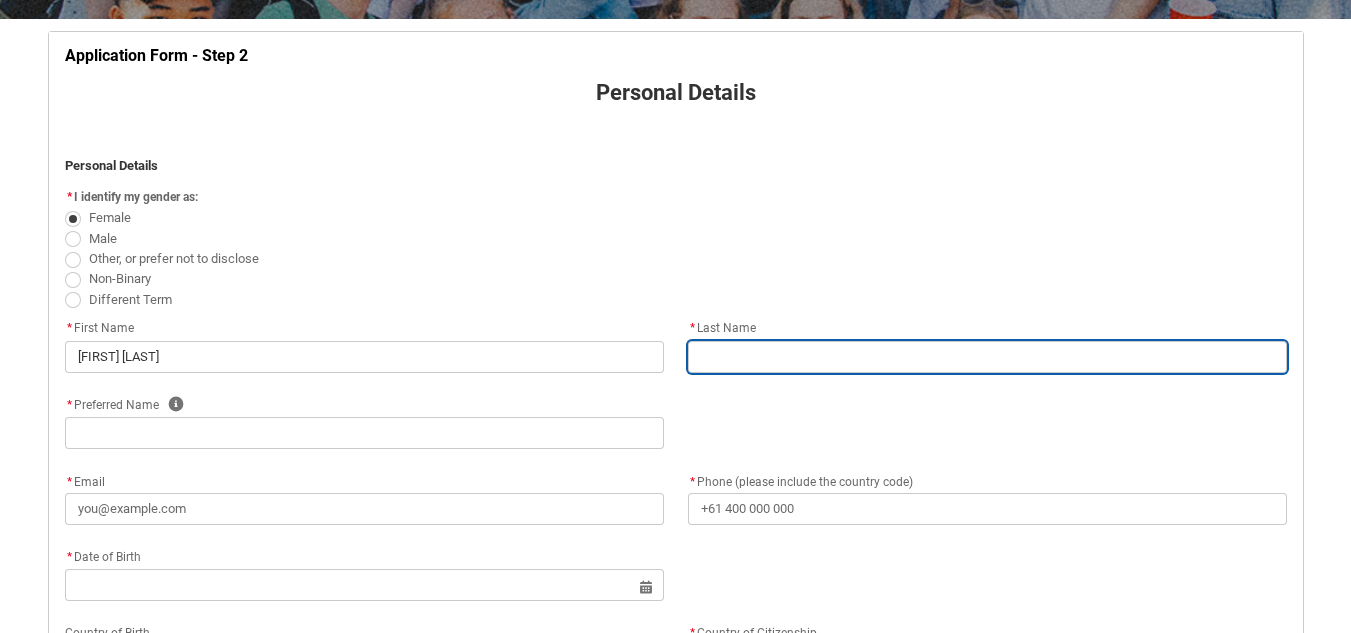type on "u" 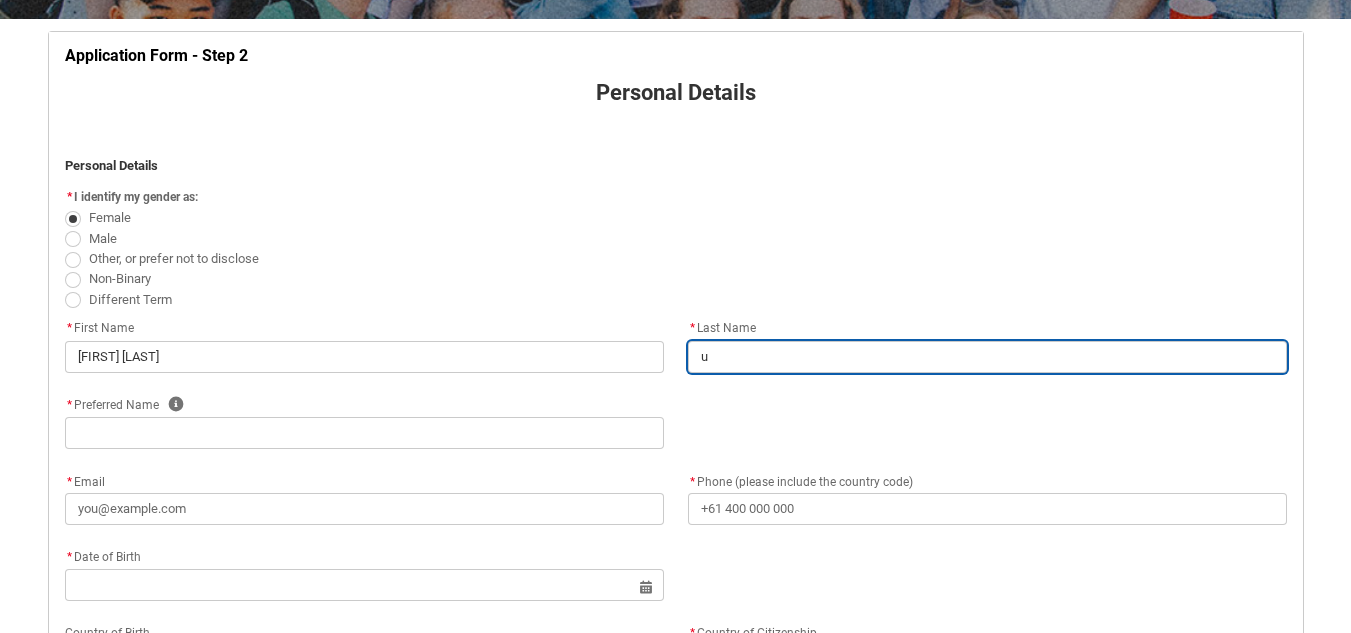 type on "ut" 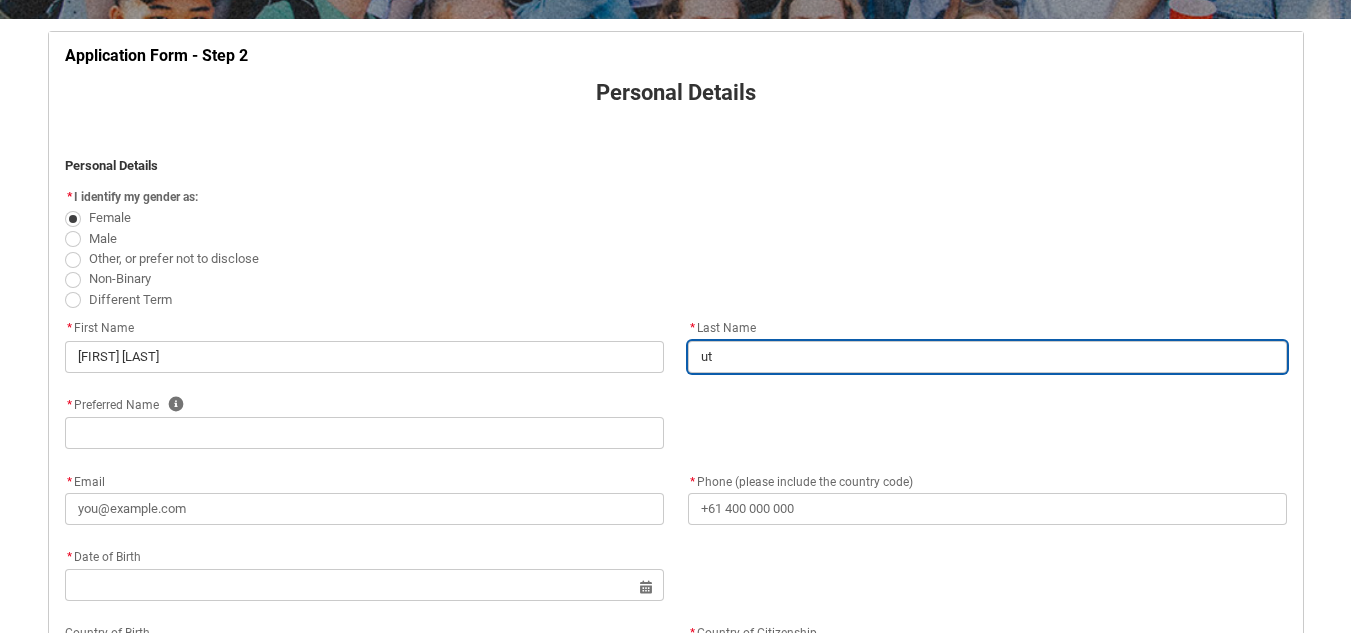 type on "[LAST]" 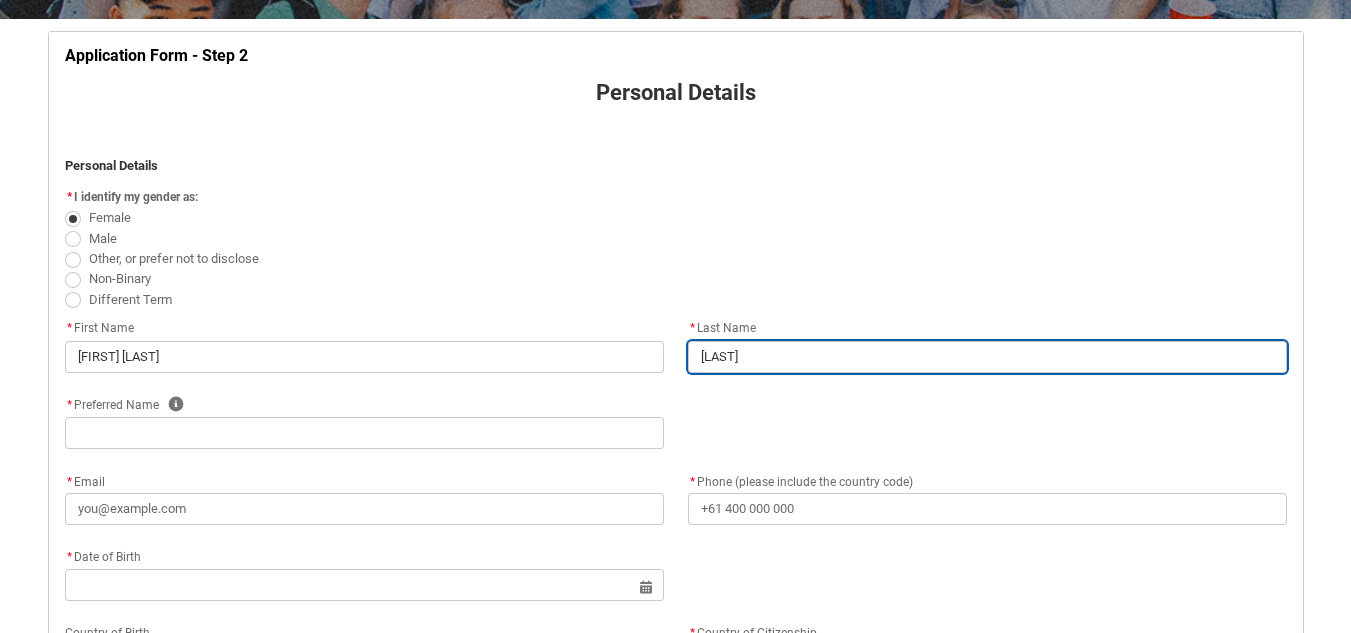 type on "[LAST]" 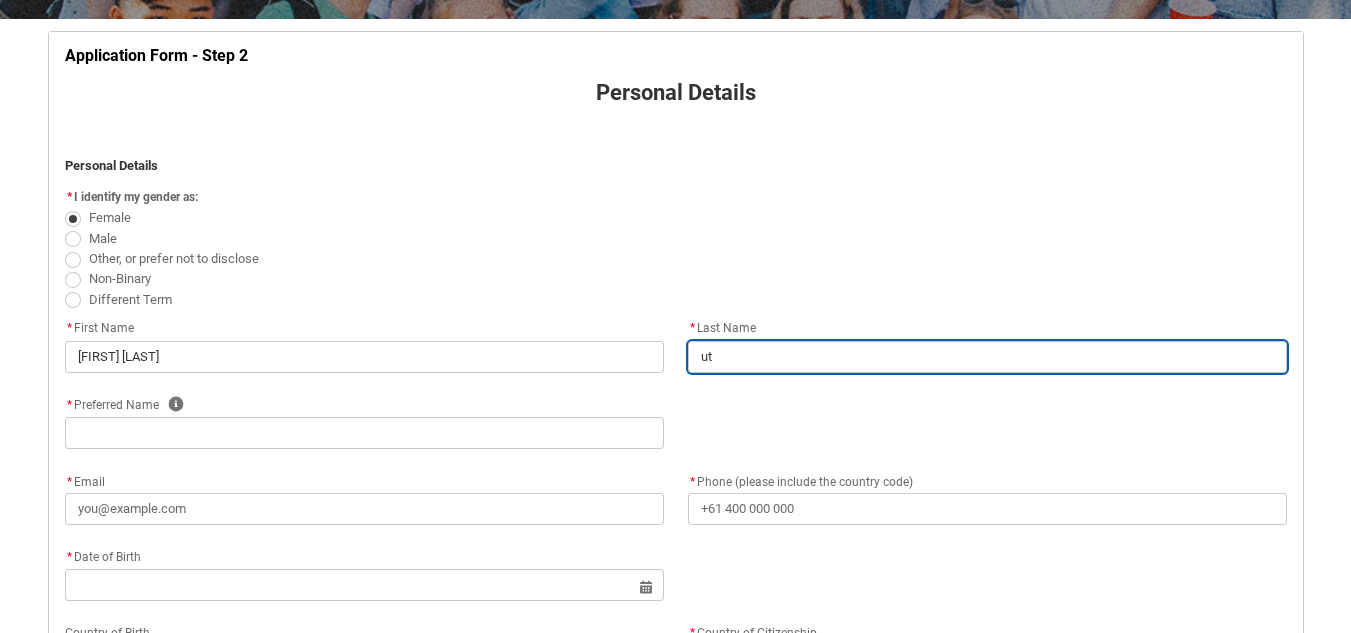 type on "u" 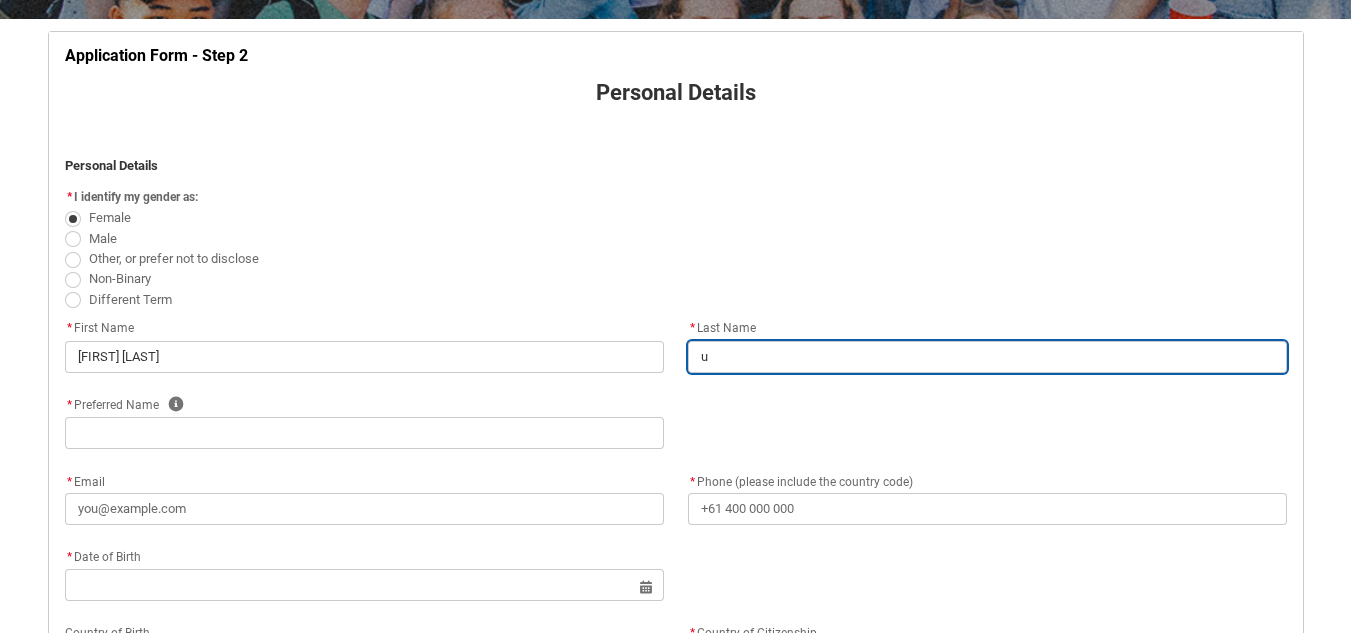 type 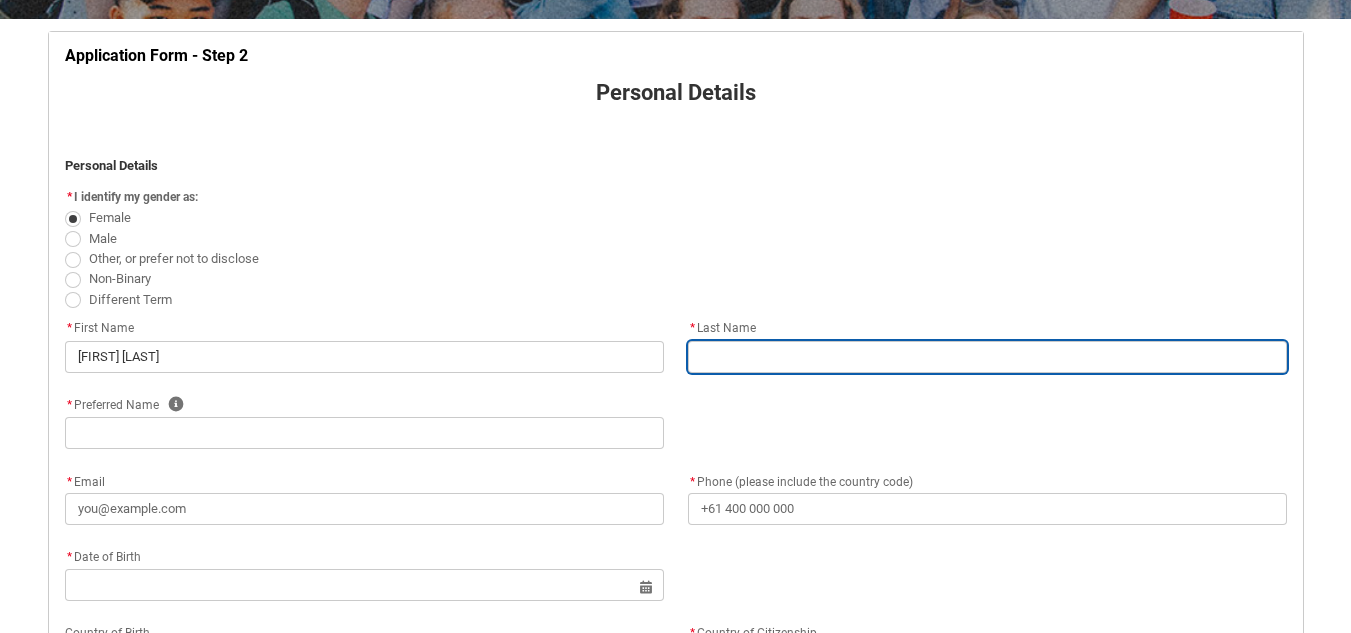type on "M" 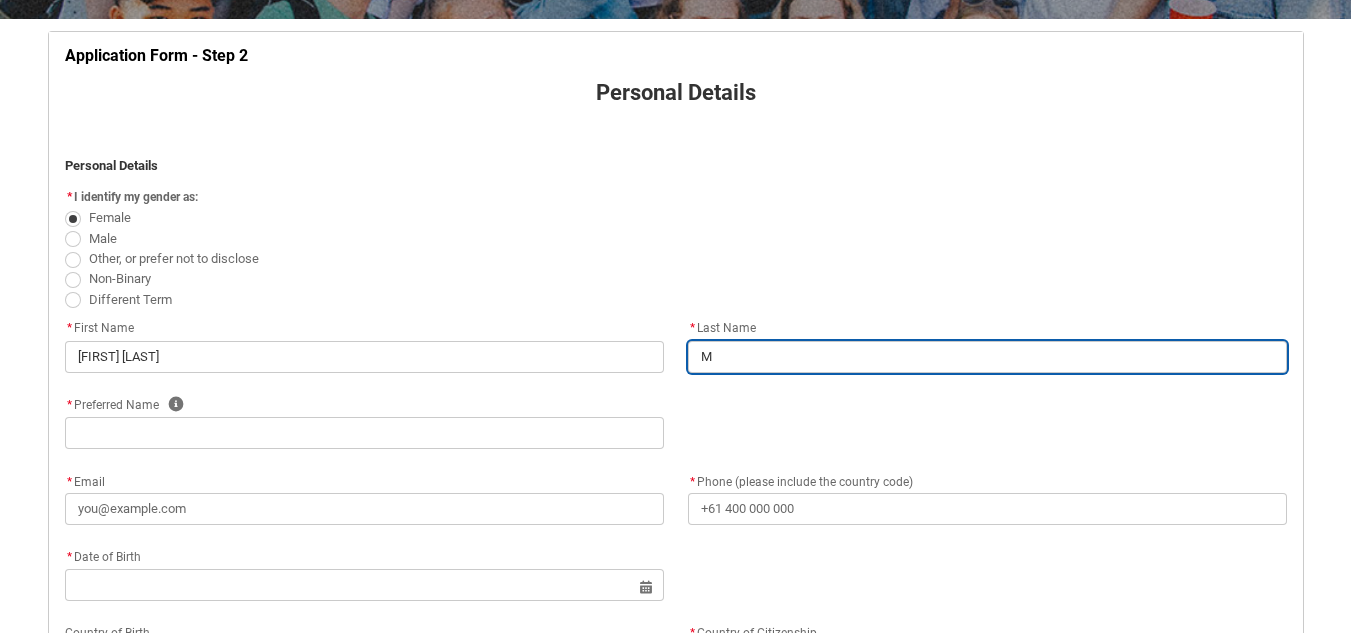 type on "Mu" 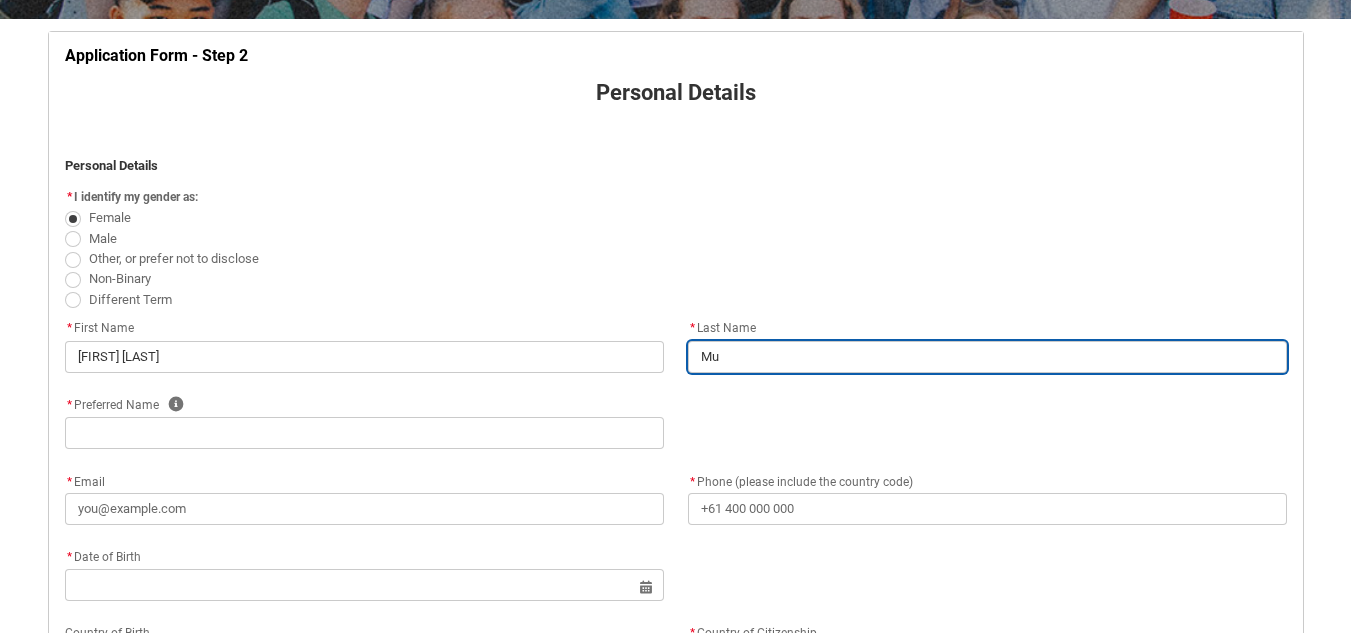 type on "[LAST]" 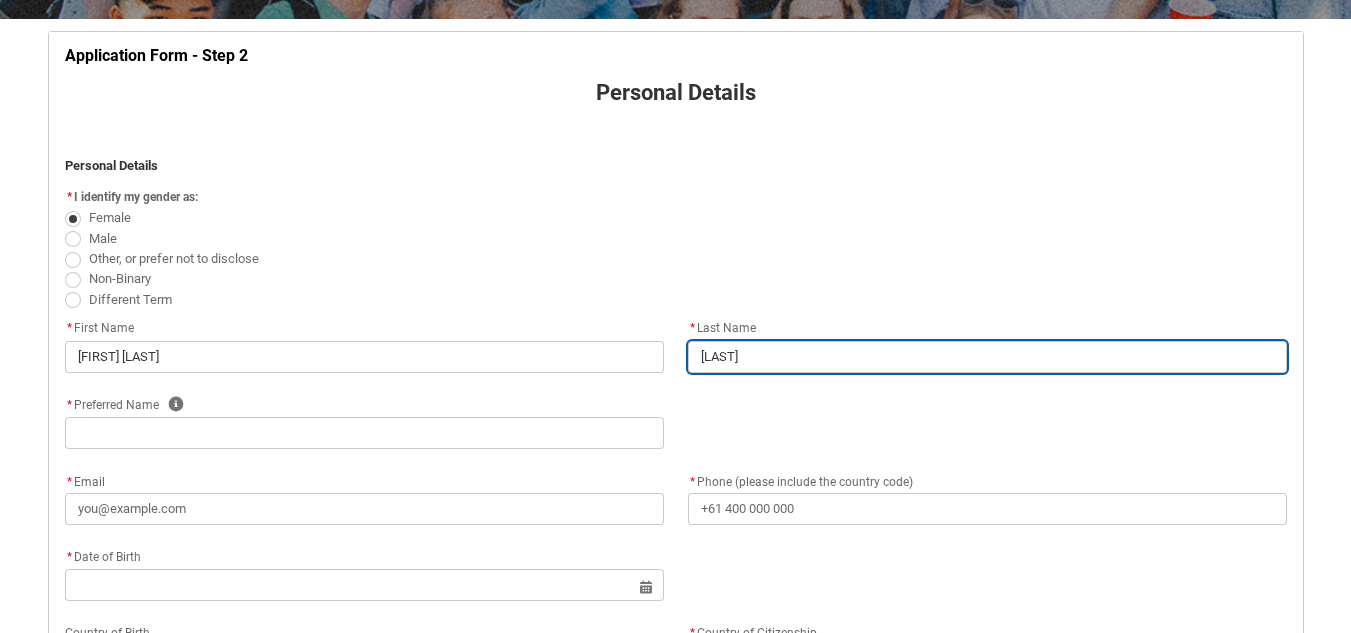 type on "[LAST]" 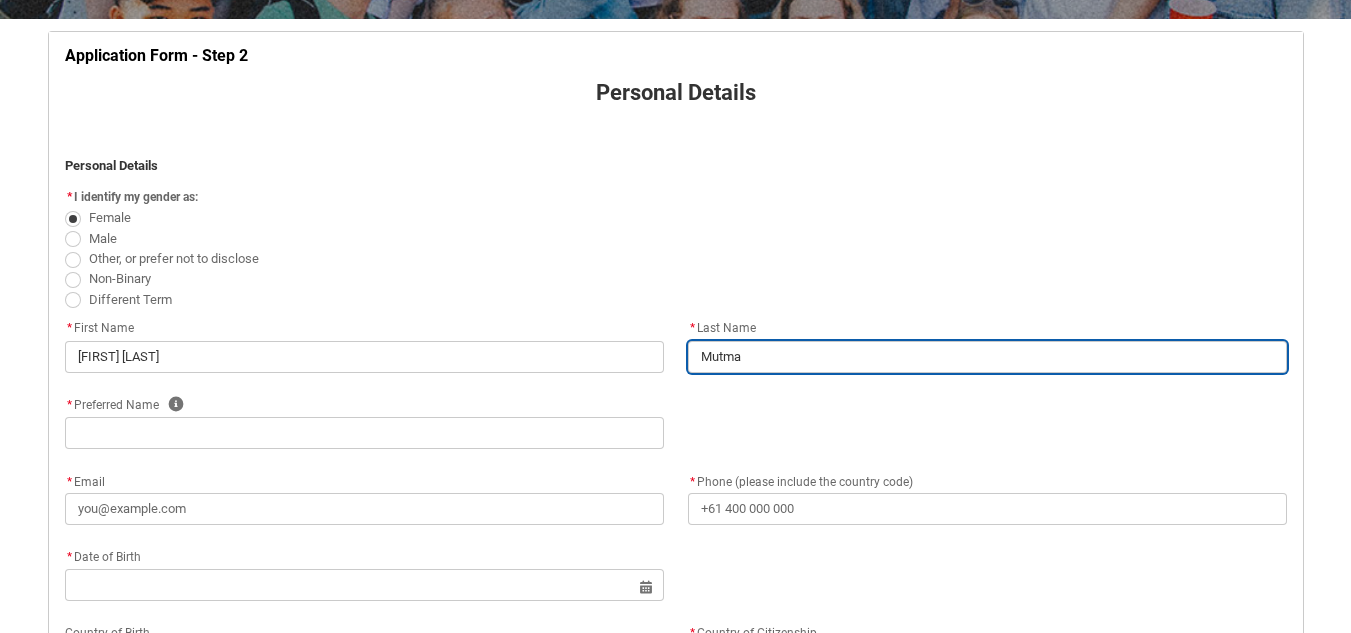 type on "[LAST]" 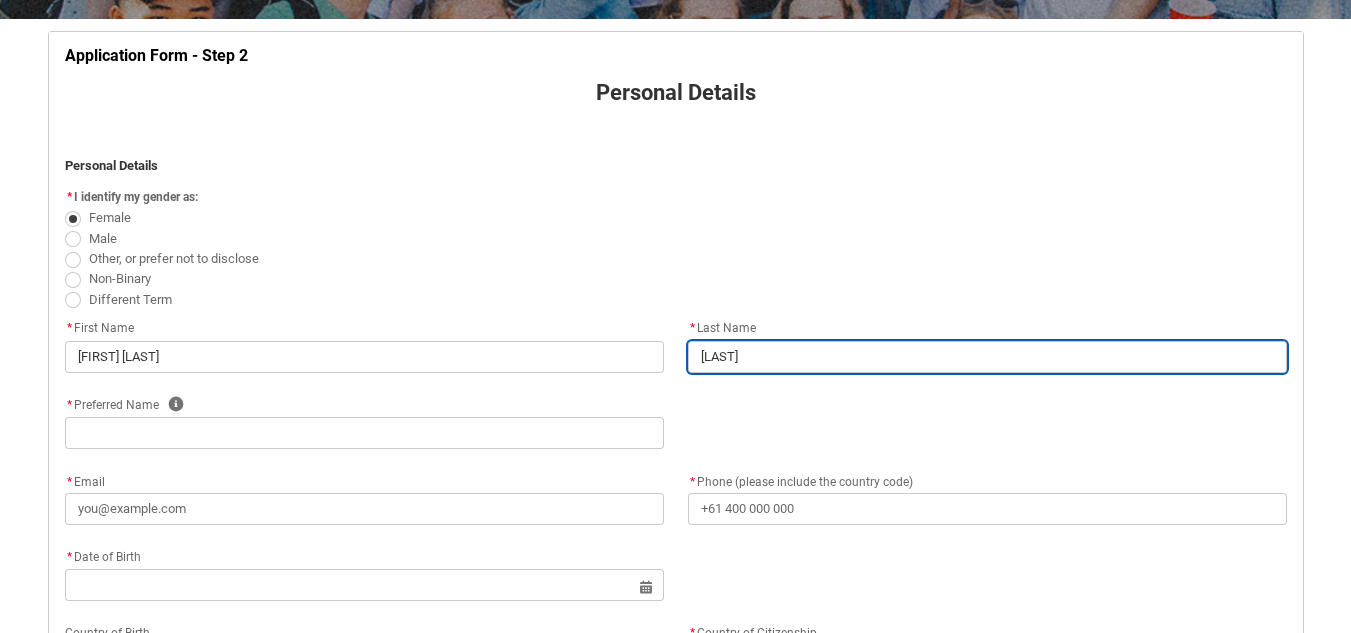 type on "[LAST]" 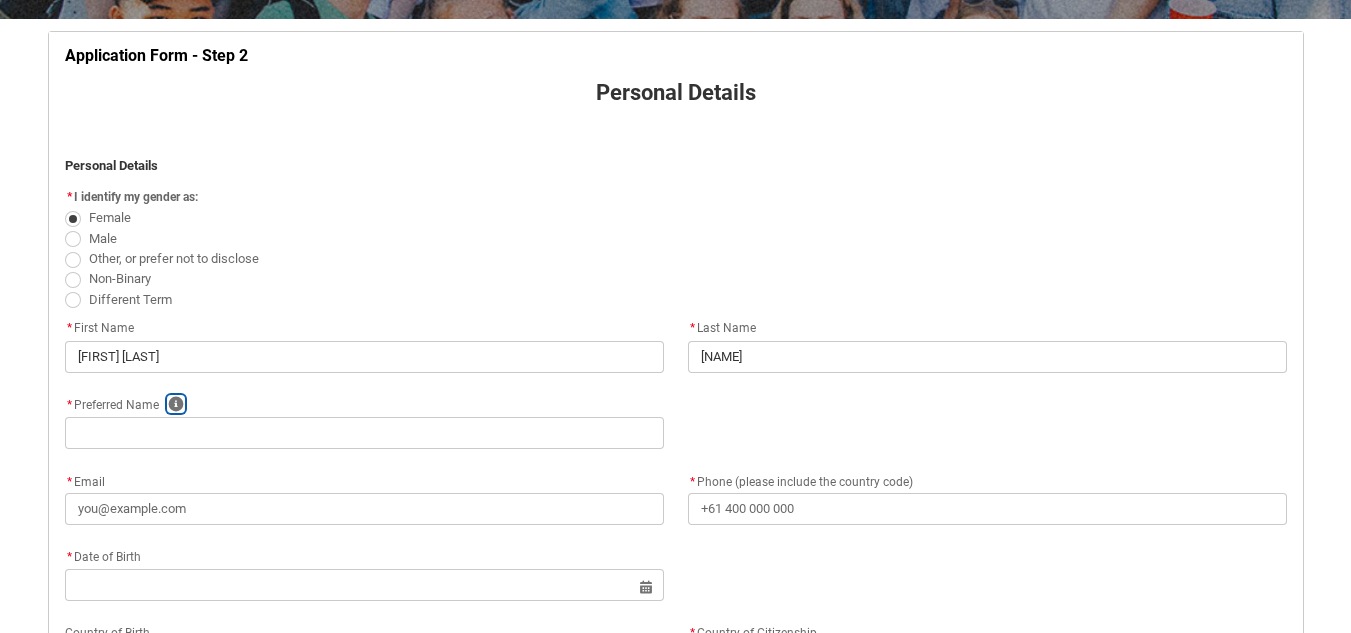 type 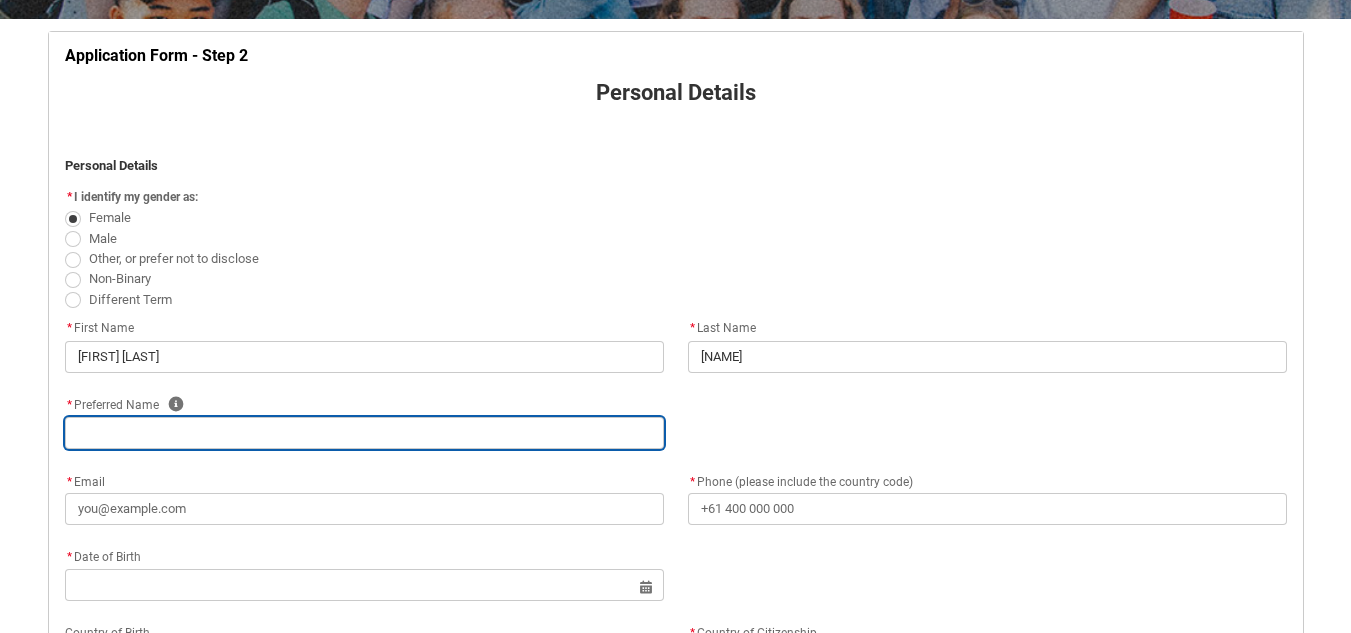 type on "A" 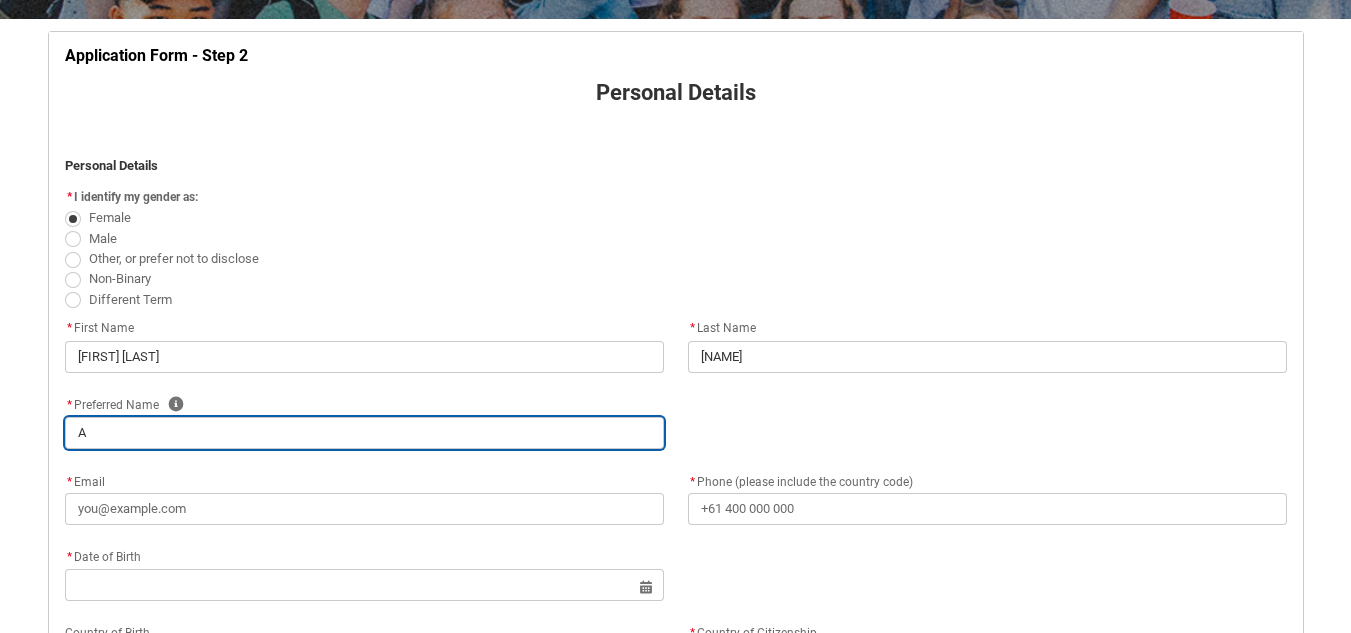 type on "Am" 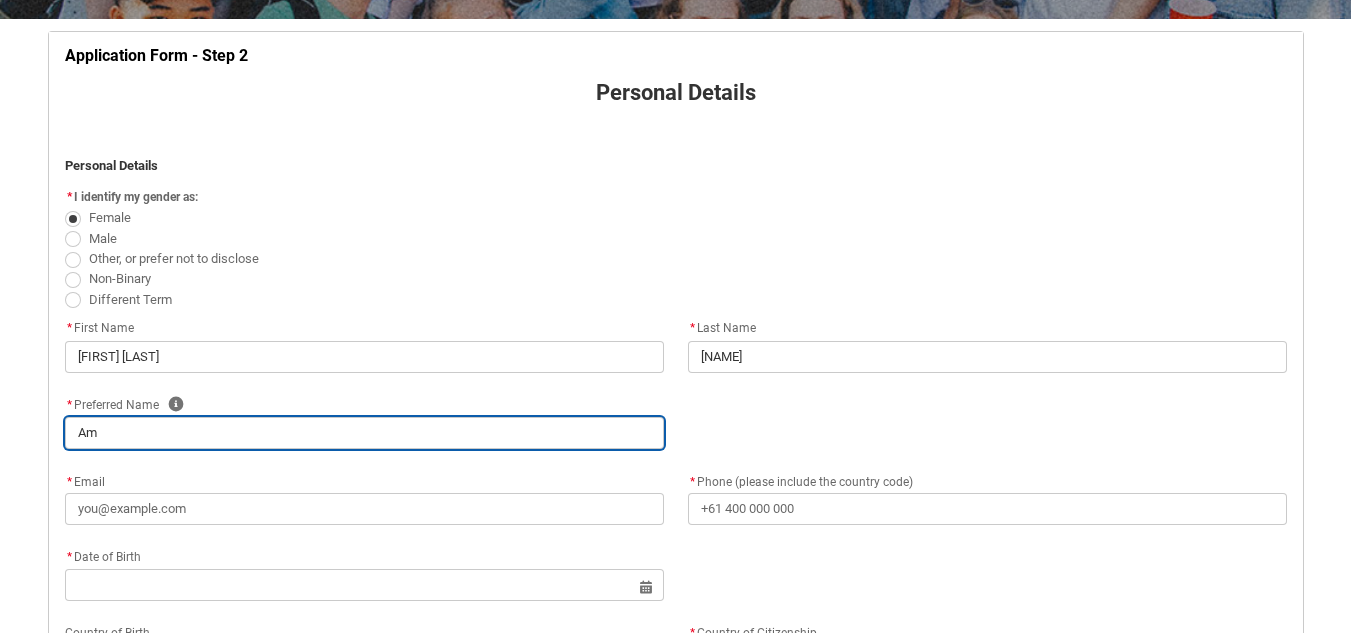 type on "Amm" 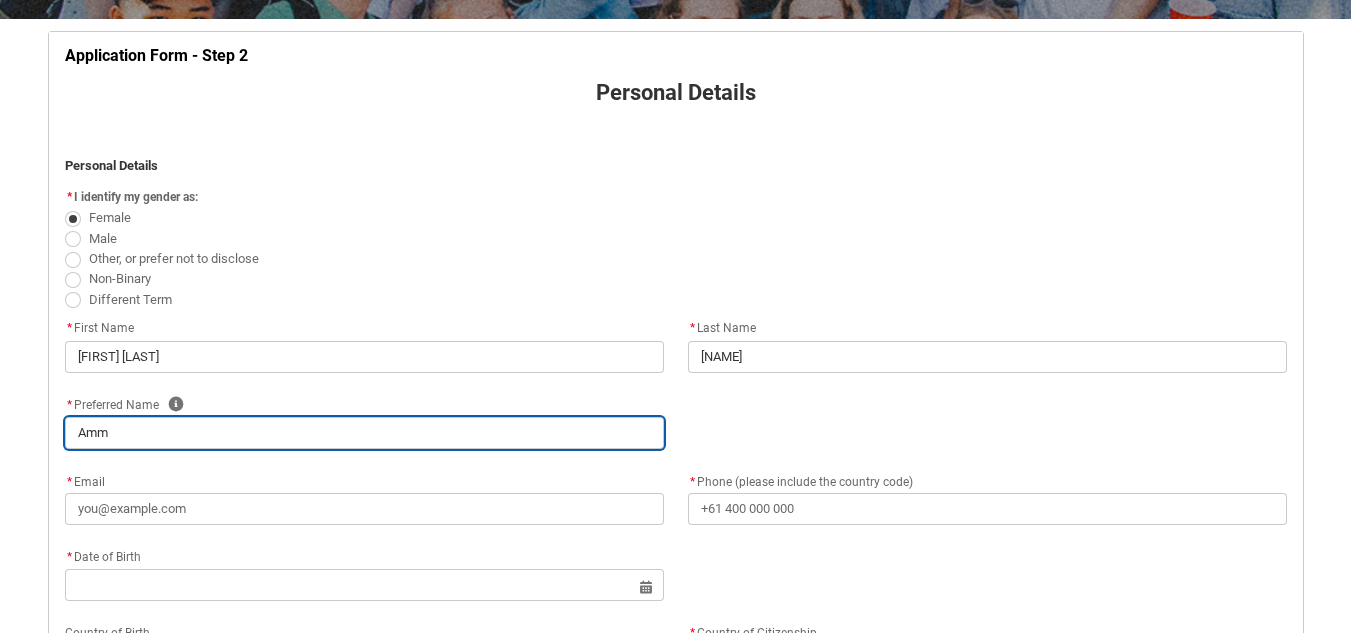 type on "[FIRST]" 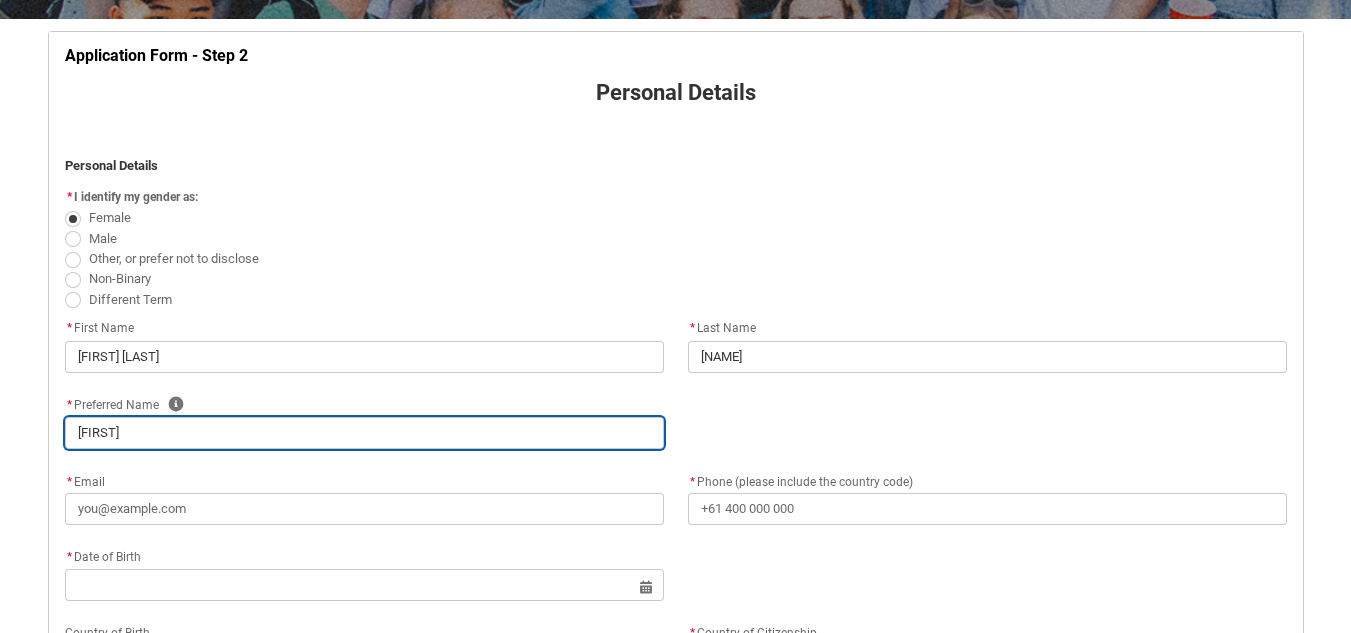 type on "[FIRST]" 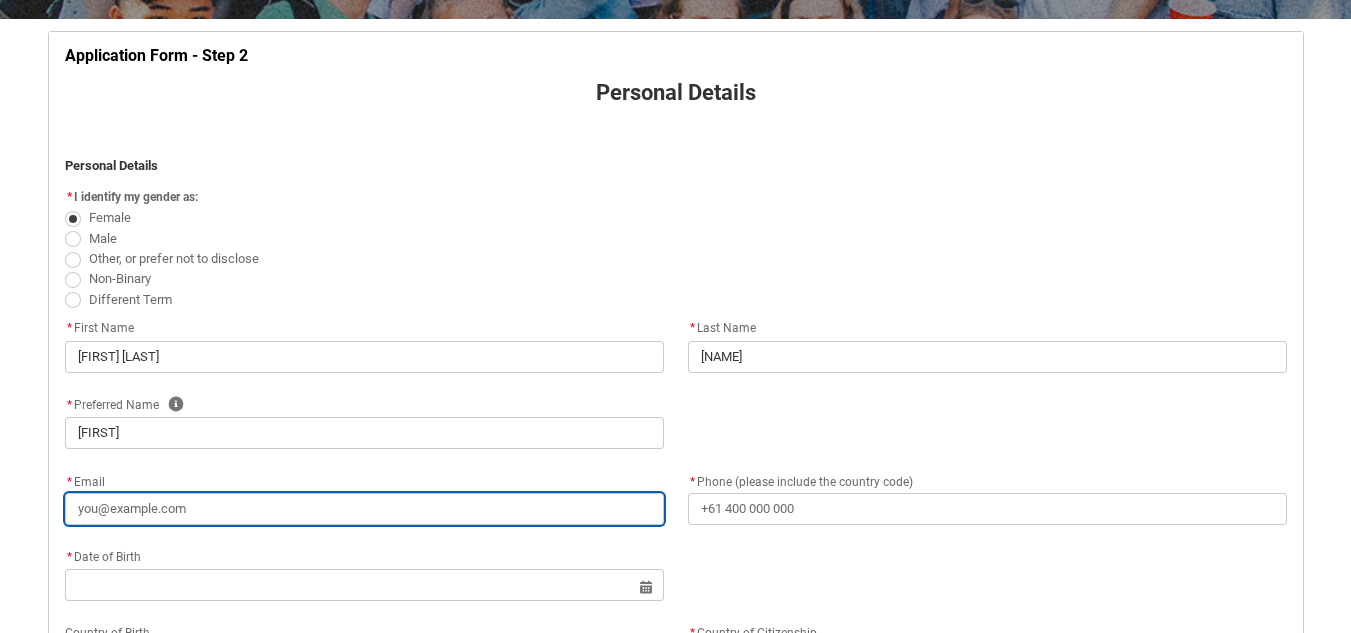 type on "a" 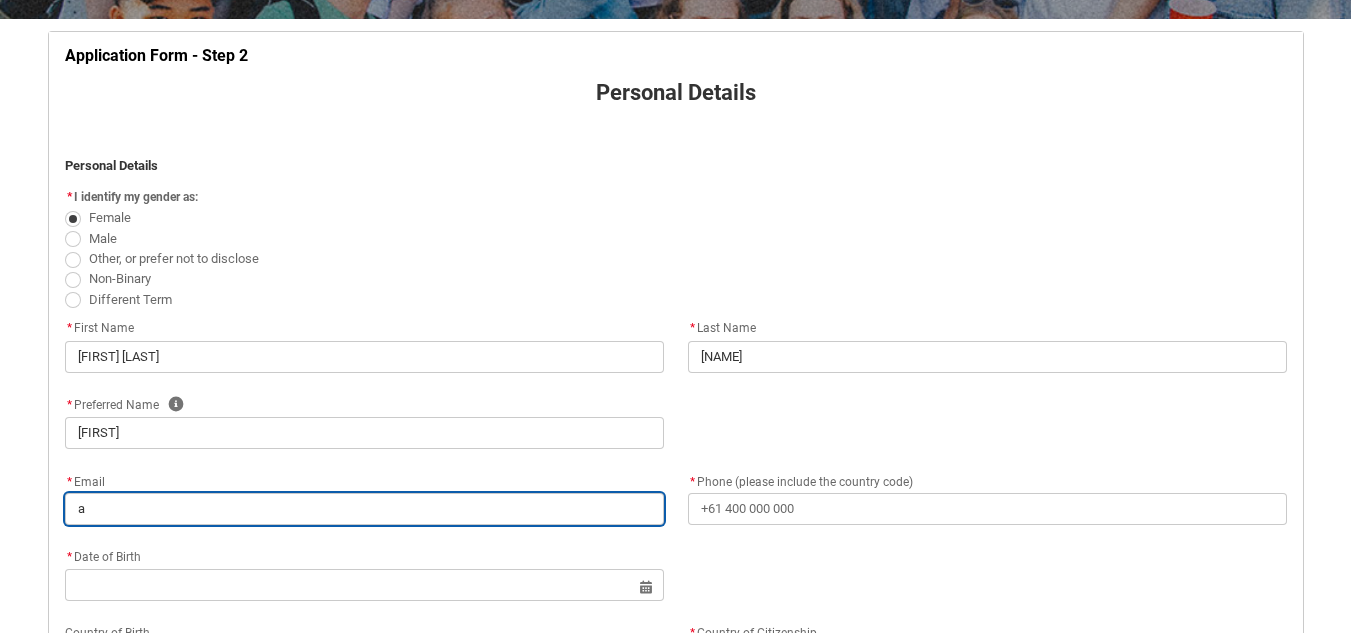 type on "ar" 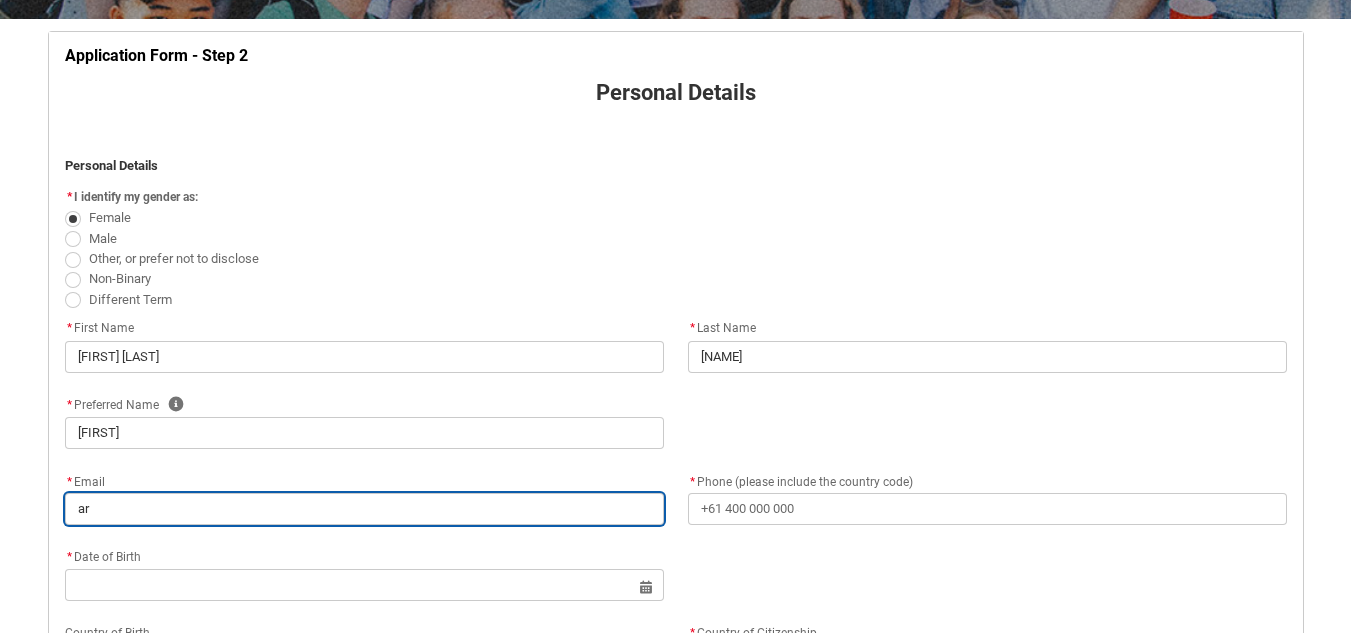 type on "ara" 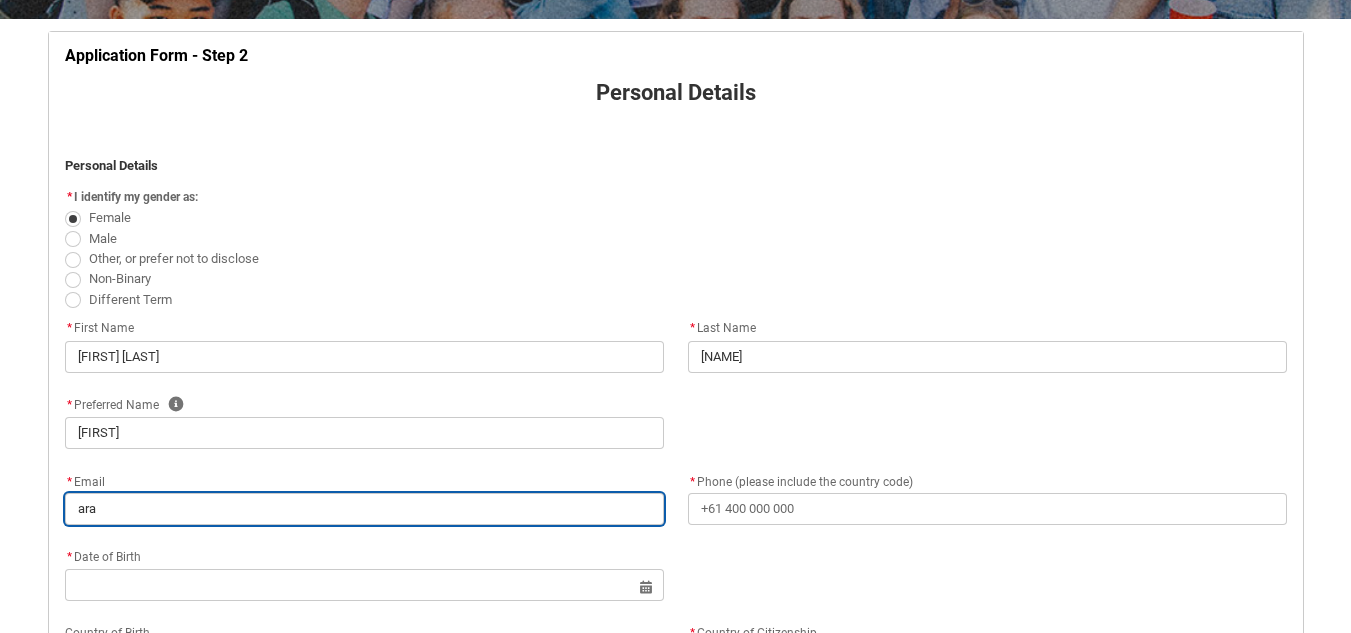 type on "araa" 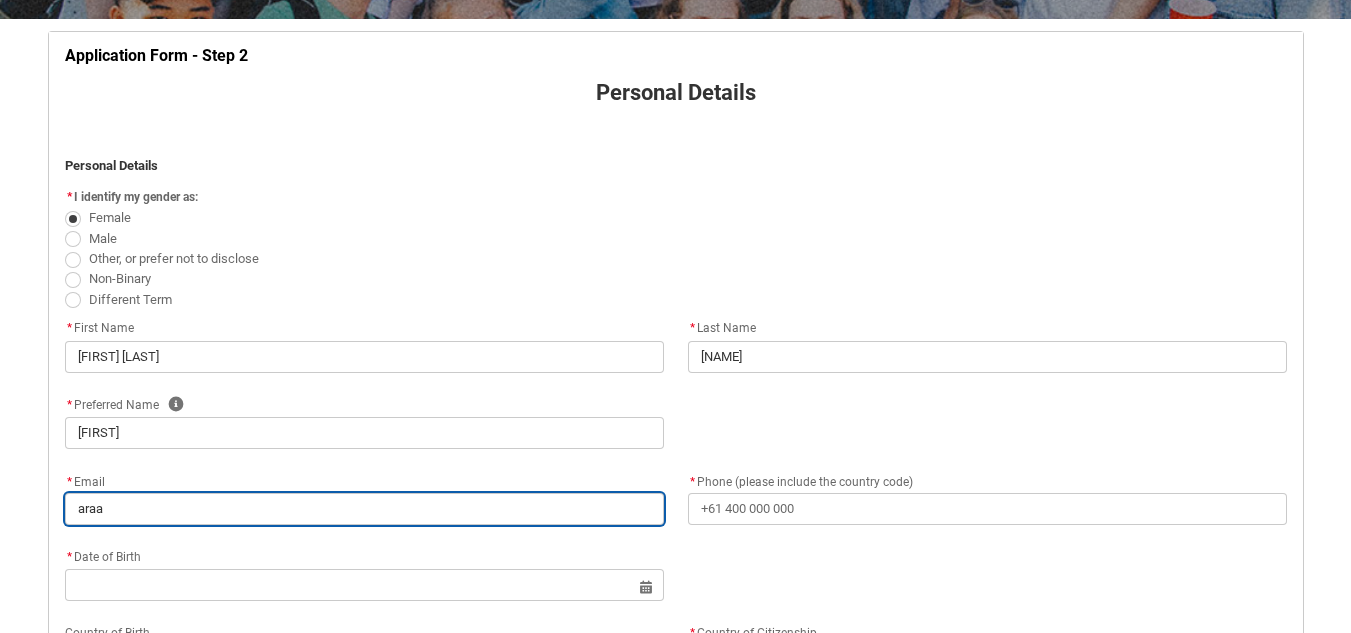 type on "[LAST]" 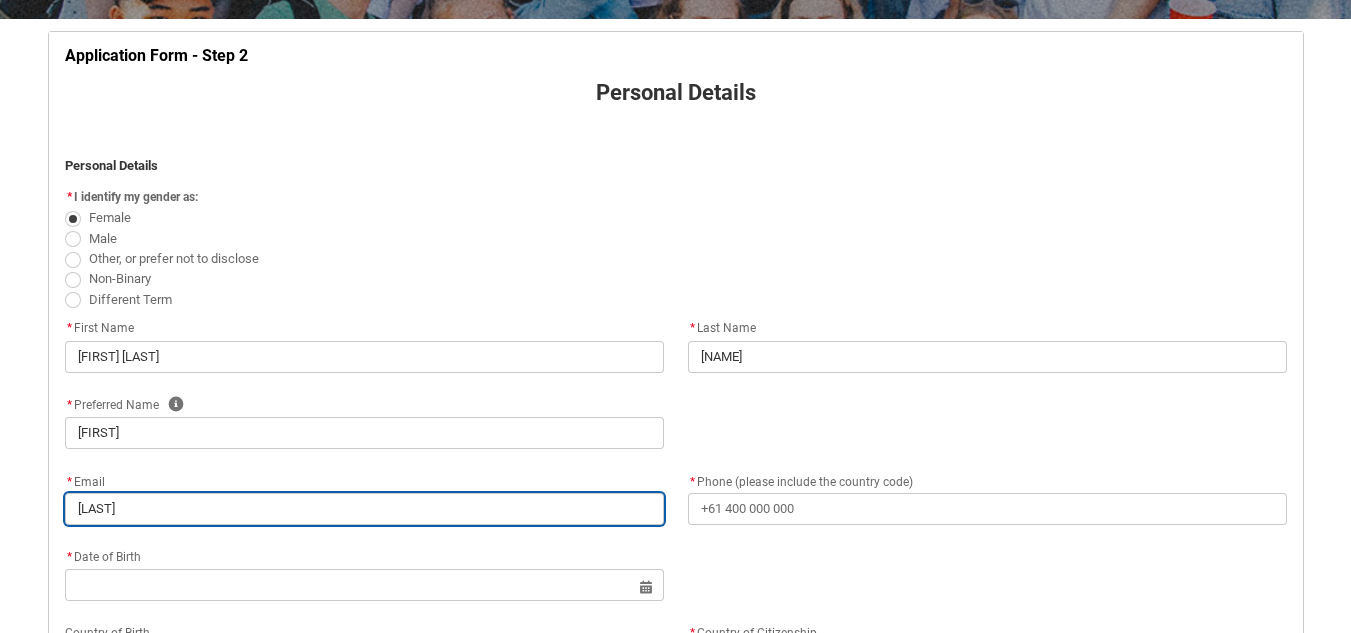 type on "[LAST]" 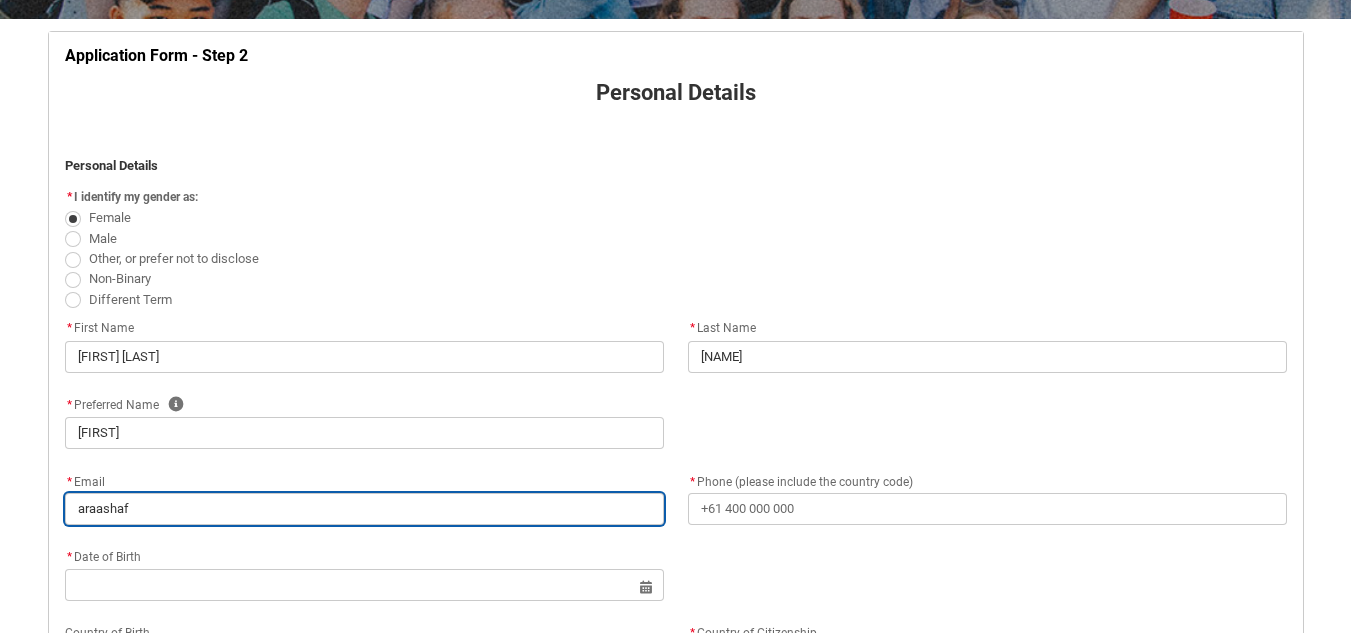 type on "[LAST]" 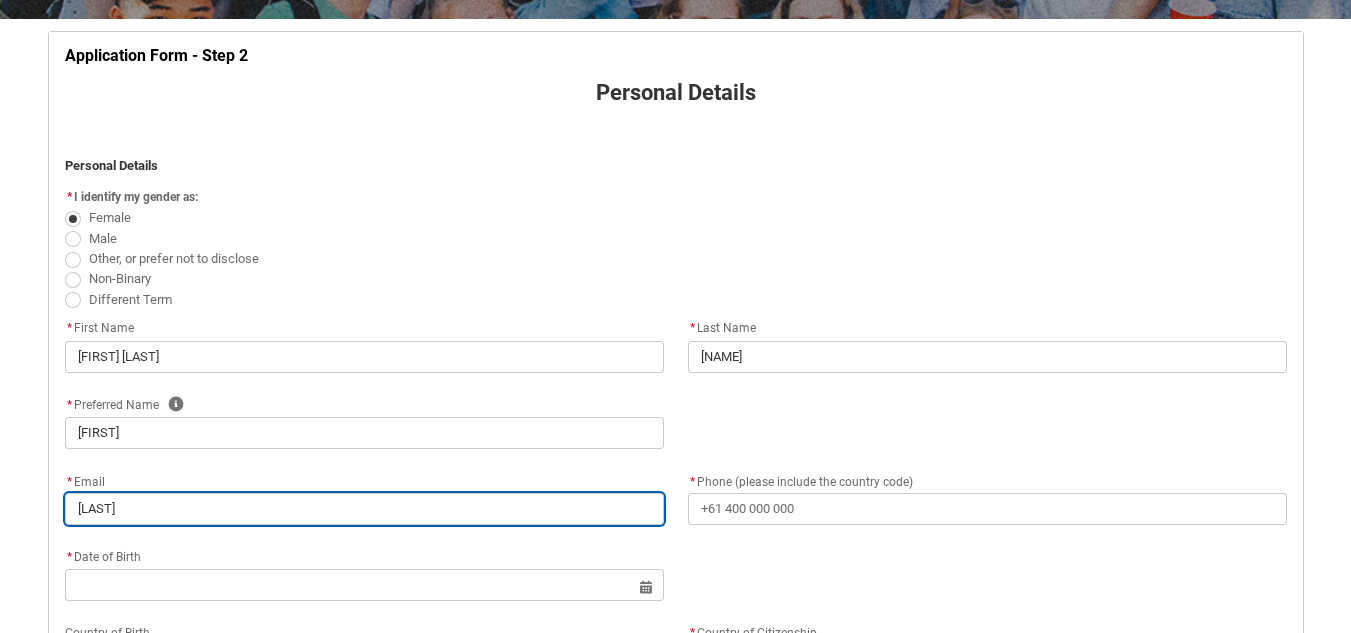 type on "[LAST]" 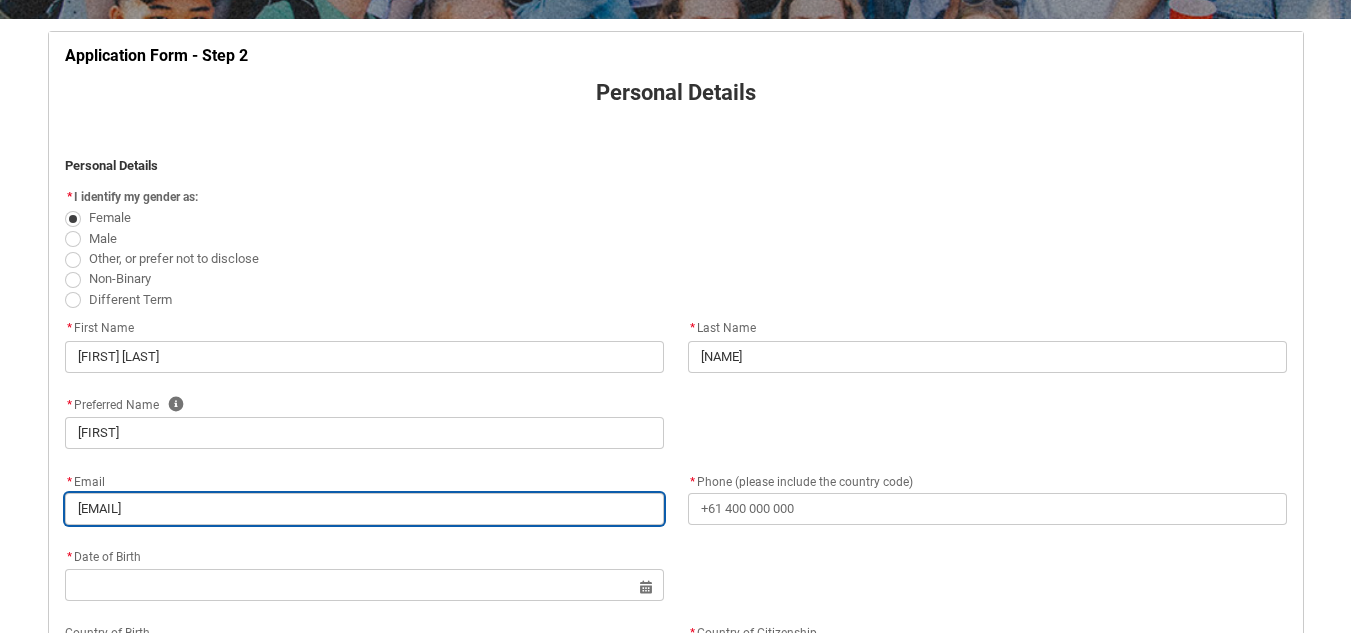 type on "[EMAIL]" 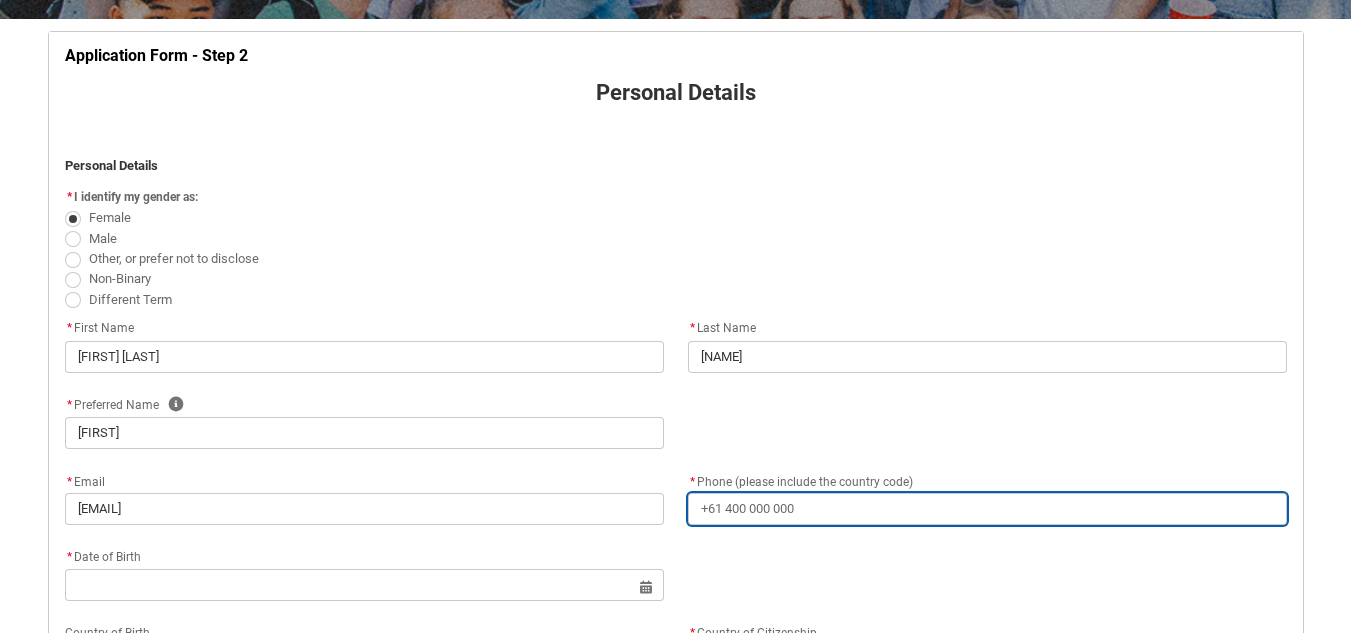 type on "=" 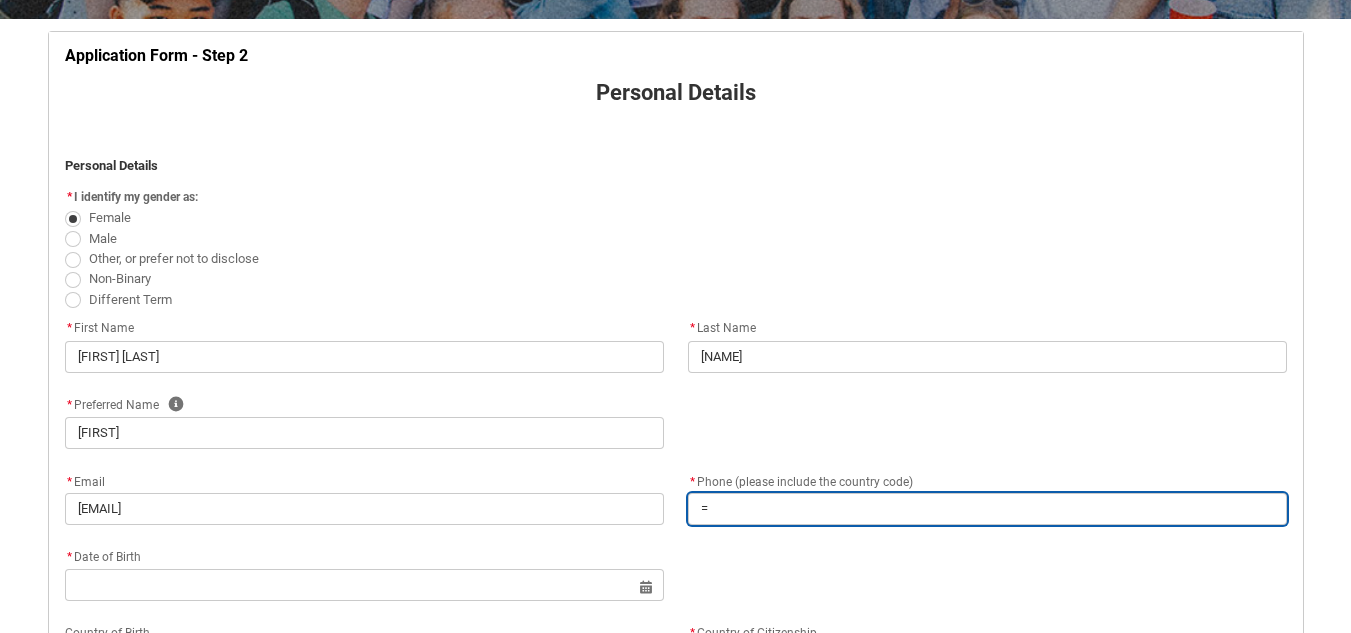 type 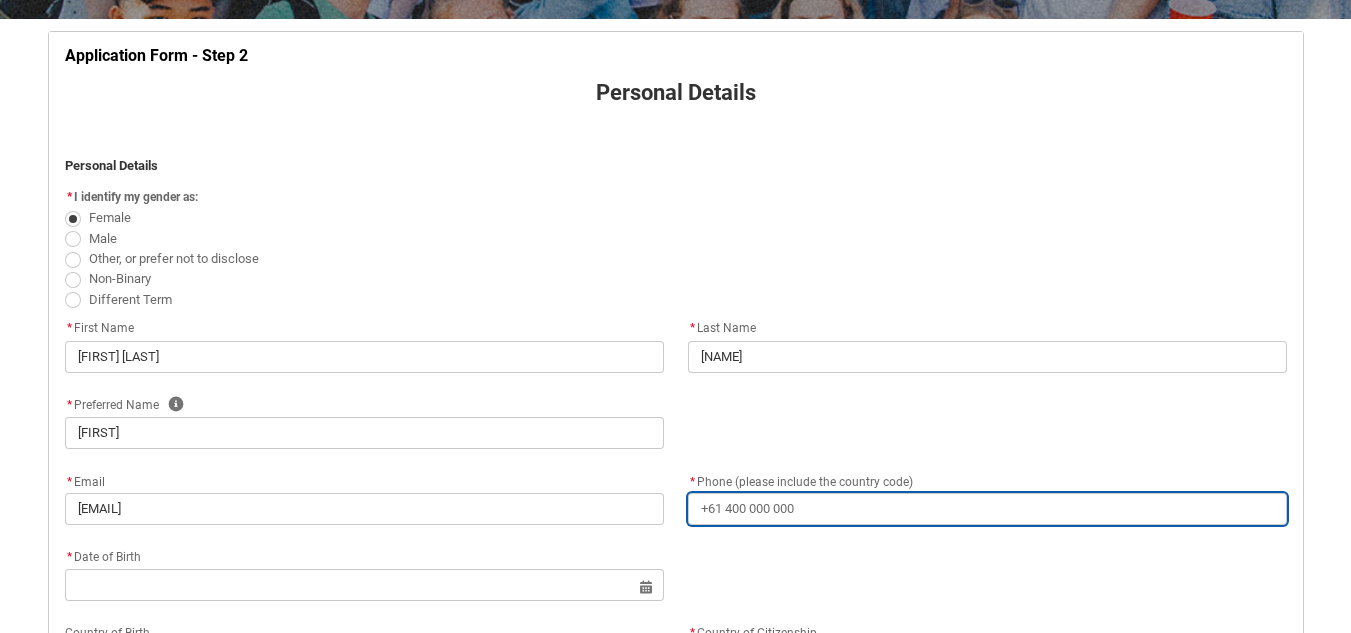 type on "+" 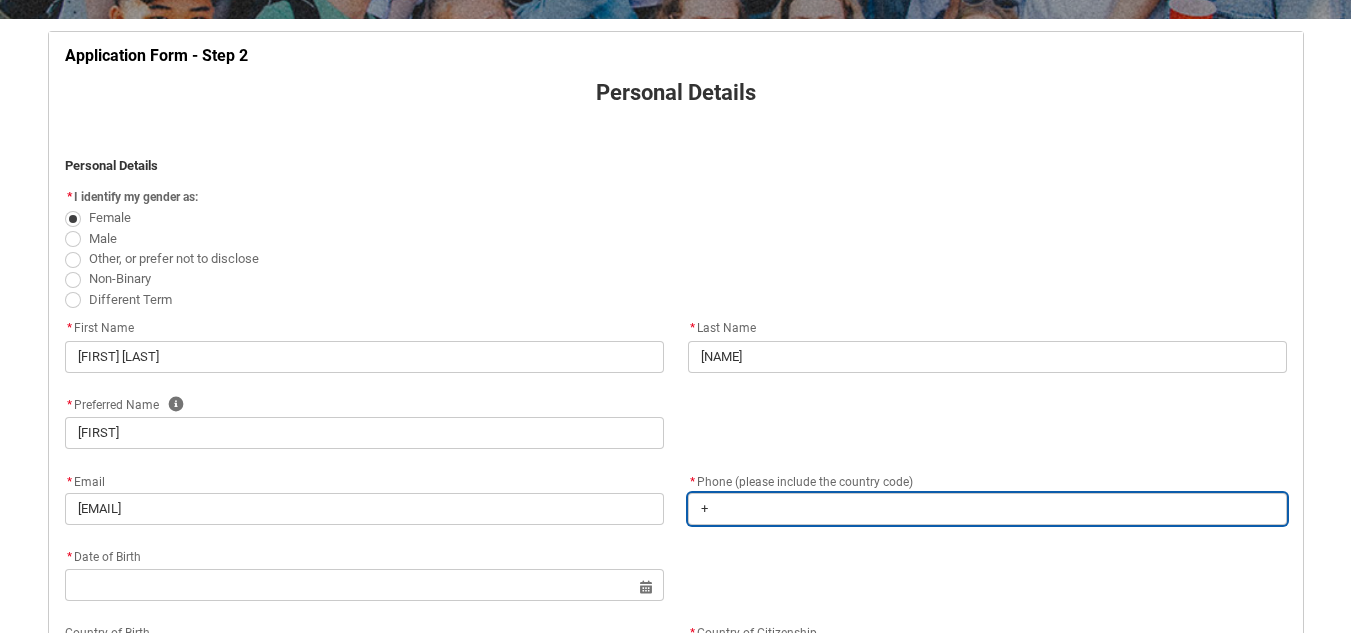 type on "+6" 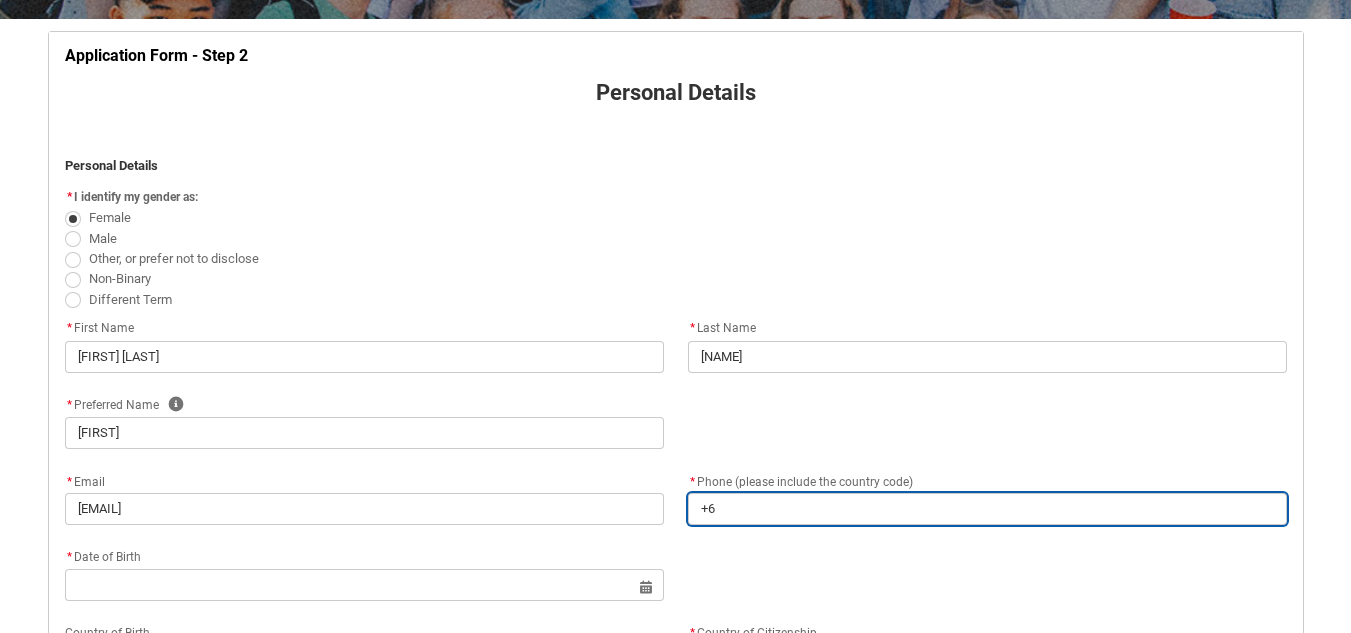 type on "+[COUNTRY_CODE]" 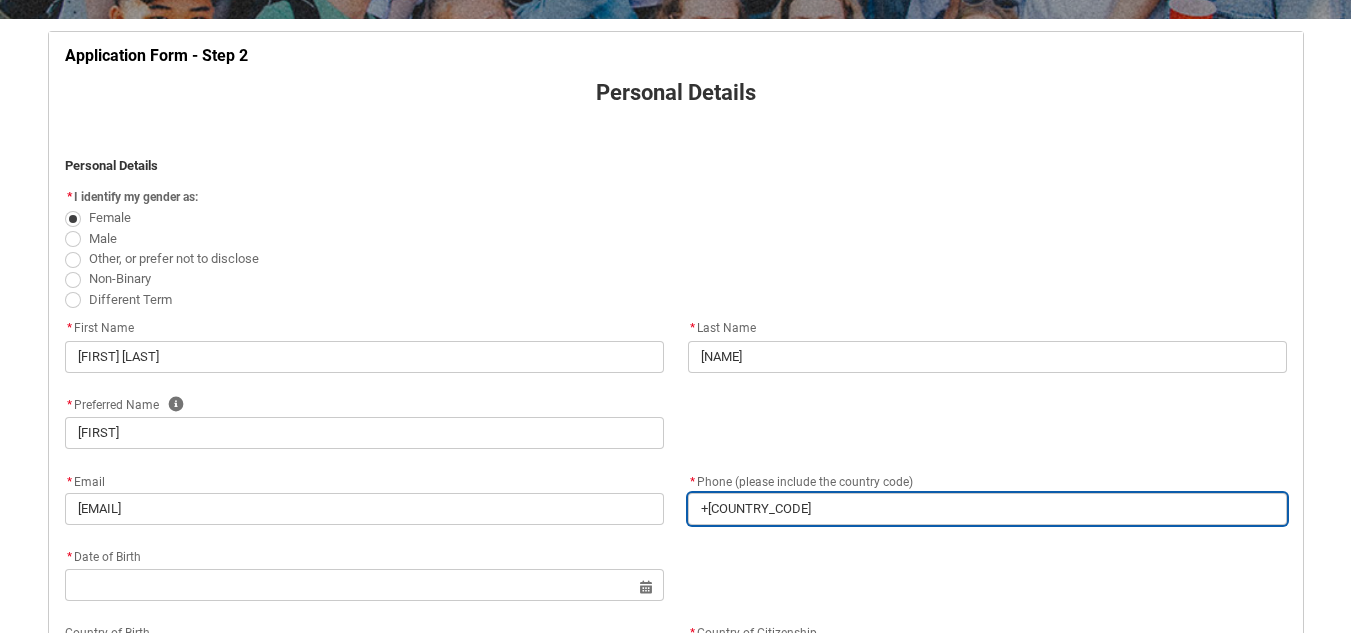 type on "+[COUNTRY_CODE]" 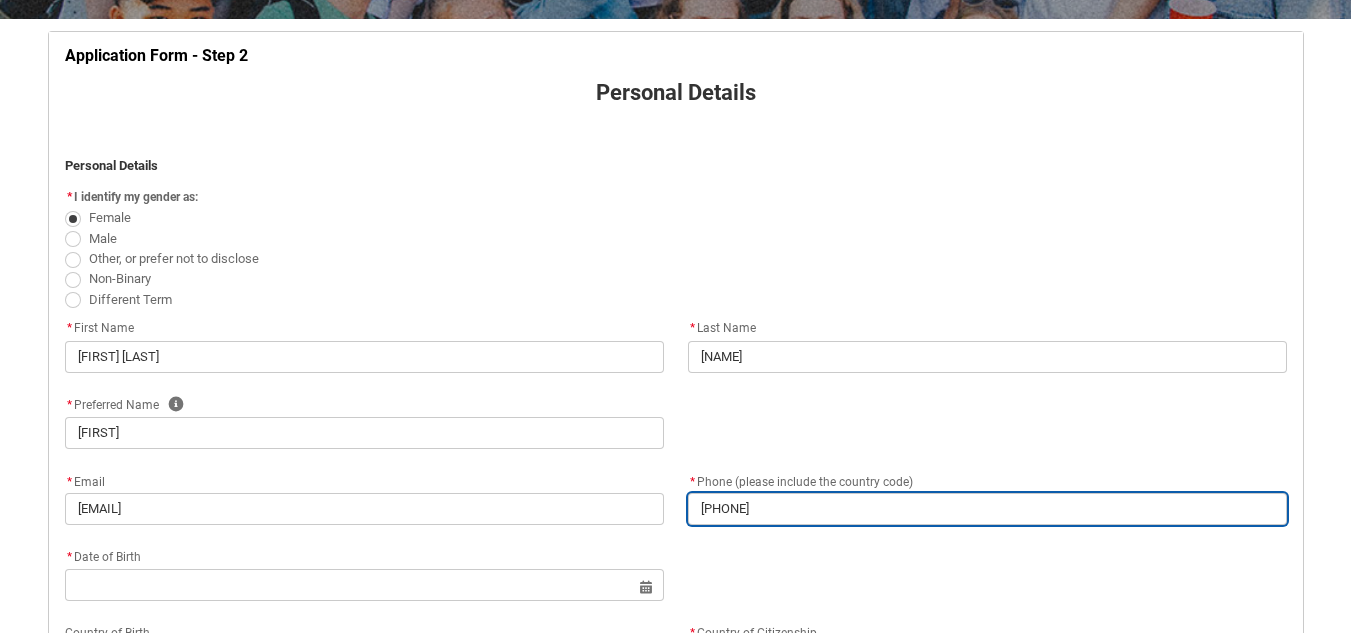 type on "[PHONE]" 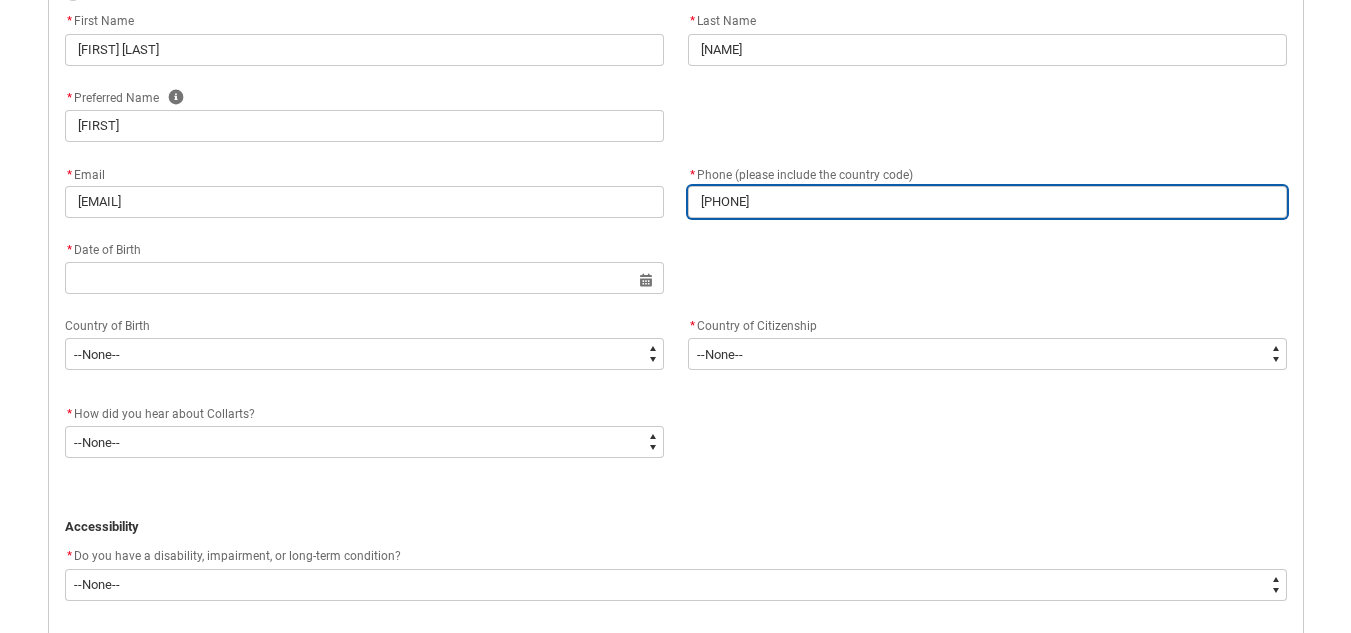 scroll, scrollTop: 686, scrollLeft: 0, axis: vertical 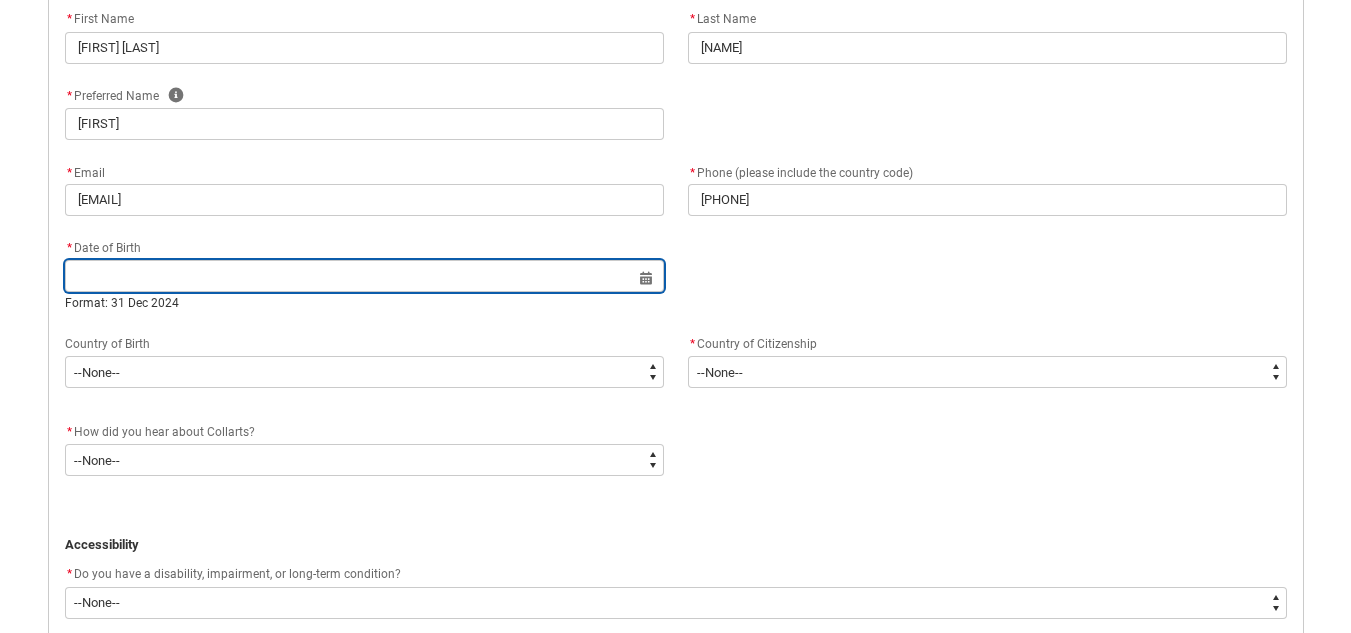 click at bounding box center (364, 276) 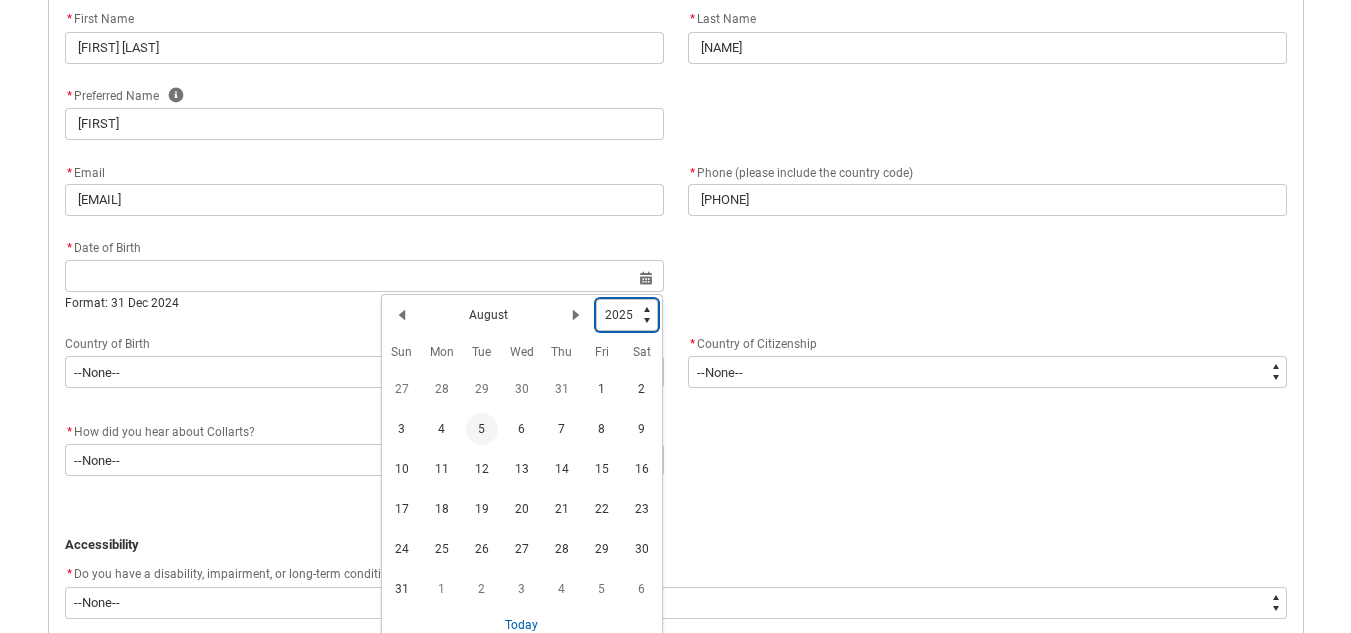 click on "1925 1926 1927 1928 1929 1930 1931 1932 1933 1934 1935 1936 1937 1938 1939 1940 1941 1942 1943 1944 1945 1946 1947 1948 1949 1950 1951 1952 1953 1954 1955 1956 1957 1958 1959 1960 1961 1962 1963 1964 1965 1966 1967 1968 1969 1970 1971 1972 1973 1974 1975 1976 1977 1978 1979 1980 1981 1982 1983 1984 1985 1986 1987 1988 1989 1990 1991 1992 1993 1994 1995 1996 1997 1998 1999 2000 2001 2002 2003 2004 2005 2006 2007 2008 2009 2010 2011 2012 2013 2014 2015 2016 2017 2018 2019 2020 2021 2022 2023 2024 2025 2026 2027 2028 2029 2030 2031 2032 2033 2034 2035 2036 2037 2038 2039 2040 2041 2042 2043 2044 2045 2046 2047 2048 2049 2050 2051 2052 2053 2054 2055 2056 2057 2058 2059 2060 2061 2062 2063 2064 2065 2066 2067 2068 2069 2070 2071 2072 2073 2074 2075 2076 2077 2078 2079 2080 2081 2082 2083 2084 2085 2086 2087 2088 2089 2090 2091 2092 2093 2094 2095 2096 2097 2098 2099 2100 2101 2102 2103 2104 2105 2106 2107 2108 2109 2110 2111 2112 2113 2114 2115 2116 2117 2118 2119 2120 2121 2122 2123 2124 2125" at bounding box center (627, 315) 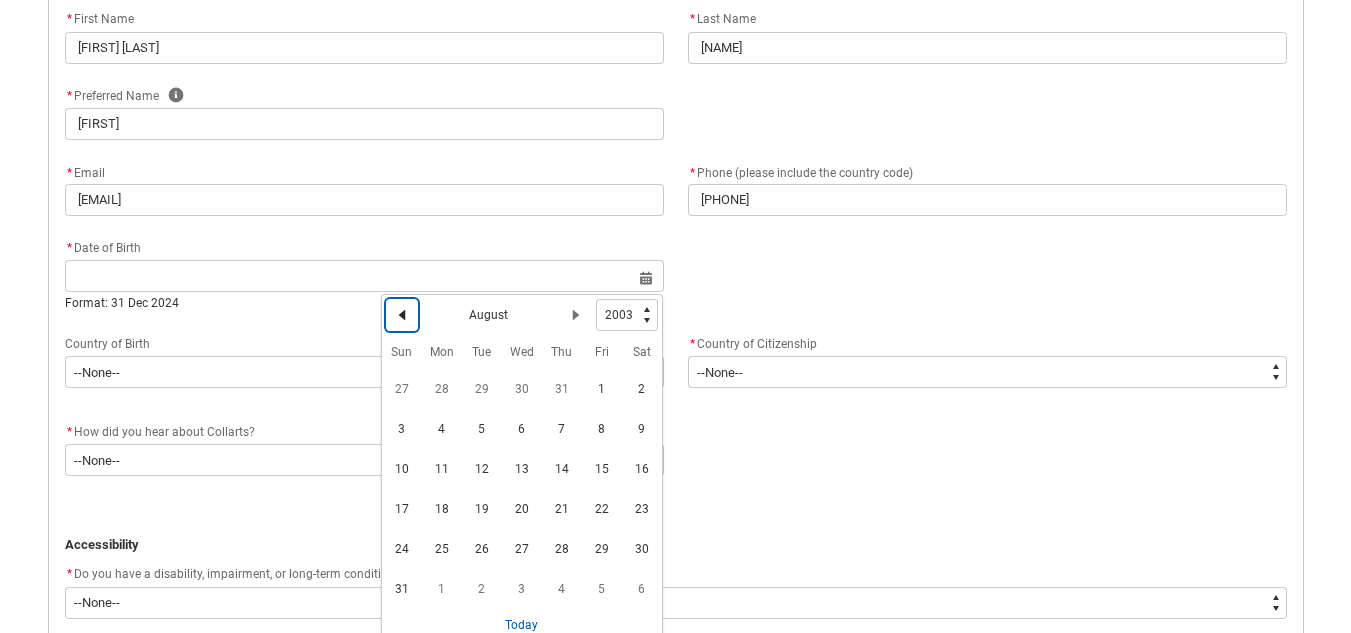 click 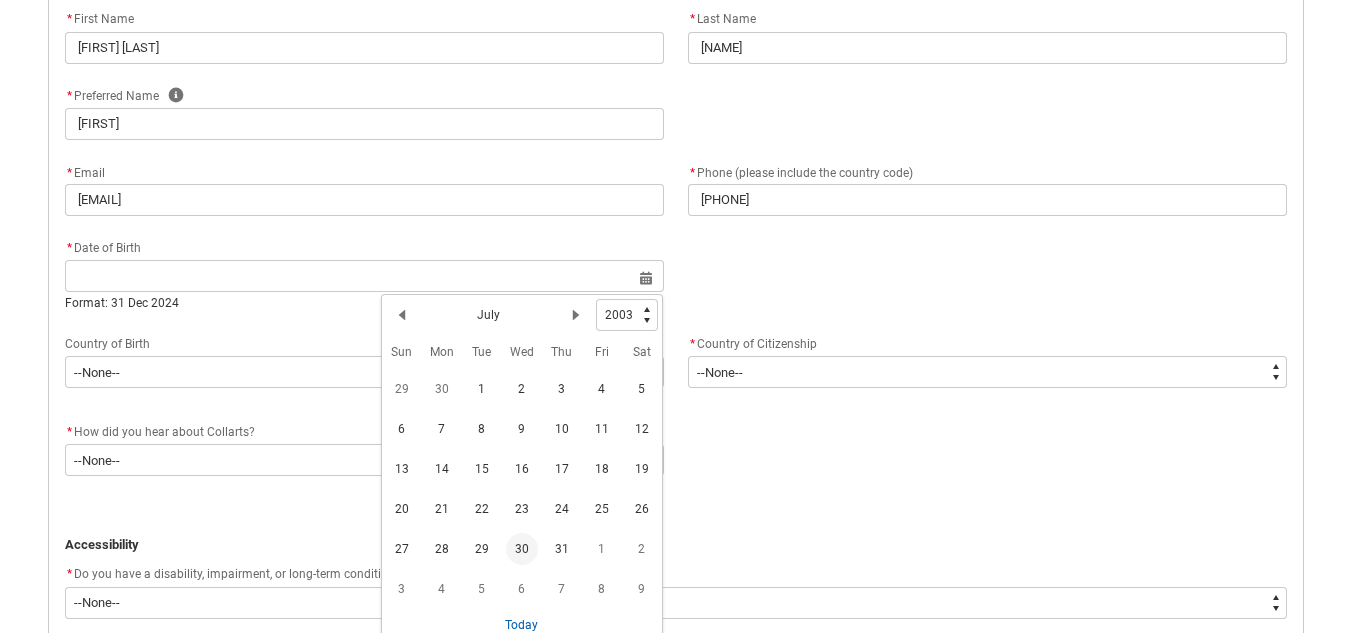 click on "30" 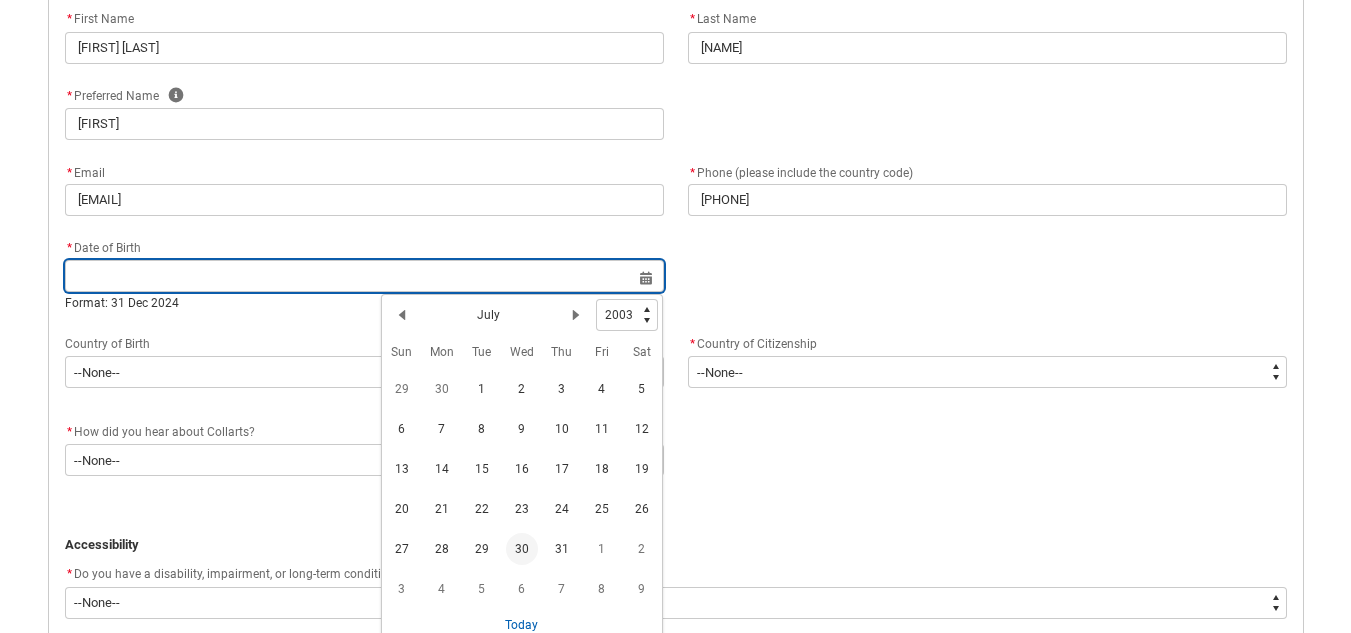 type on "[DATE]" 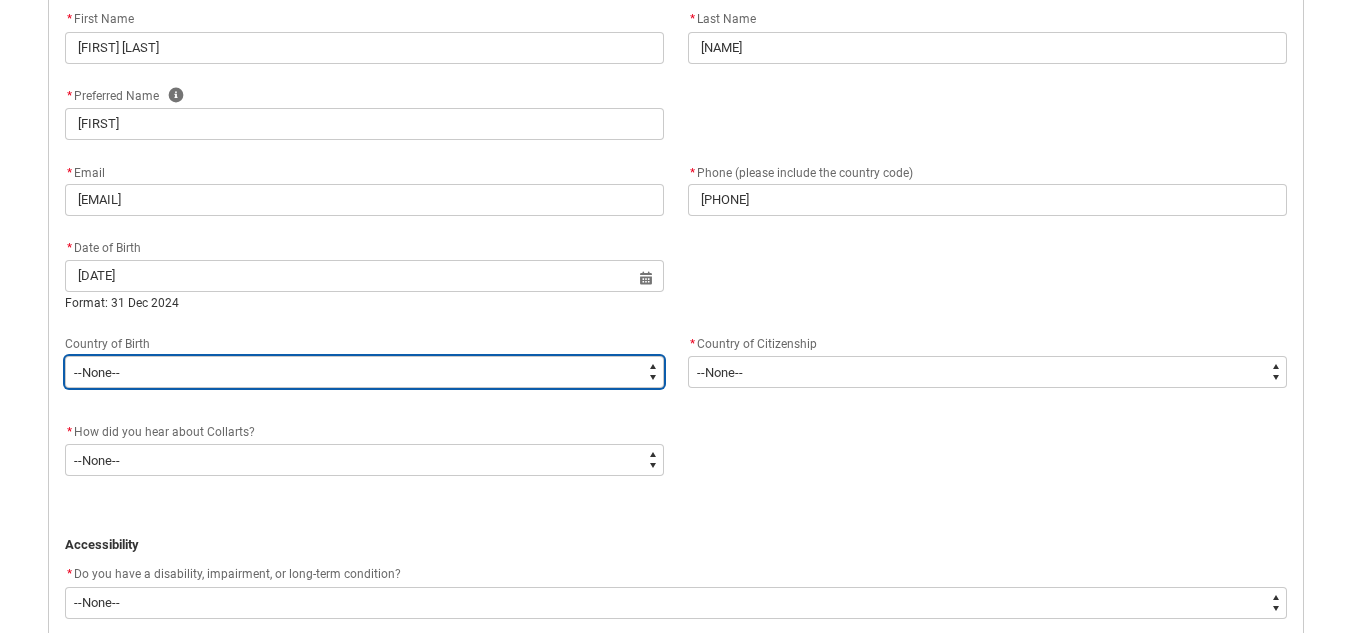 click on "--None-- 1601 Adelie Land (France) 7201 Afghanistan 2408 Aland Islands 3201 Albania 4101 Algeria 3101 Andorra 9201 Angola 8401 Anguilla 8402 Antigua and Barbuda 8201 Argentina 1602 Argentinian Antarctic Territory 7202 Armenia 8403 Aruba 1101 Australia 1603 Australian Antarctic Territory 1199 Australian External Territories, nec 2301 Austria 7203 Azerbaijan 8404 Bahamas 4201 Bahrain 7101 Bangladesh 8405 Barbados 3301 Belarus 2302 Belgium 8301 Belize 9101 Benin 8101 Bermuda 7102 Bhutan 8202 Bolivia 8433 Bonaire, Sint Eustatius and Saba 3202 Bosnia and Herzegovina 9202 Botswana 8203 Brazil 1604 British Antarctic Territory 5201 Brunei Darussalam 3203 Bulgaria 9102 Burkina Faso 9203 Burundi 9104 Cabo Verde 5102 Cambodia 9103 Cameroon 8102 Canada 8406 Cayman Islands 9105 Central African Republic 9106 Chad 8204 Chile 1605 Chilean Antarctic Territory 6101 China (excludes SARs and Taiwan) 8205 Colombia 9204 Comoros 9107 Congo, Republic of 9108 Congo, Democratic Republic of 8302 Costa Rica 1501 Cook Islands 8407 Cuba" at bounding box center (364, 372) 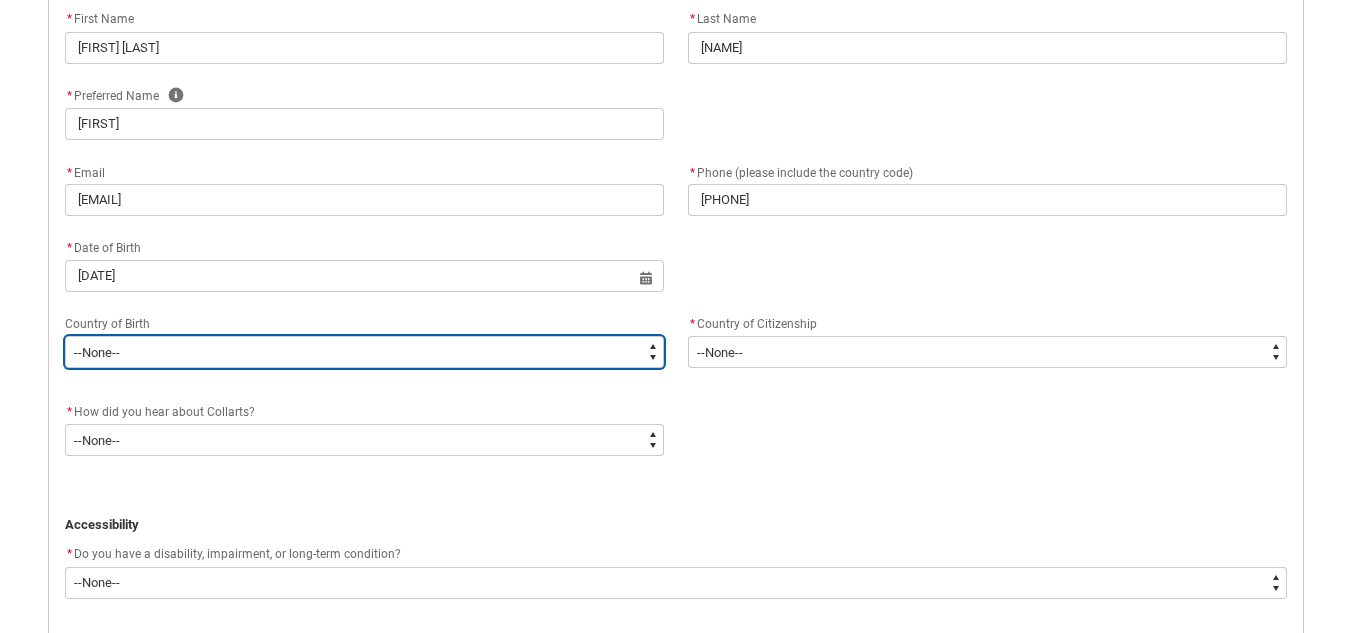 type on "Birth_Country.[COUNTRY]" 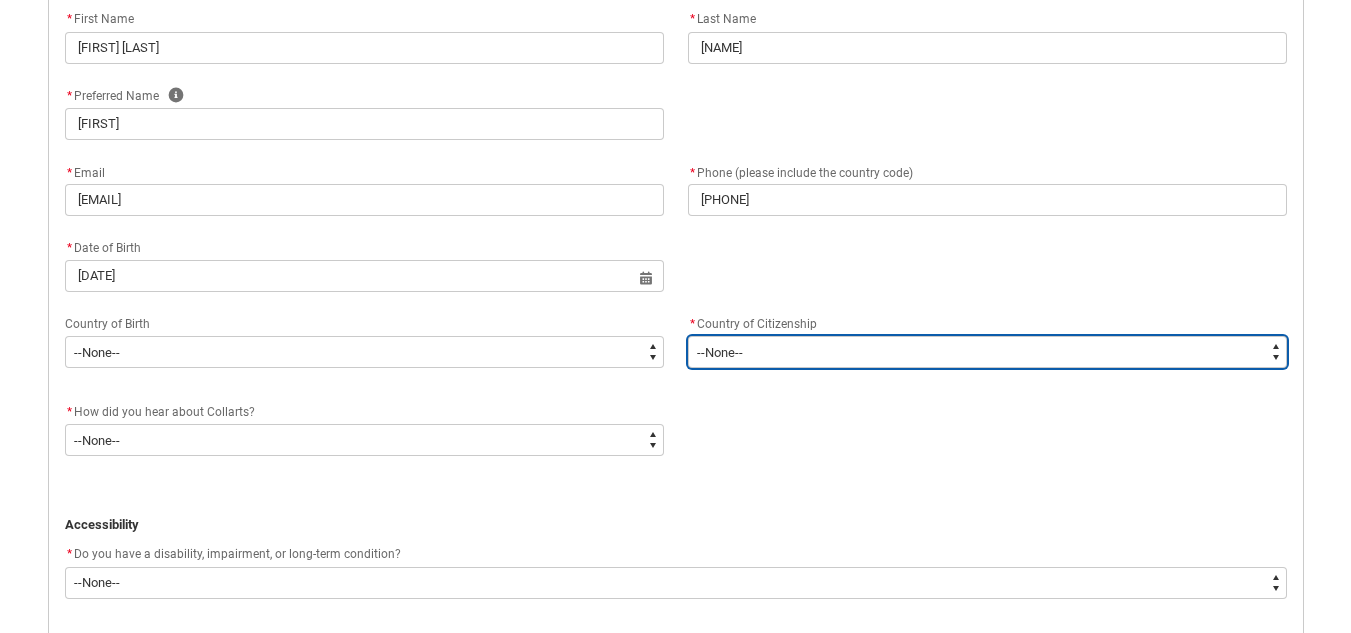 click on "--None-- Afghanistan Åland Islands Albania Algeria American Samoa Andorra Angola Anguilla Antarctica Antigua and Barbuda Argentina Armenia Aruba Australia Austria Azerbaijan Bahamas (the) Bahrain Bangladesh Barbados Belarus Belgium Belize Benin Bermuda Bhutan Bolivia (Plurinational State of) Bonaire, Sint Eustatius and Saba Bosnia and Herzegovina Botswana Bouvet Island Brazil British Antarctic Territory British Indian Ocean Territory (the) Brunei Darussalam Bulgaria Burkina Faso Burma Burundi Byelorussian SSR Cabo Verde Cambodia Cameroon Canada Canton and Enderbury Islands Cayman Islands (the) Central African Republic (the) Chad Chile China Christmas Island Cocos (Keeling) Islands (the) Colombia Comoros (the) Congo (the Democratic Republic of the) Congo (the) Cook Islands (the) Costa Rica Côte d'Ivoire Croatia Cuba Curaçao Cyprus Czech Republic (the) Czechoslovakia Dahomey Denmark Djibouti Dominica Dominican Republic (the) Dronning Maud Land East Timor Ecuador Egypt El Salvador Equatorial Guinea Eritrea" at bounding box center (987, 352) 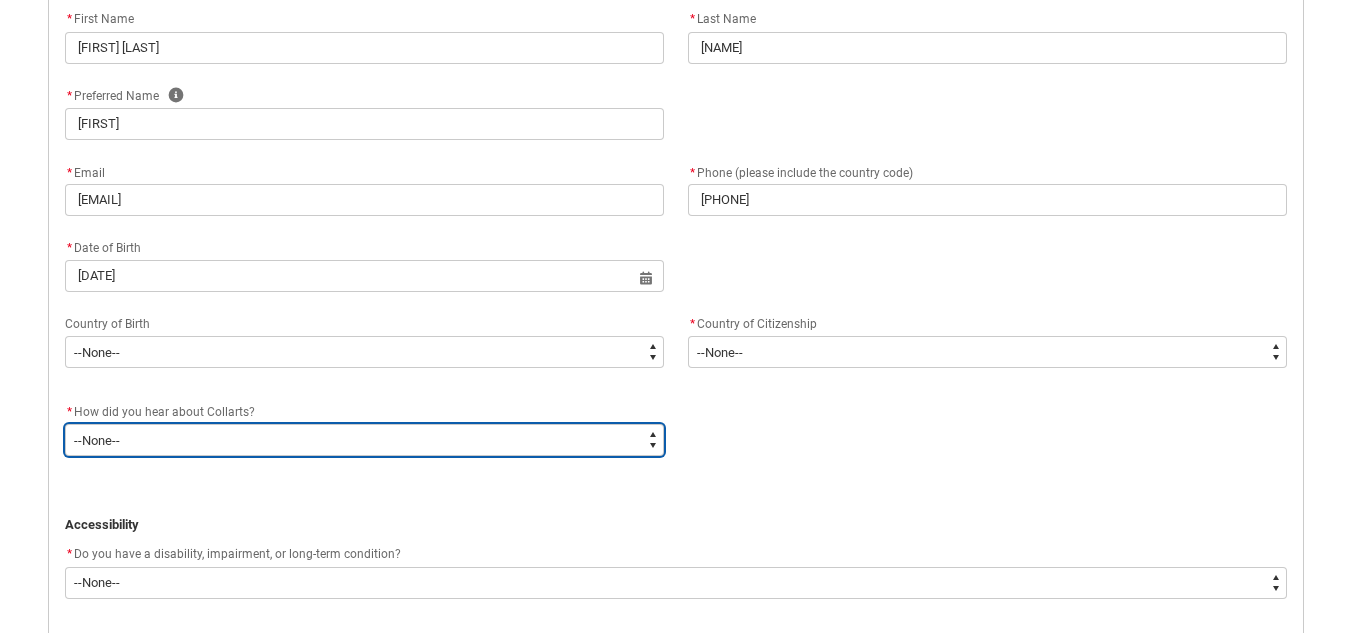 click on "--None-- Advertising - Facebook Advertising - Google Advertising - Instagram Advertising - YouTube Advertising - Other Career Advisor Career Expo Collarts Newsletter/Email Collarts Website Festivals/Events Freeza/Amplified In the Media Online Search (Google) Radio Signage Socials (Facebook, Instagram, TikTok, LinkedIn etc) Spotify VET course at school VTAC Word of mouth Workshops at Collarts Workshops at school Other" at bounding box center [364, 440] 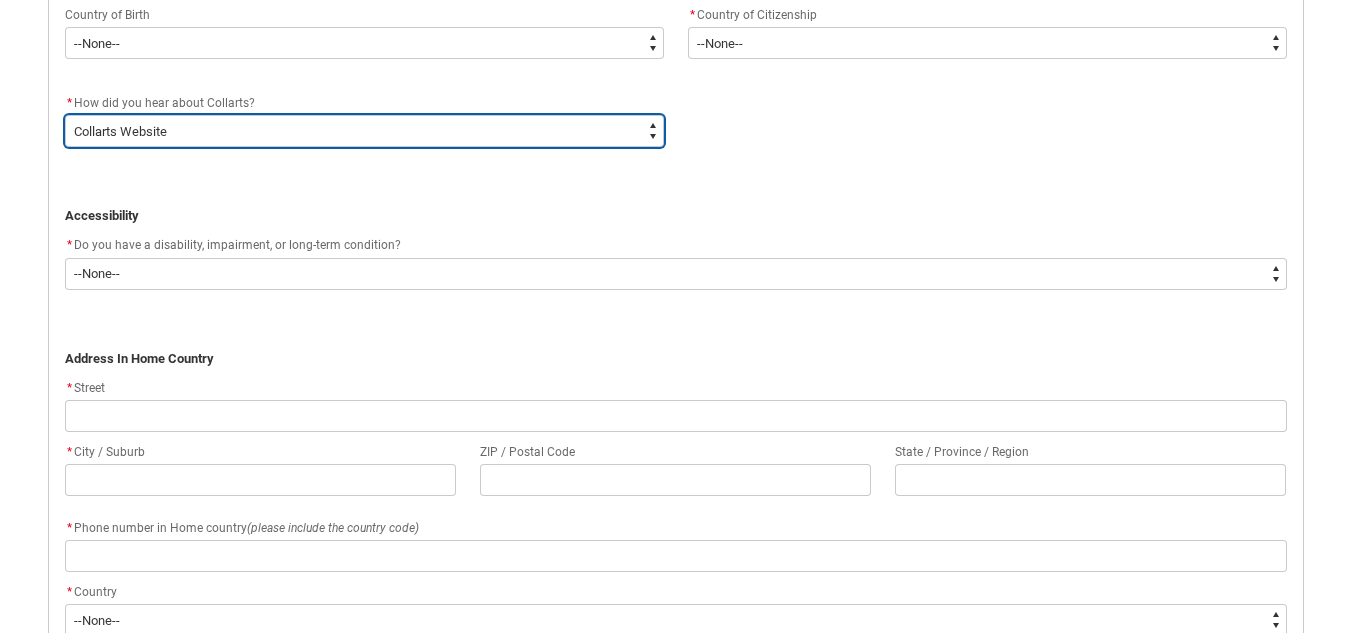 scroll, scrollTop: 996, scrollLeft: 0, axis: vertical 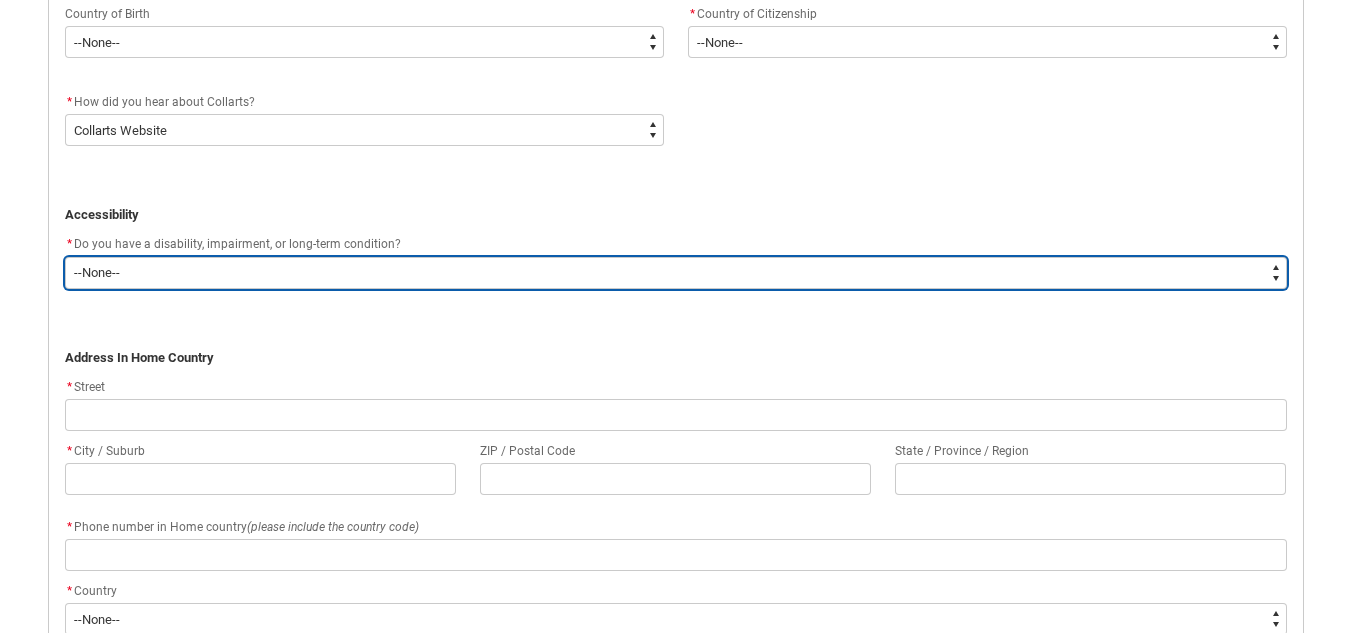 click on "--None-- Yes No" at bounding box center [676, 273] 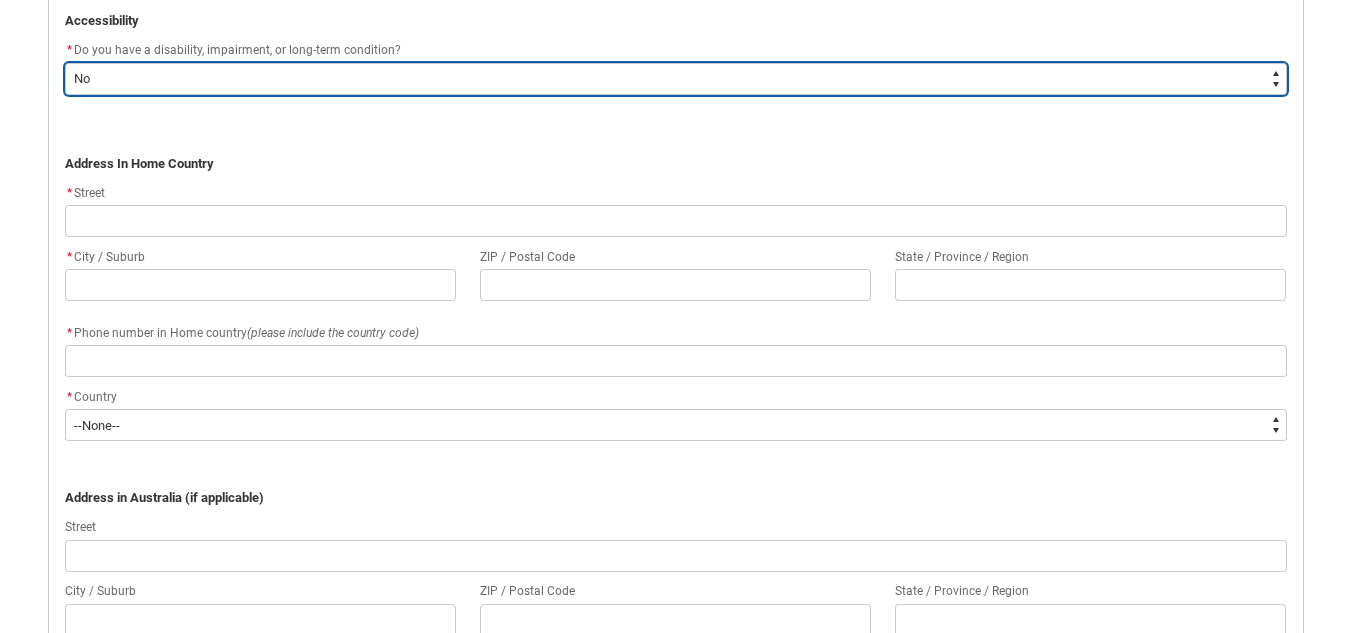 scroll, scrollTop: 1189, scrollLeft: 0, axis: vertical 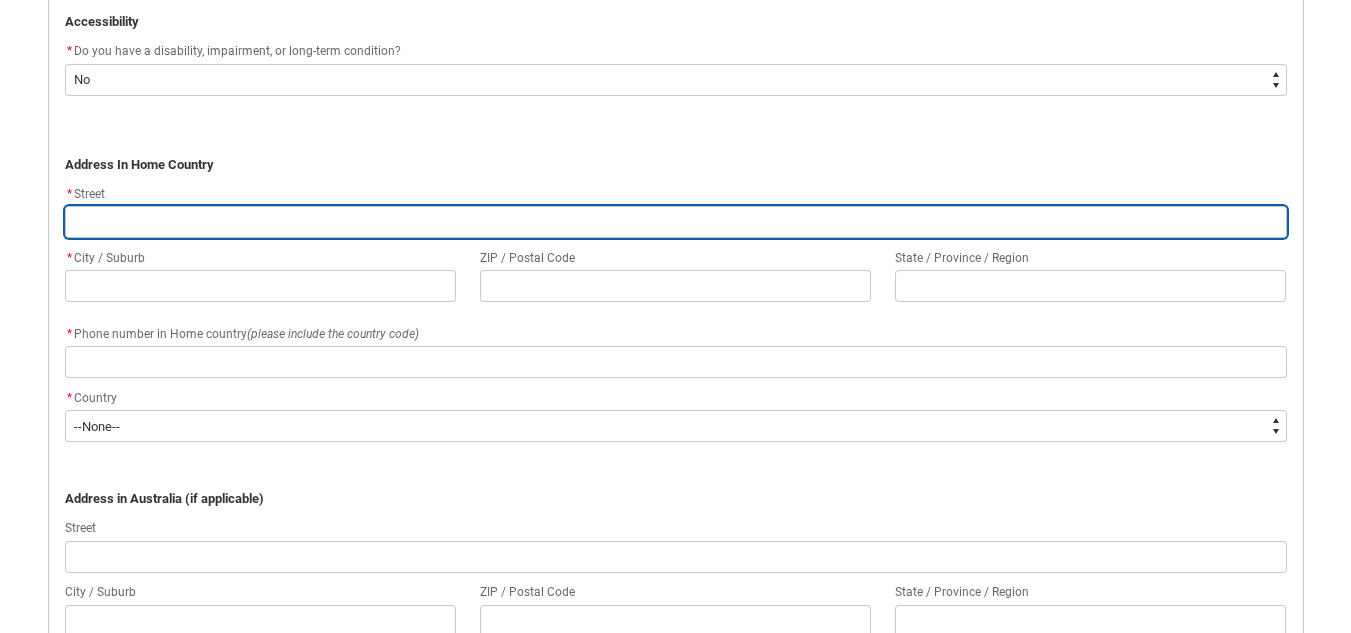 click at bounding box center [676, 222] 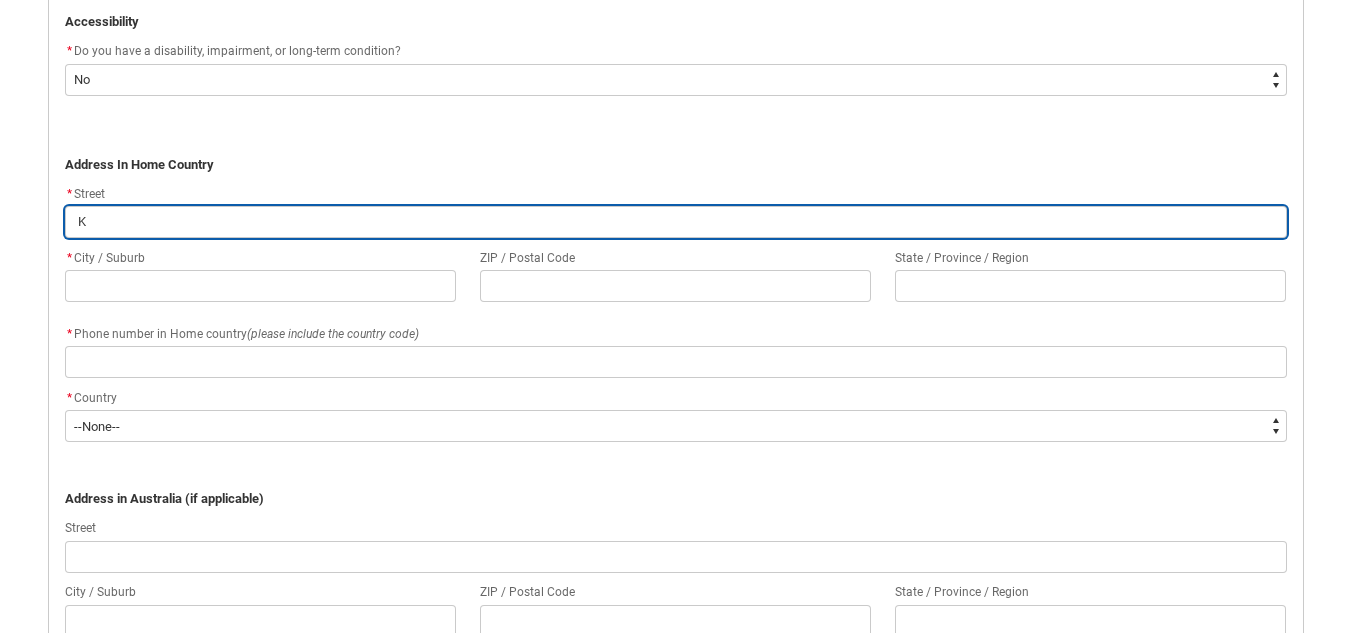 type on "Ko" 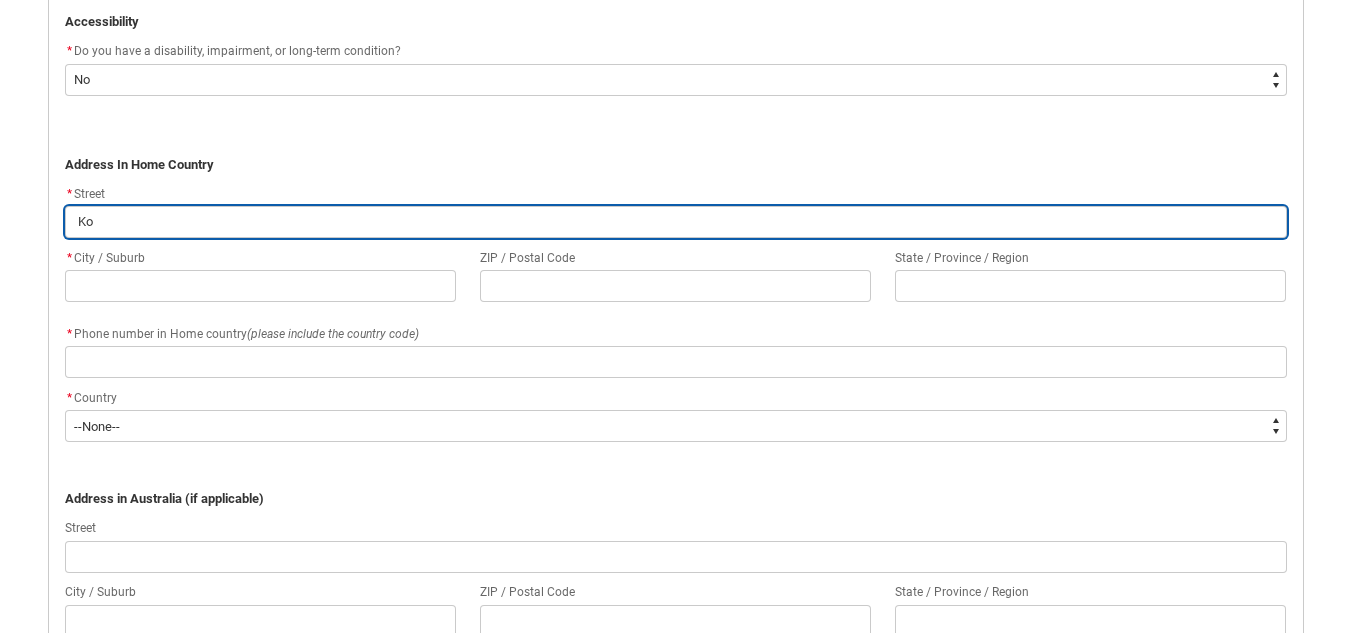 type on "Kom" 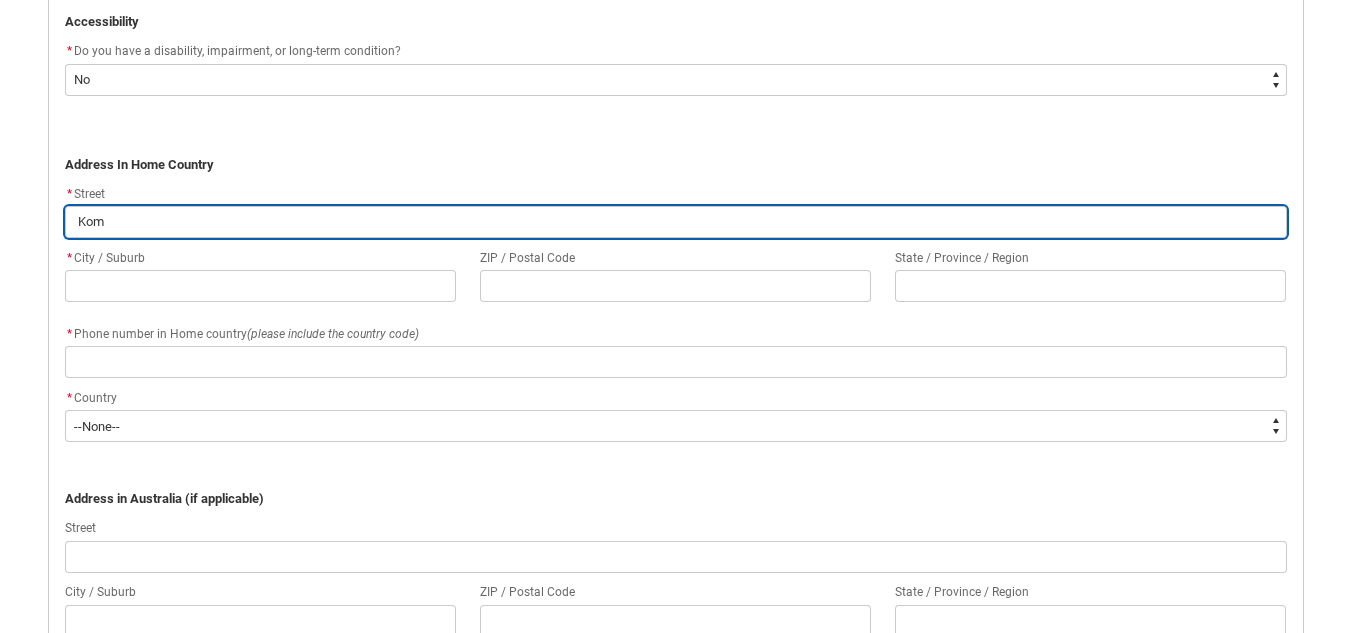 type on "[ADDRESS]" 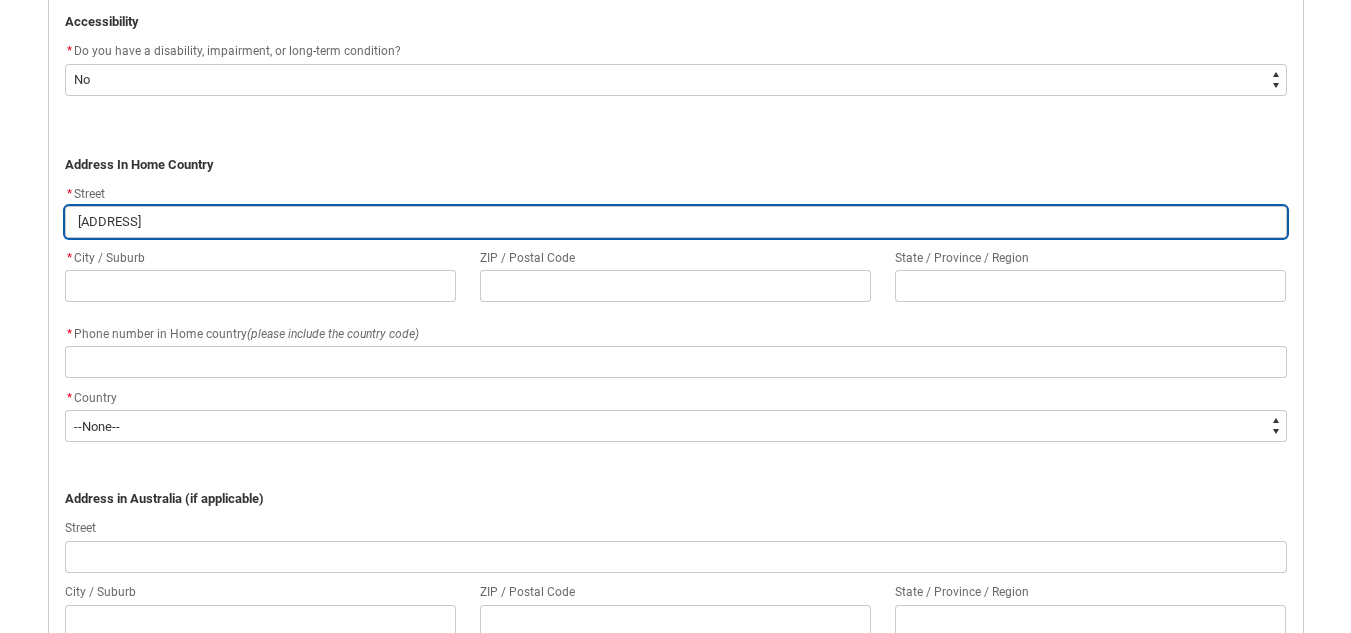 type on "Kompl" 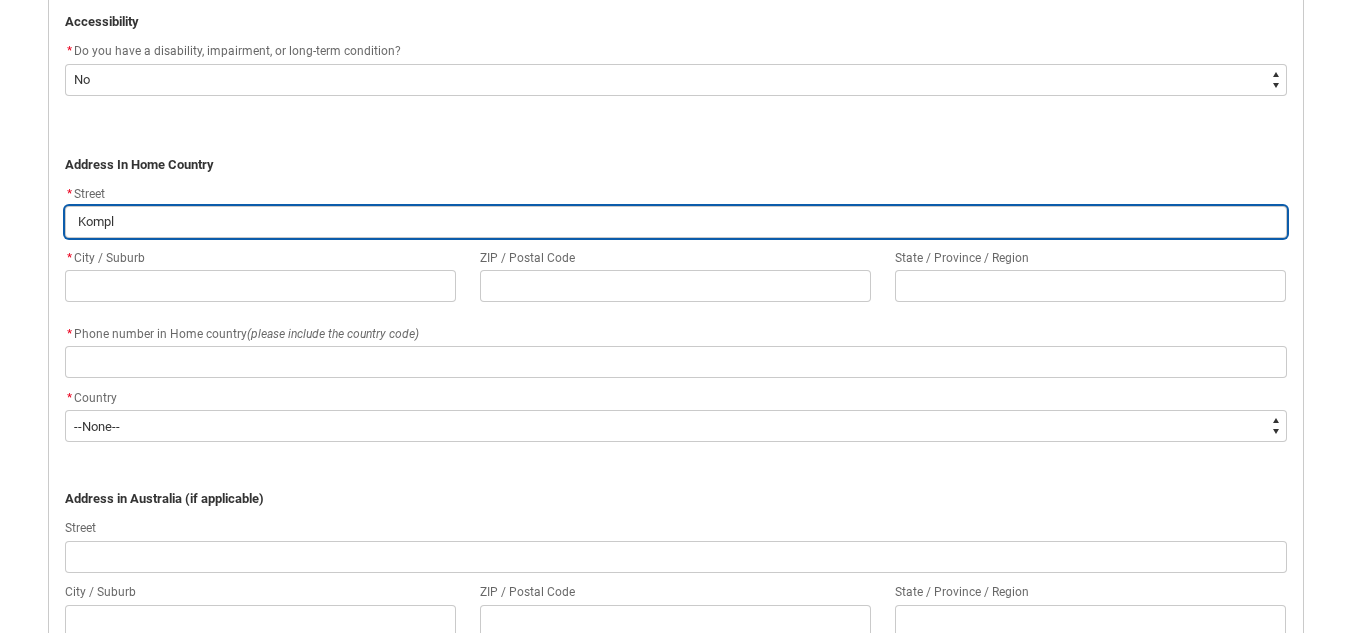 type on "Komple" 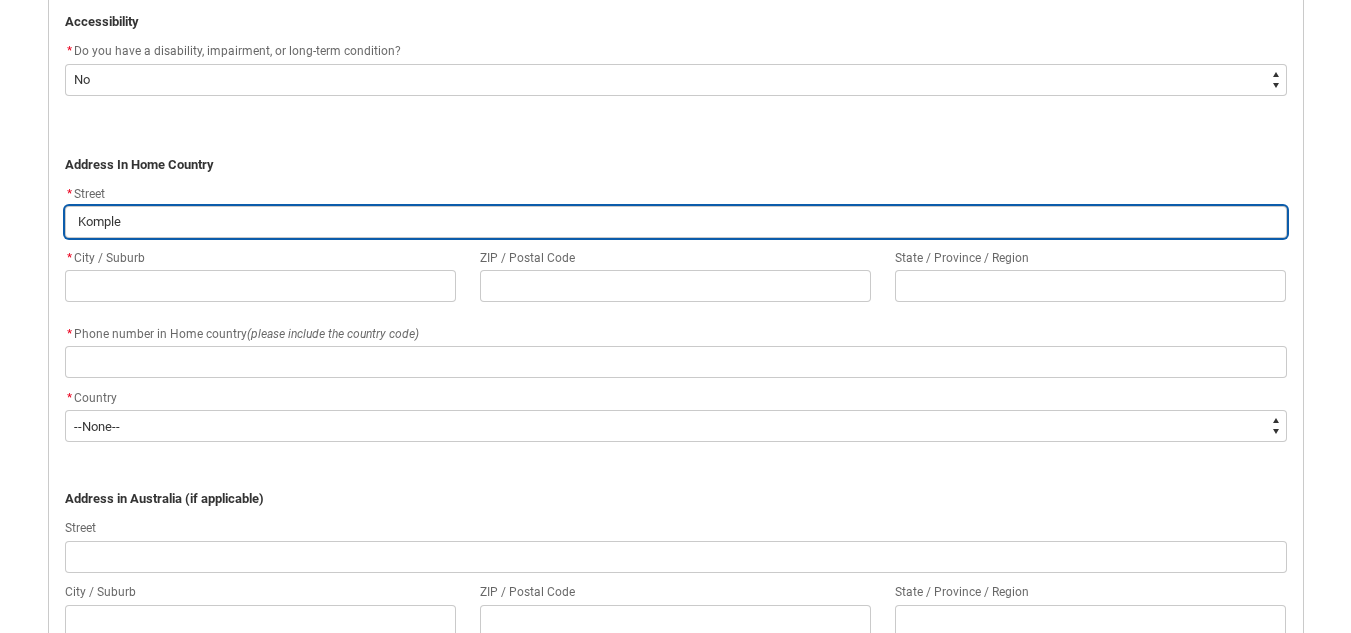 type on "Komplek" 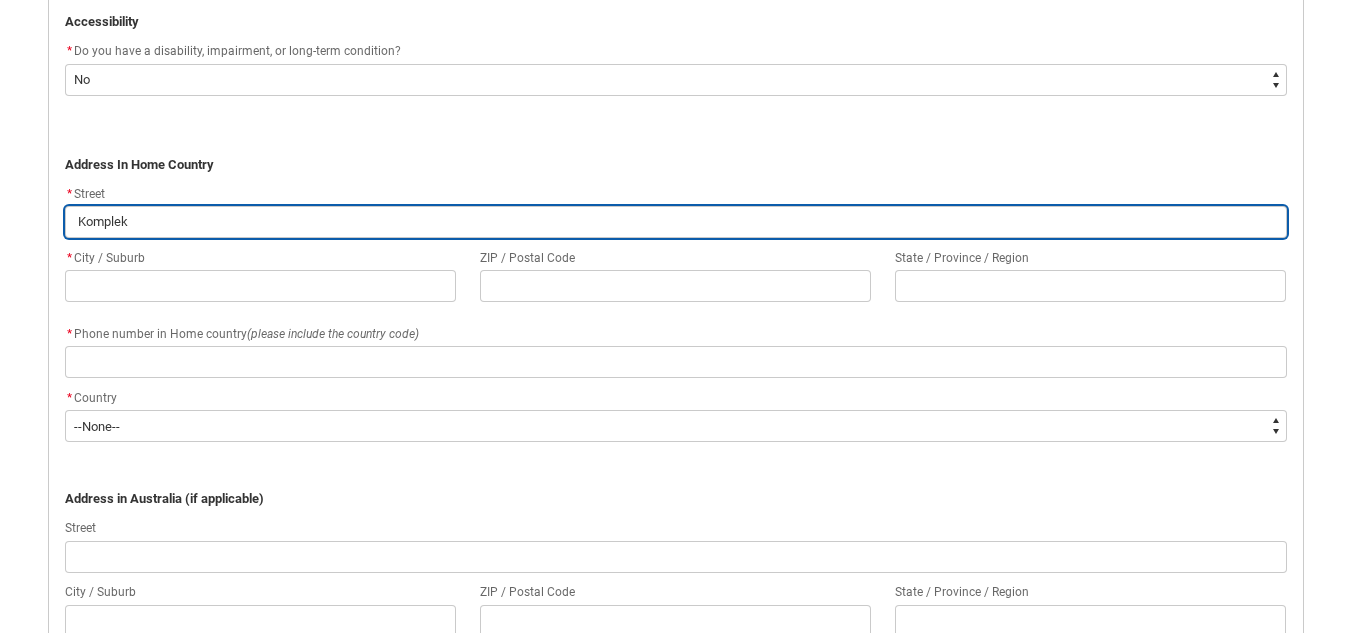 type on "Komplek" 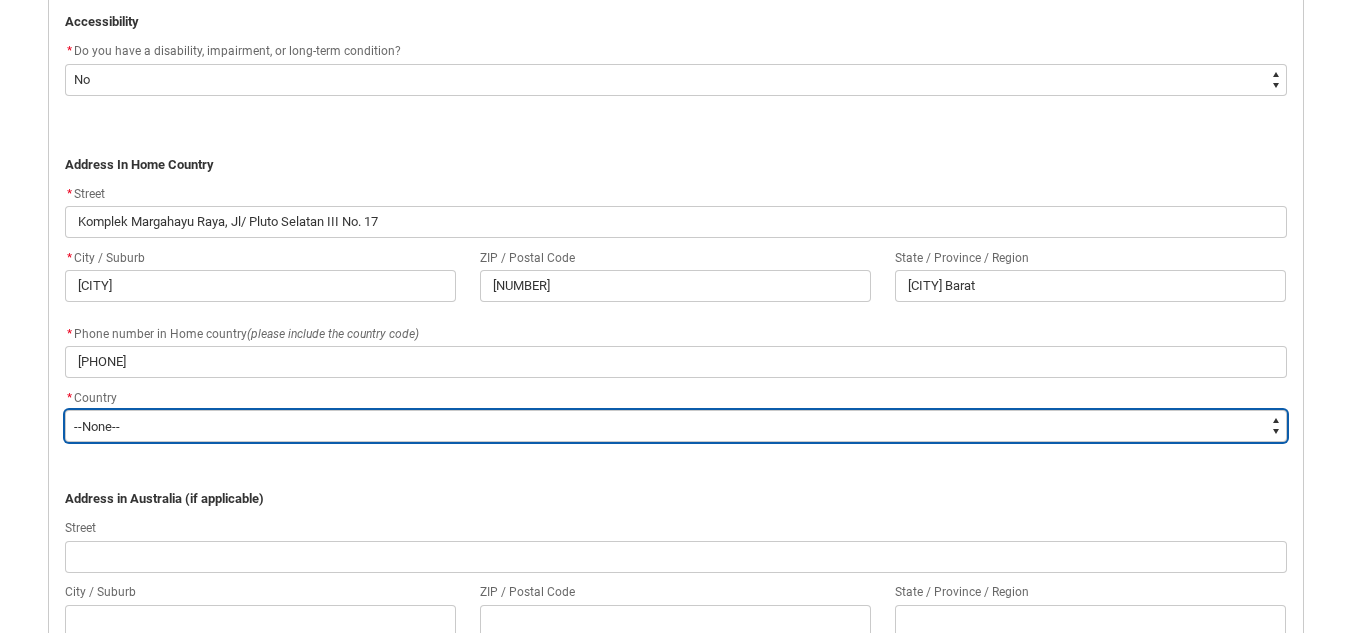 click on "--None-- Adelie Land (France) Afghanistan Aland Islands Albania Algeria Andorra Angola Anguilla Antigua and Barbuda Argentina Argentinian Antarctic Territory Armenia Aruba Australia Australian Antarctic Territory Australian External Territories, nec Austria Azerbaijan Bahamas Bahrain Bangladesh Barbados Belarus Belgium Belize Benin Bermuda Bhutan Bolivia Bonaire, Sint Eustatius and Saba Bosnia and Herzegovina Botswana Brazil British Antarctic Territory Brunei Darussalam Bulgaria Burkina Faso Burundi Cabo Verde Cambodia Cameroon Canada Cayman Islands Central African Republic Chad Chile Chilean Antarctic Territory China (excludes SARs and Taiwan) Colombia Comoros Congo, Democratic Republic of Congo, Republic of Cook Islands Costa Rica Cote d'Ivoire Croatia Cuba Curacao Cyprus Czech Republic Denmark Djibouti Dominica Dominican Republic Ecuador Egypt El Salvador England Equatorial Guinea Eritrea Estonia Ethiopia Falkland Islands Faroe Islands Fiji Finland France French Guiana French Polynesia Gabon Gambia Georgia" at bounding box center [676, 426] 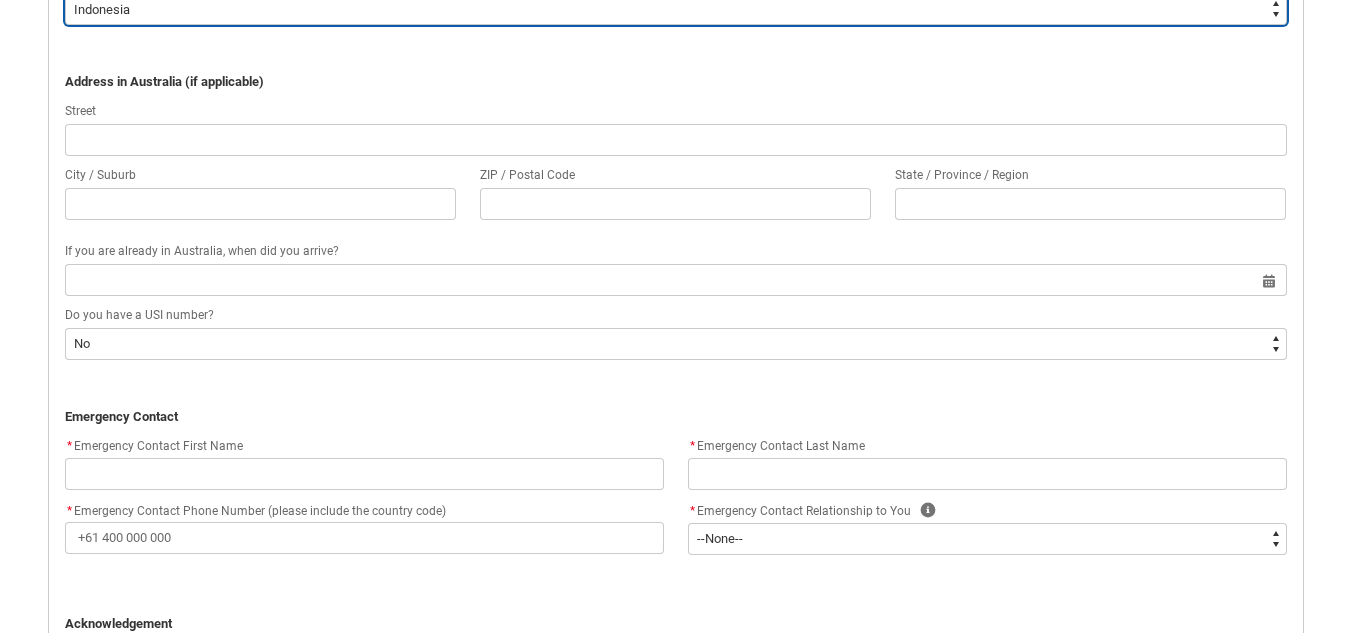scroll, scrollTop: 1697, scrollLeft: 0, axis: vertical 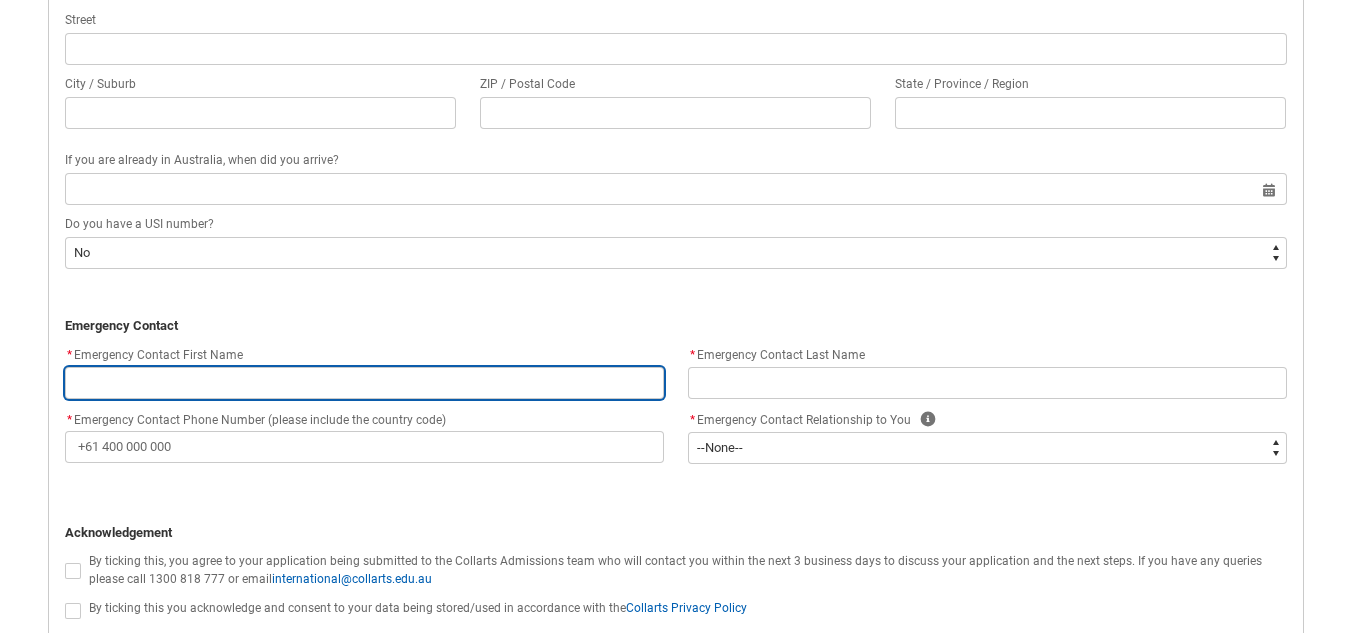 click at bounding box center [364, 383] 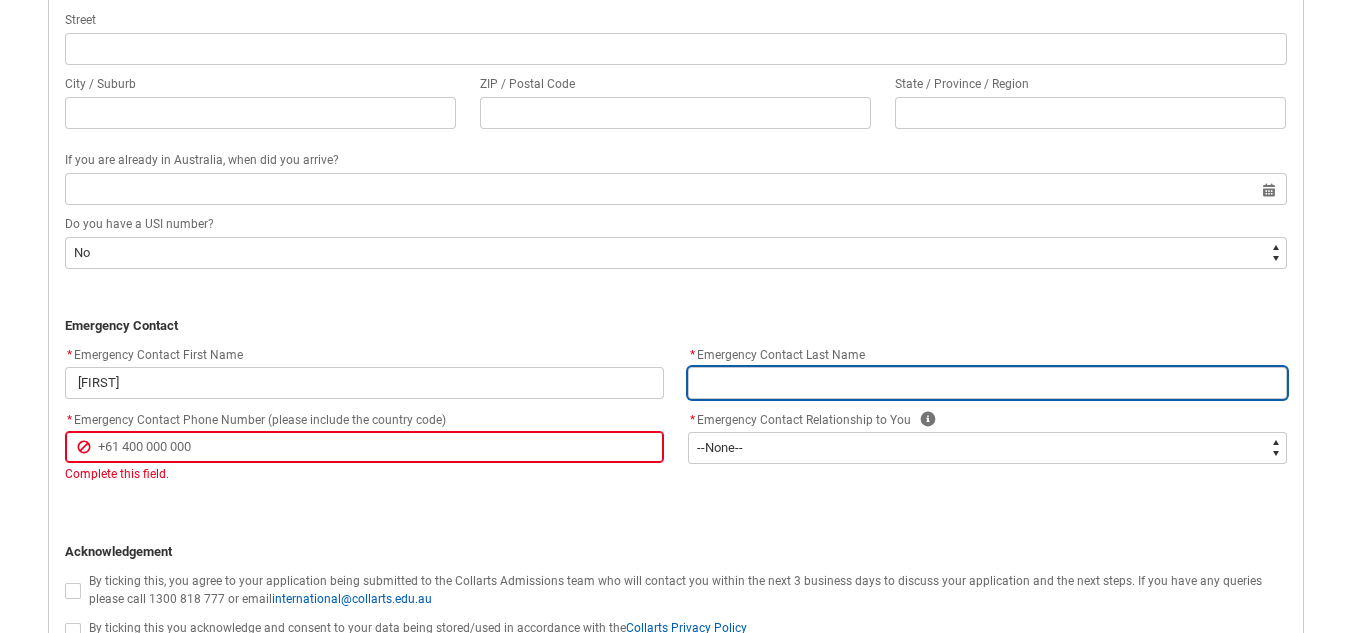 click at bounding box center [987, 383] 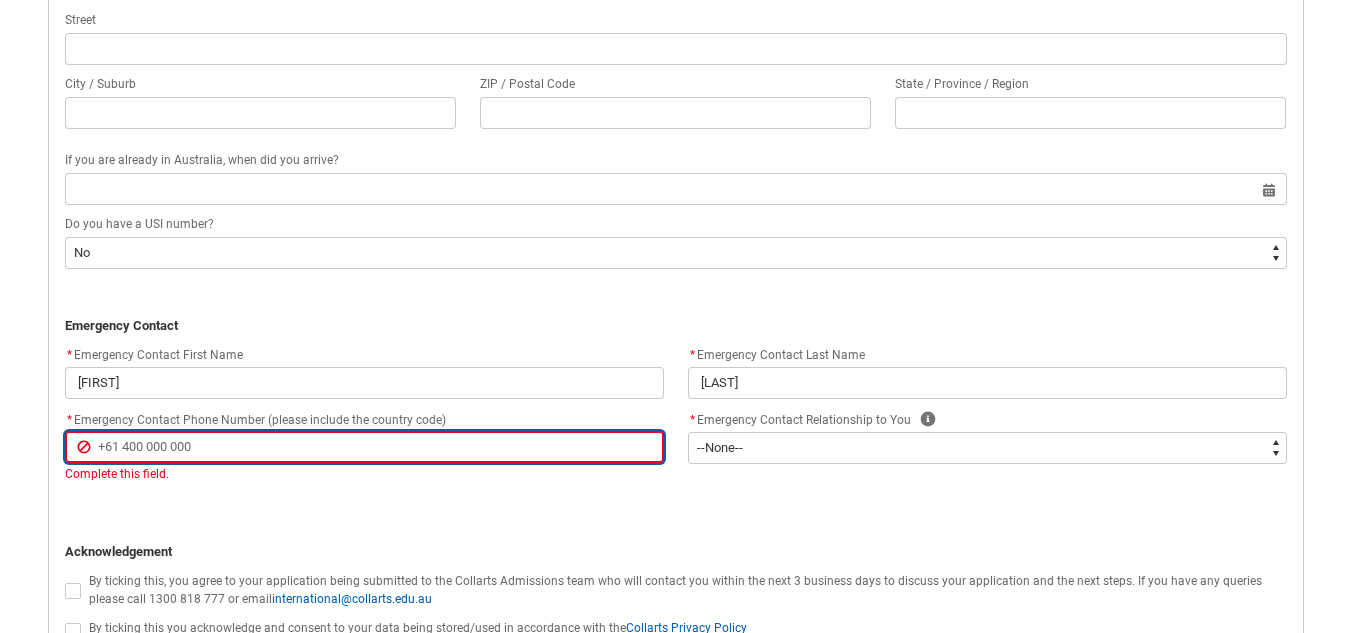 click on "* Emergency Contact Phone Number (please include the country code)" at bounding box center (364, 447) 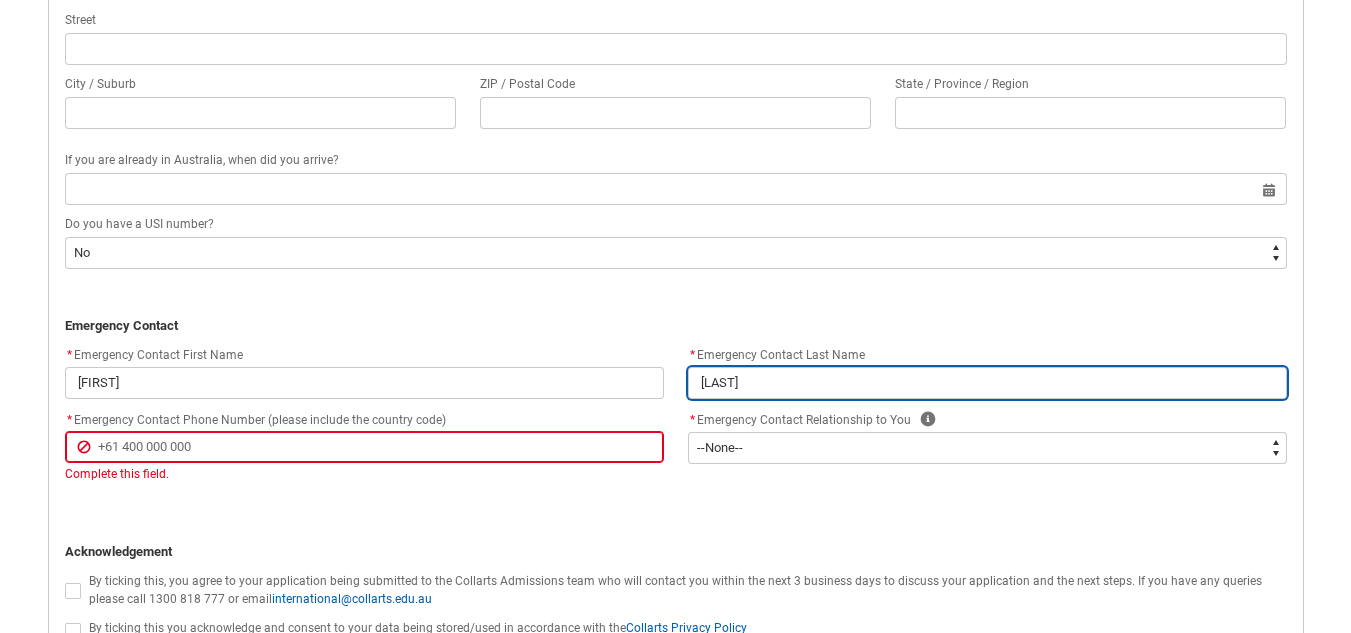 click on "[LAST]" at bounding box center [987, 383] 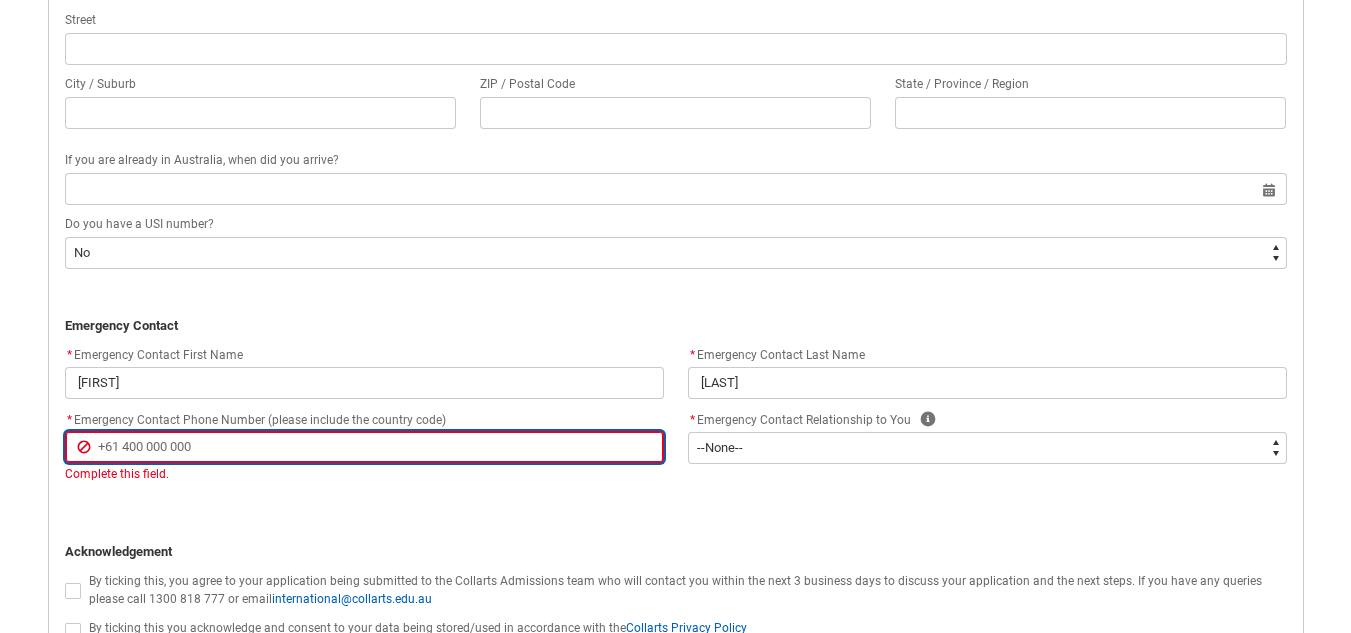 click on "* Emergency Contact Phone Number (please include the country code)" at bounding box center [364, 447] 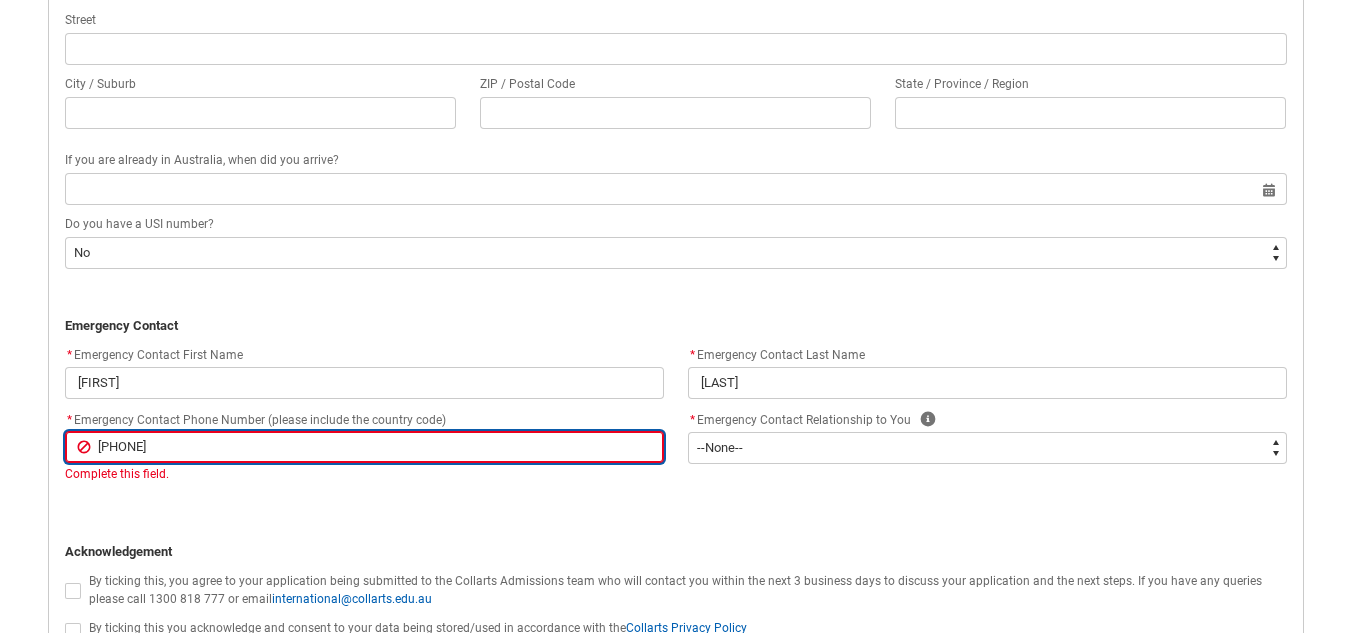 click on "[PHONE]" at bounding box center [364, 447] 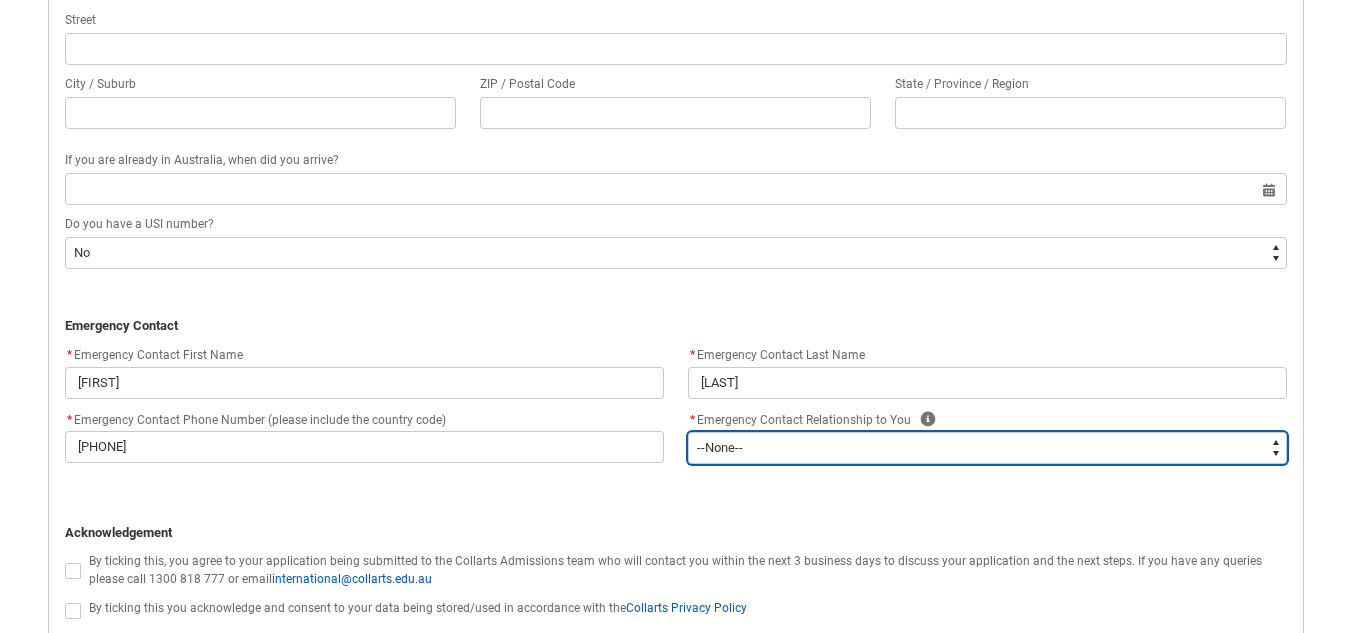 click on "--None-- Mother Father Sibling Child Partner Relation Friend" at bounding box center [987, 448] 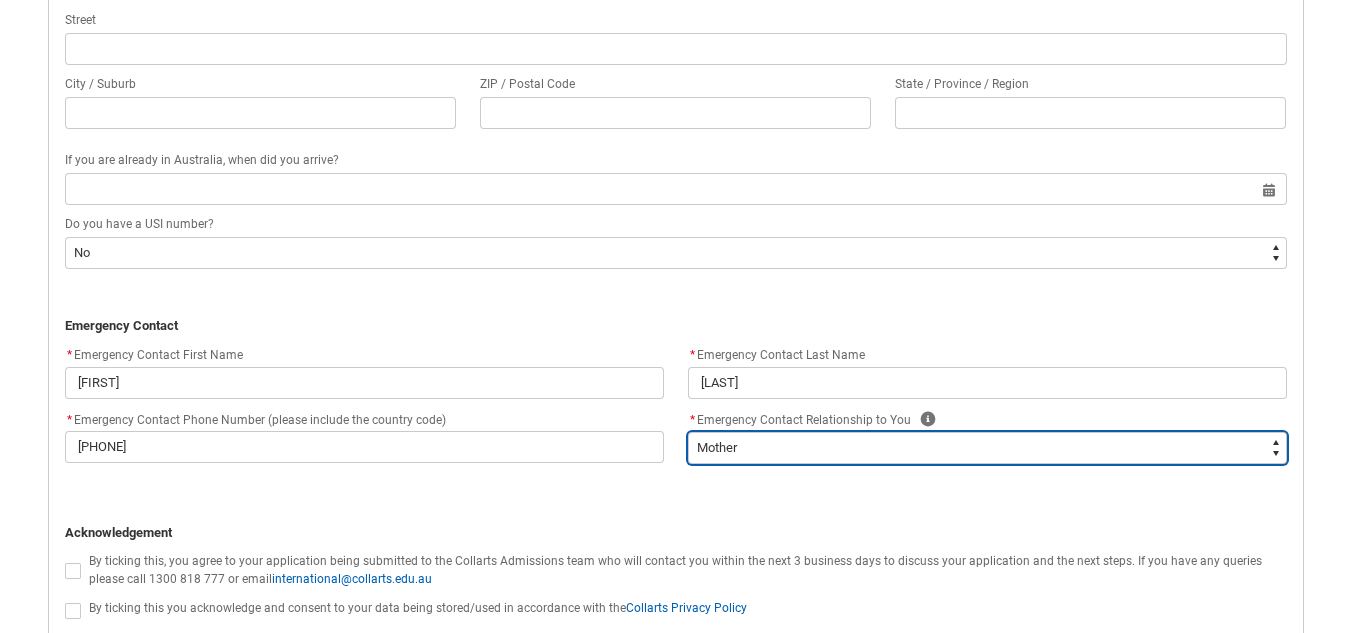 scroll, scrollTop: 1905, scrollLeft: 0, axis: vertical 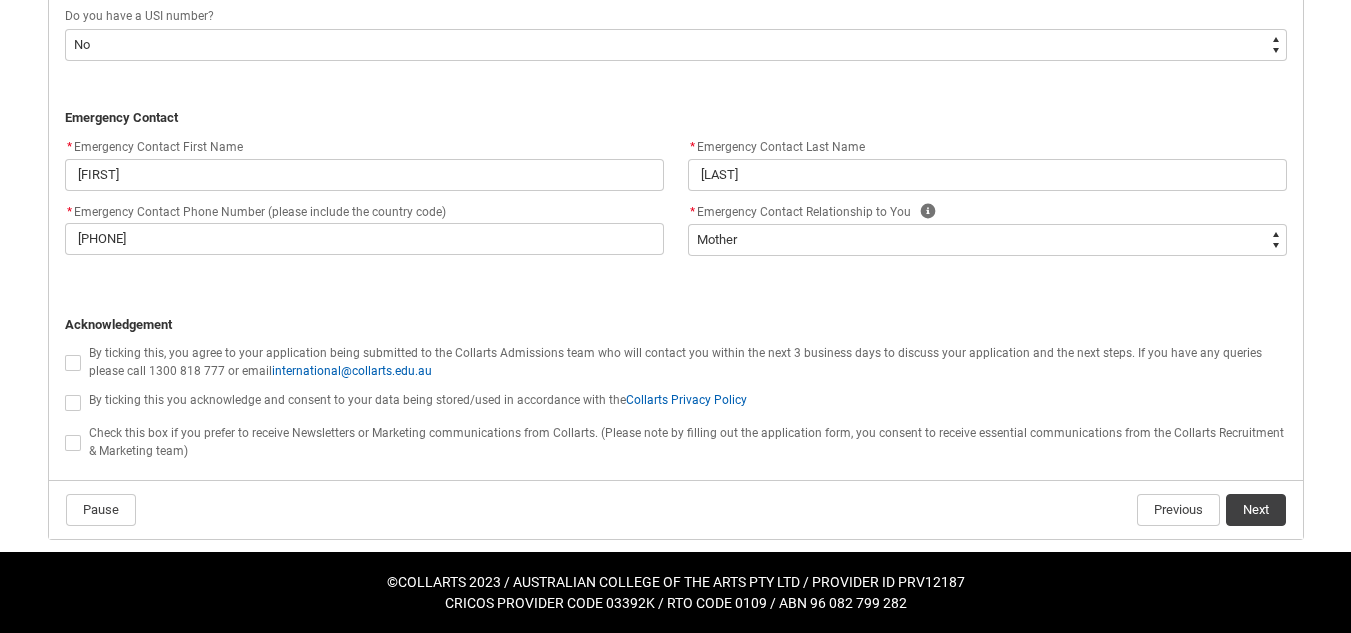 click 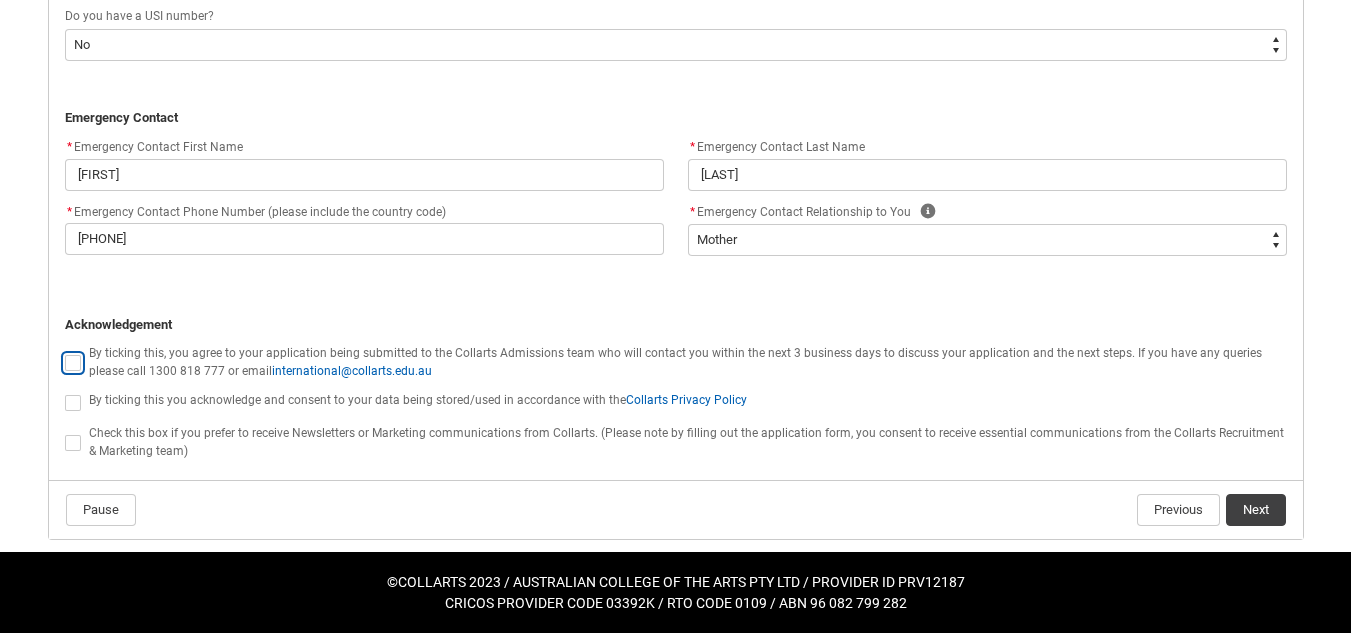 click at bounding box center [64, 351] 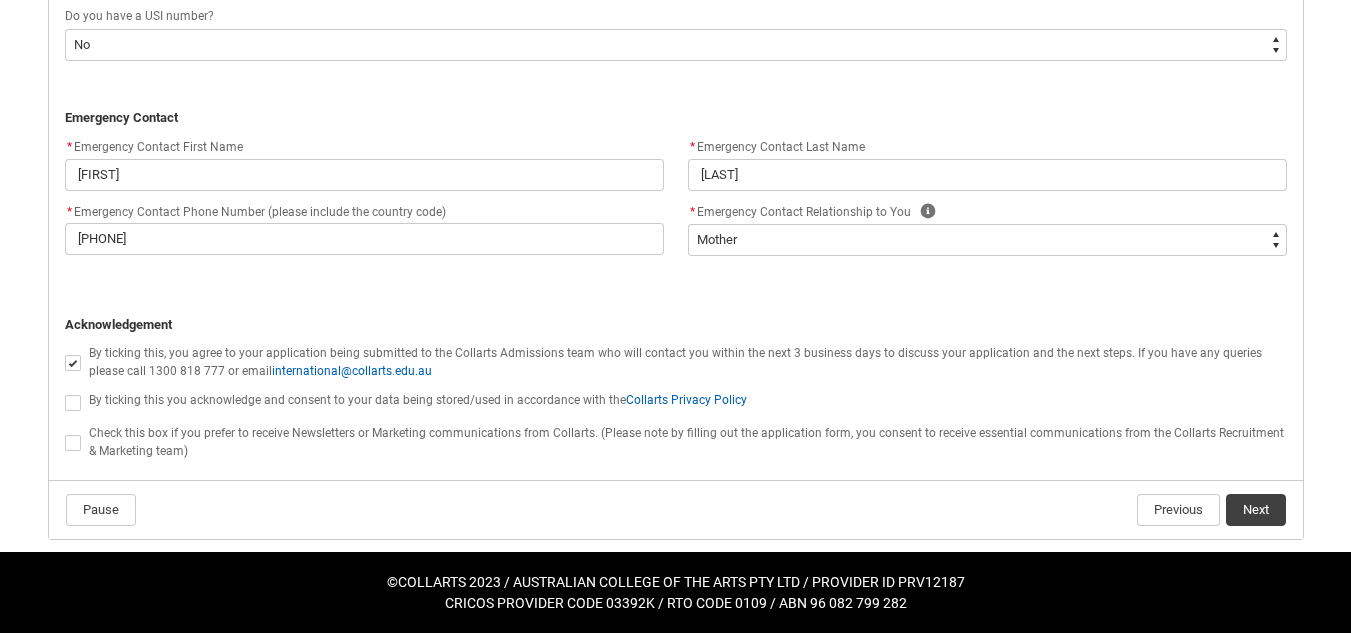 click 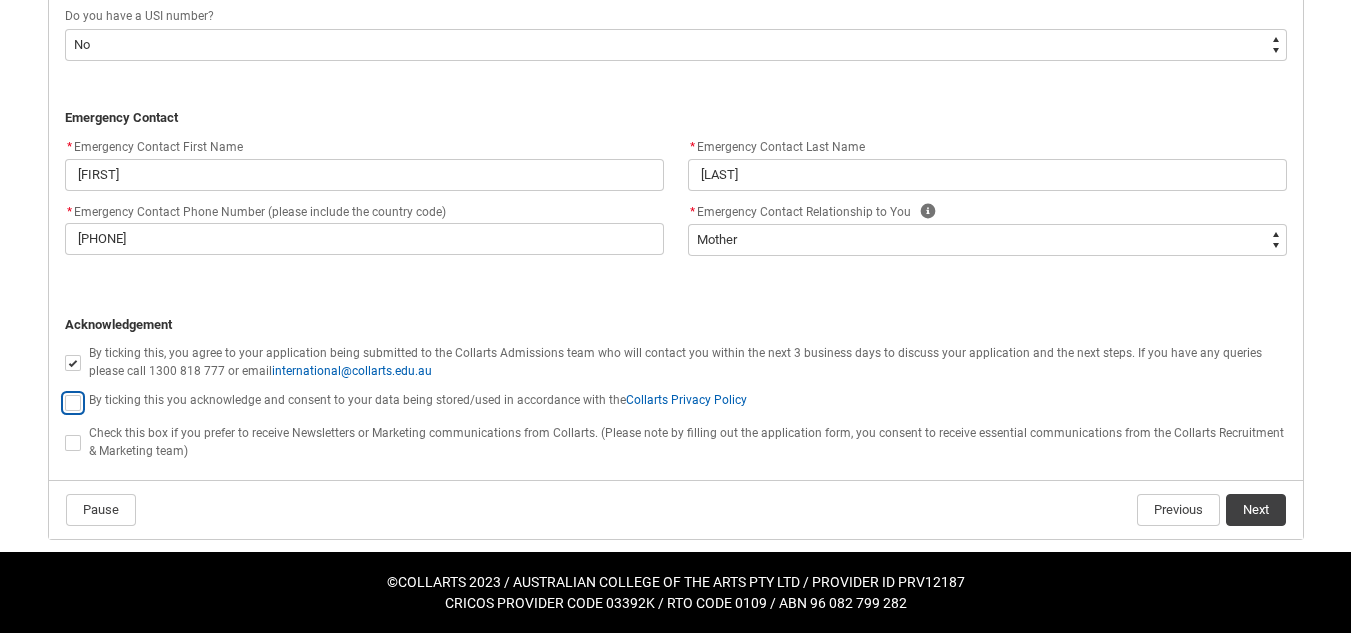 click at bounding box center [64, 391] 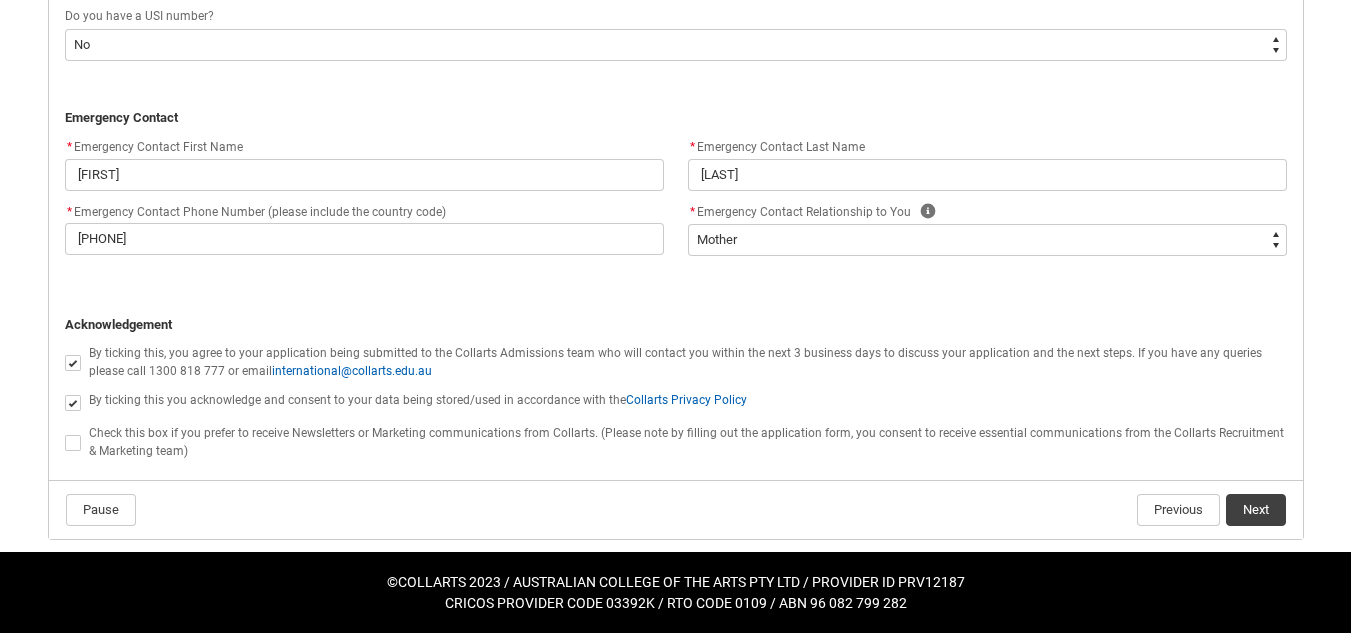 click 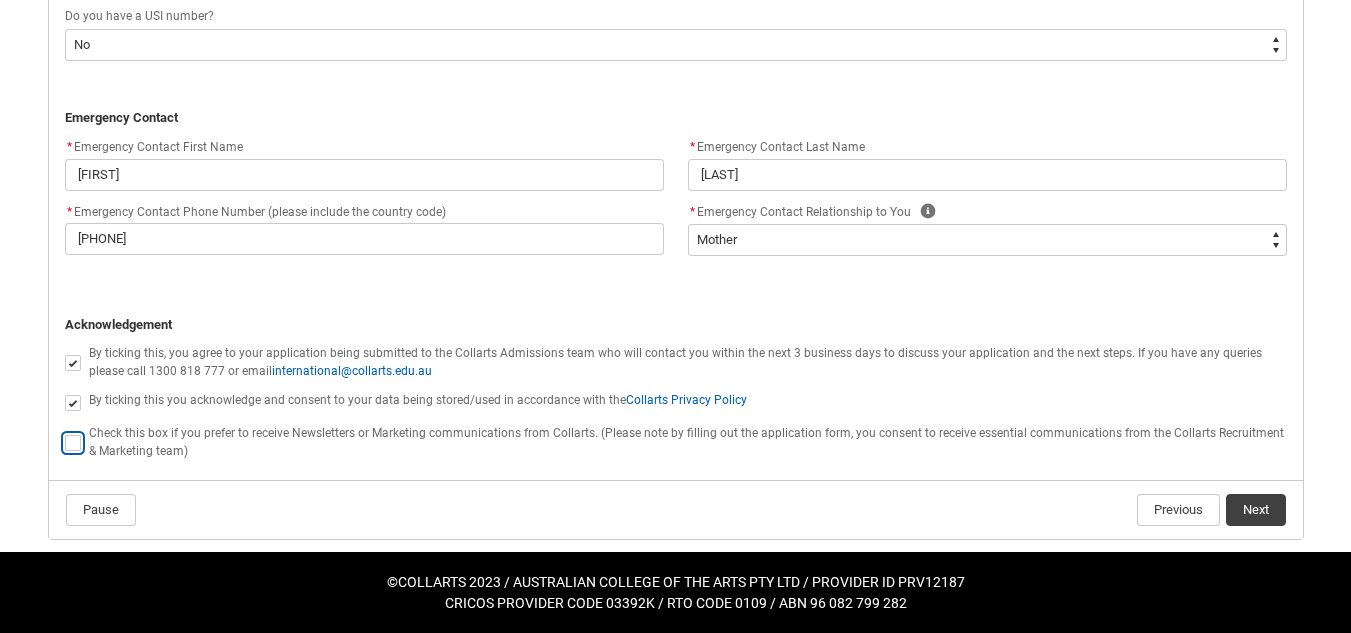 click at bounding box center [64, 431] 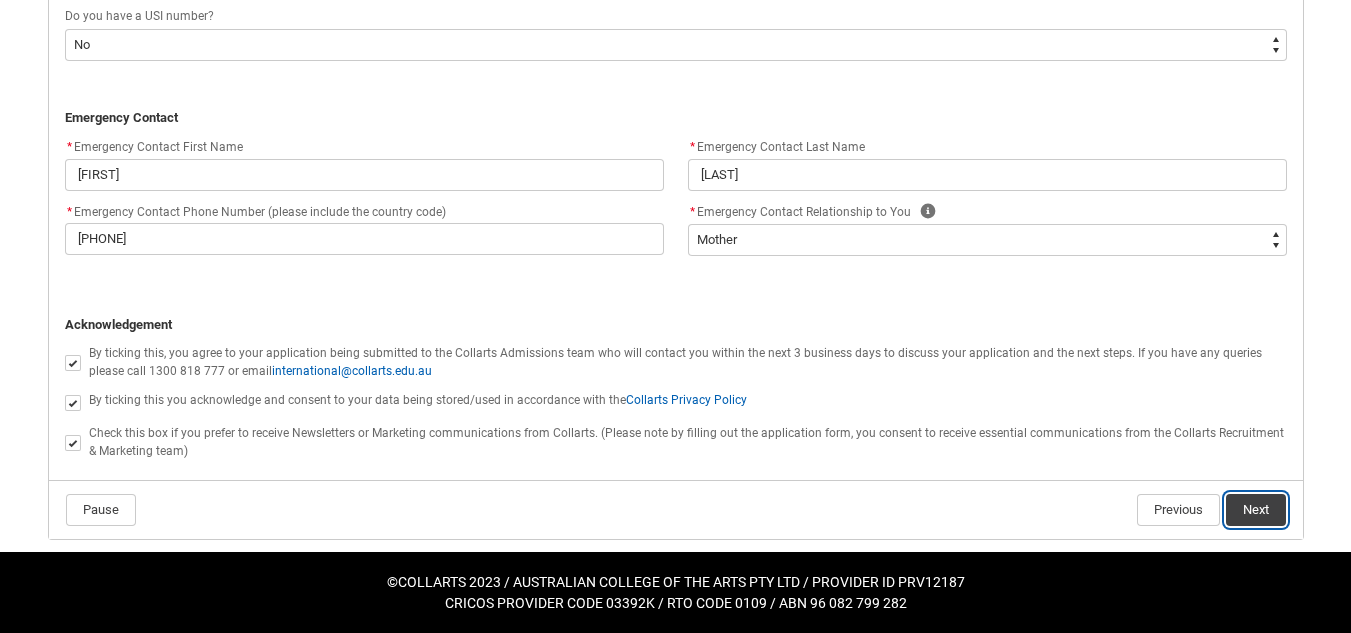 click on "Next" 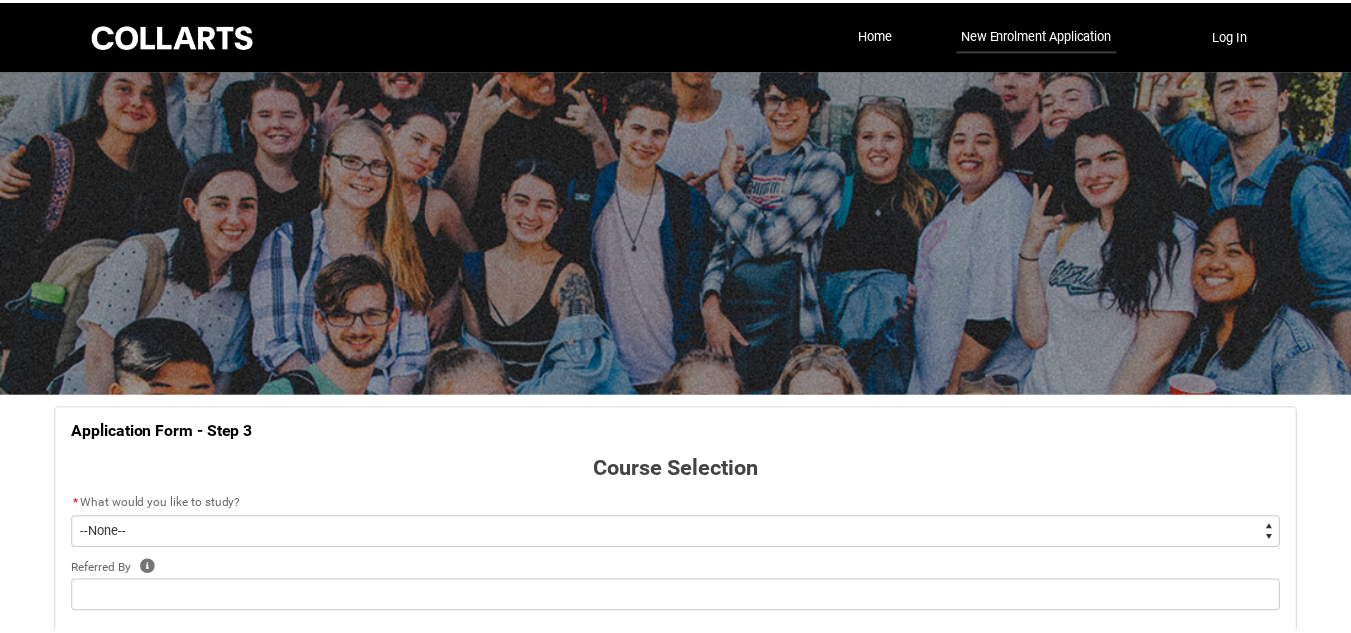 scroll, scrollTop: 209, scrollLeft: 0, axis: vertical 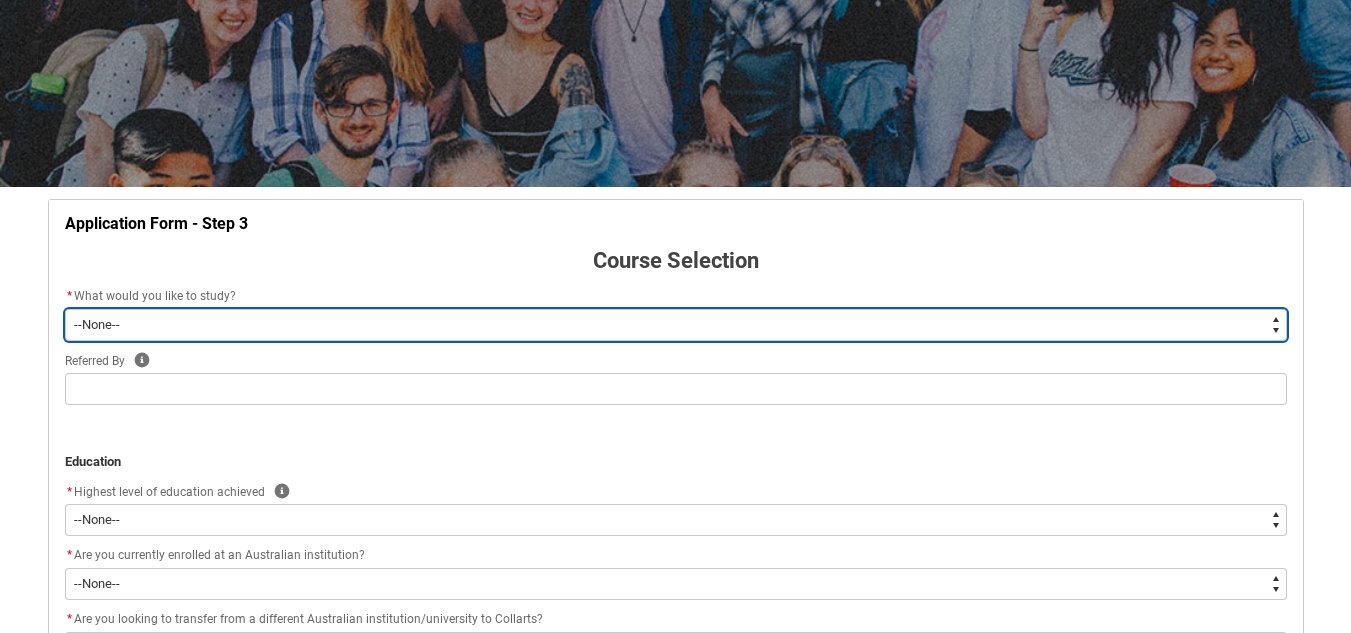 click on "--None-- Diploma Bachelor Post Graduate" at bounding box center [676, 325] 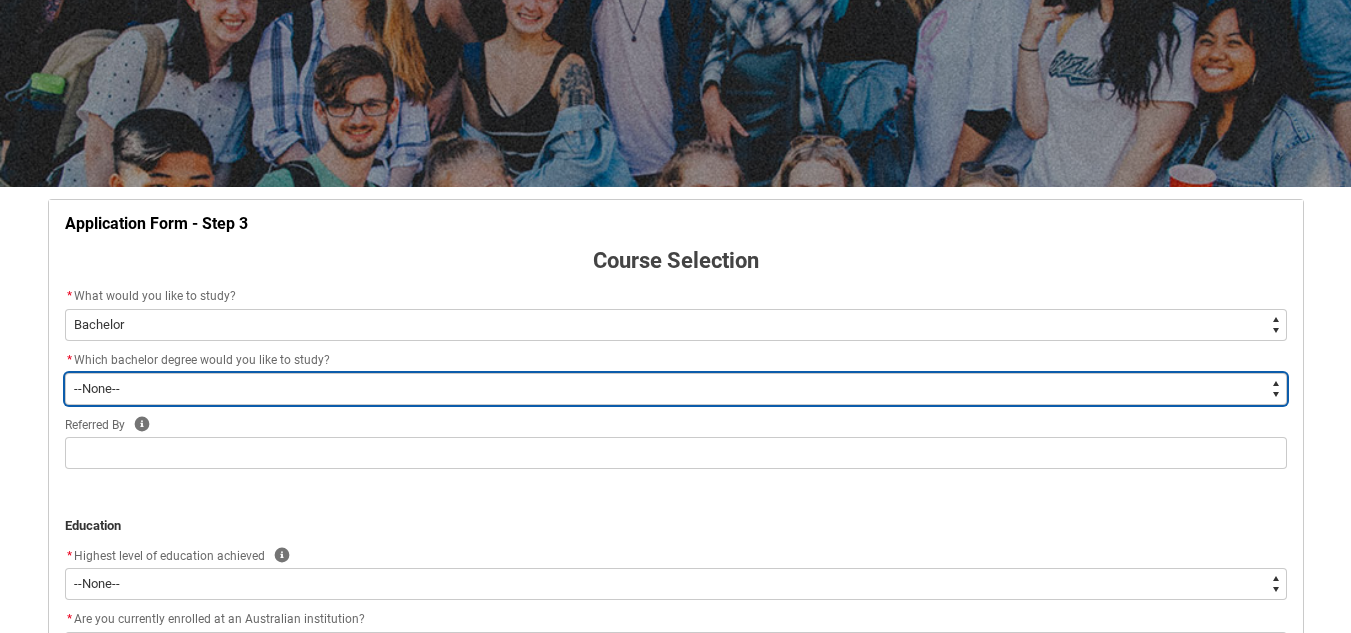 click on "--None-- Bachelor of 2D Animation Bachelor of Applied Business (Entertainment Management) Bachelor of Arts (Interior Design) Bachelor of Audio Production Bachelor of Design (Fashion & Sustainability) Bachelor of Digital and Social Media Bachelor of Event Management Bachelor of Fashion Marketing (Branding and Communications) Bachelor of Fashion Marketing (Buying and Retail Management) Bachelor of Game Design Bachelor of Graphic and Digital Design Bachelor of Journalism and New Media Bachelor of Music Performance Bachelor of Music Production Bachelor of Performing Arts (Acting) Bachelor of Performing Arts (Stage Management) Bachelor of Performing Arts (Writing & Directing) Bachelor of Performing Arts (Comedy) Bachelor of Photography Bachelor of Screen & Media Double Degree - Bachelor of Audio Production & Bachelor of Applied Business (Entertainment Management) Double Degree - Bachelor of Design (Fashion & Sustainability) and Bachelor of Applied Business (Fashion Marketing)" at bounding box center [676, 389] 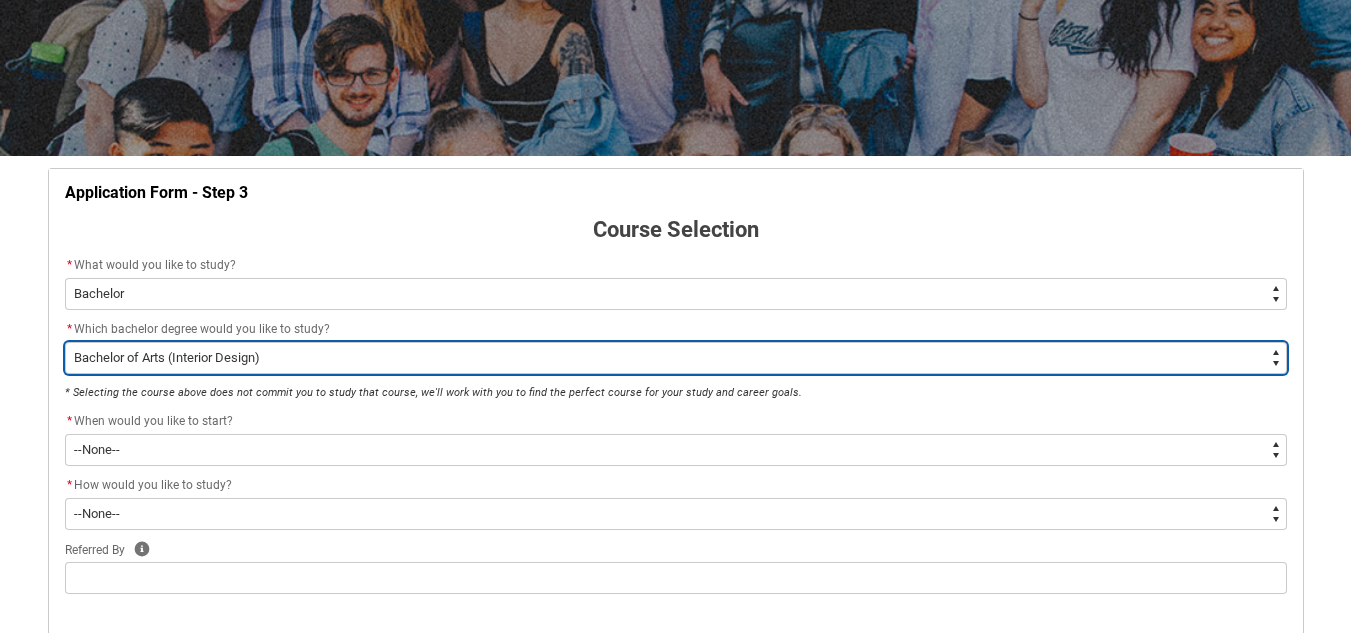 scroll, scrollTop: 241, scrollLeft: 0, axis: vertical 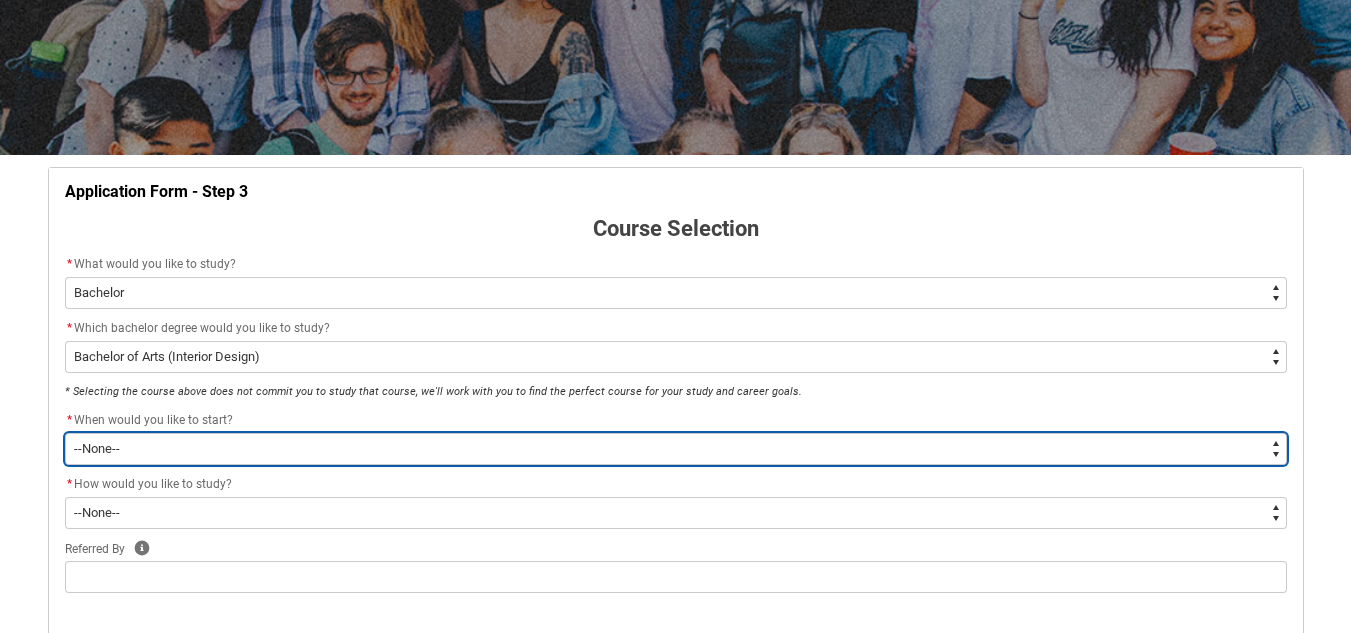 click on "--None-- Trimester 1 2026, starting February 2026 Trimester 3 2025, starting September 2025" at bounding box center [676, 449] 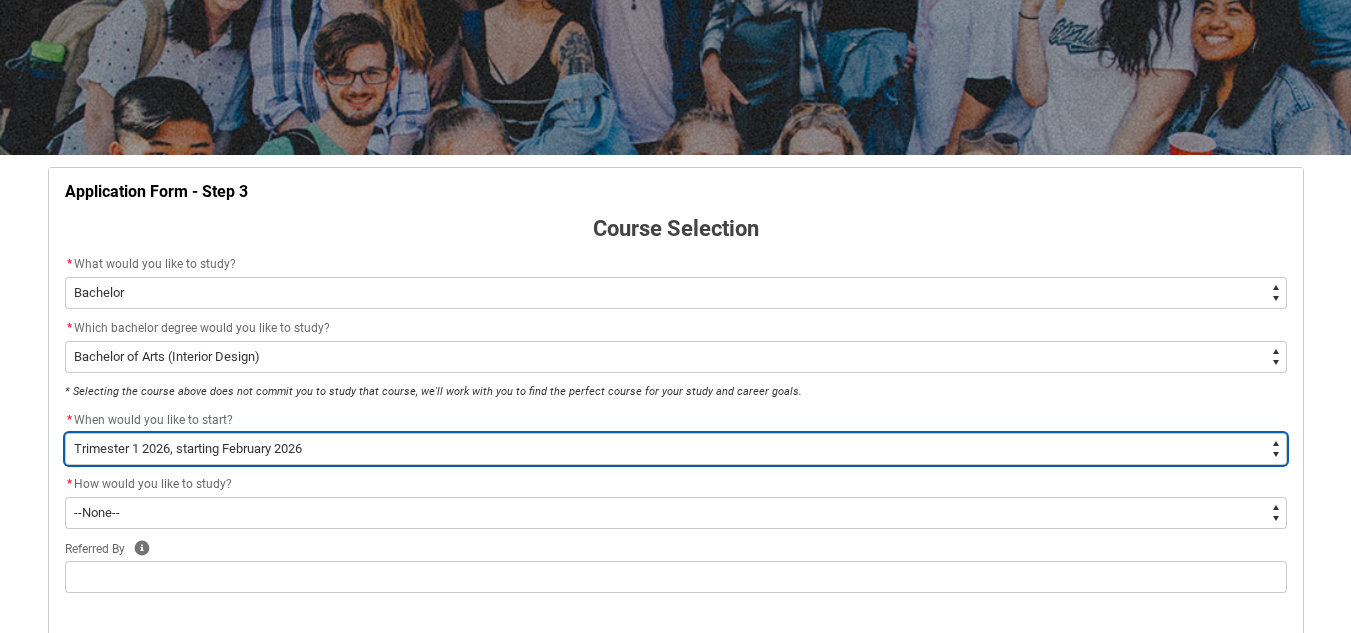 click on "--None-- Trimester 1 2026, starting February 2026 Trimester 3 2025, starting September 2025" at bounding box center (676, 449) 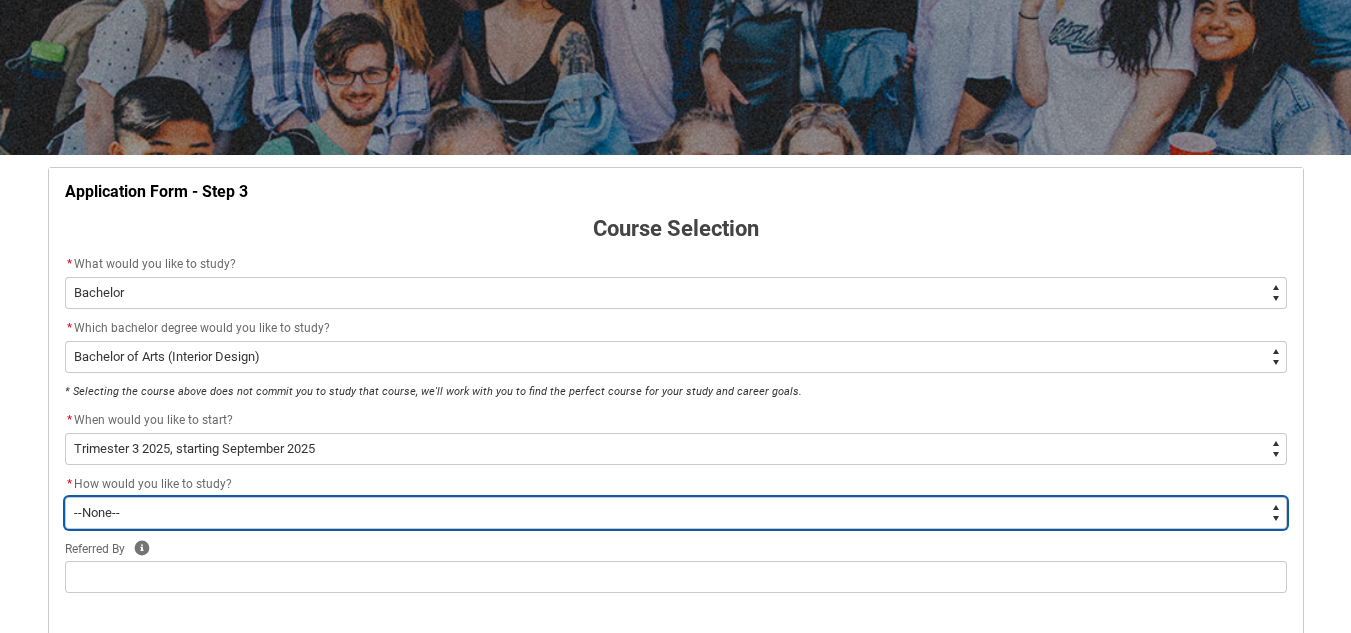 click on "--None-- On-campus Online" at bounding box center [676, 513] 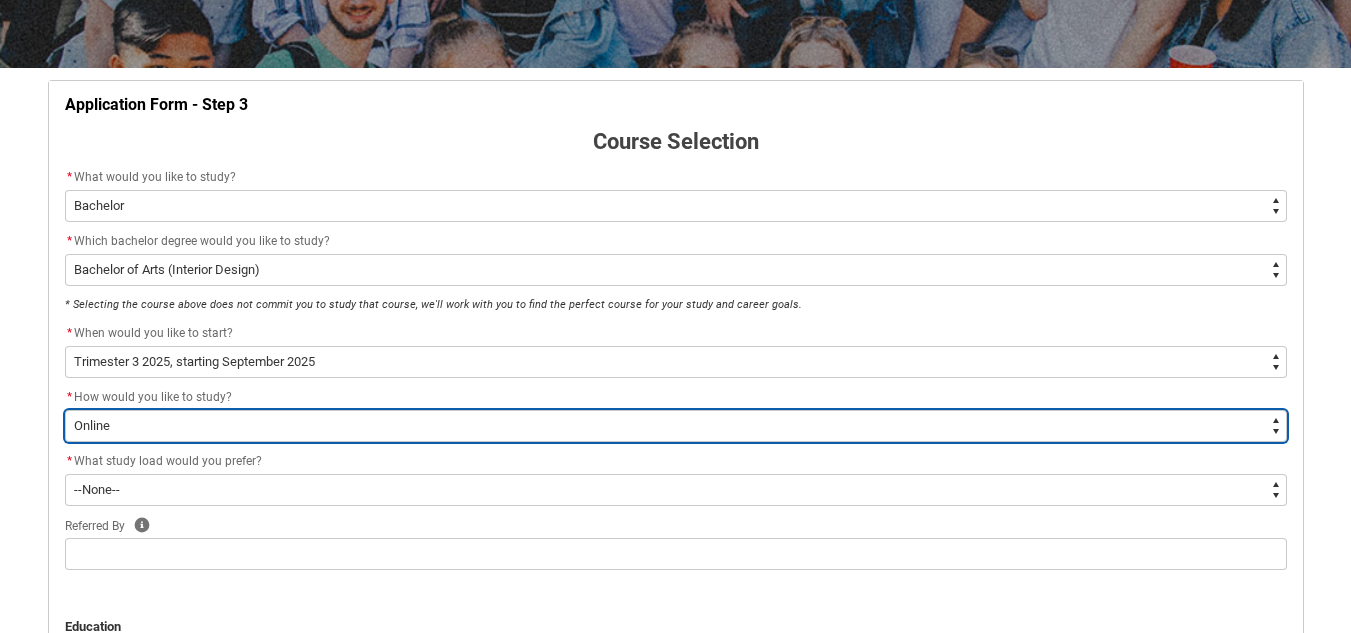 scroll, scrollTop: 329, scrollLeft: 0, axis: vertical 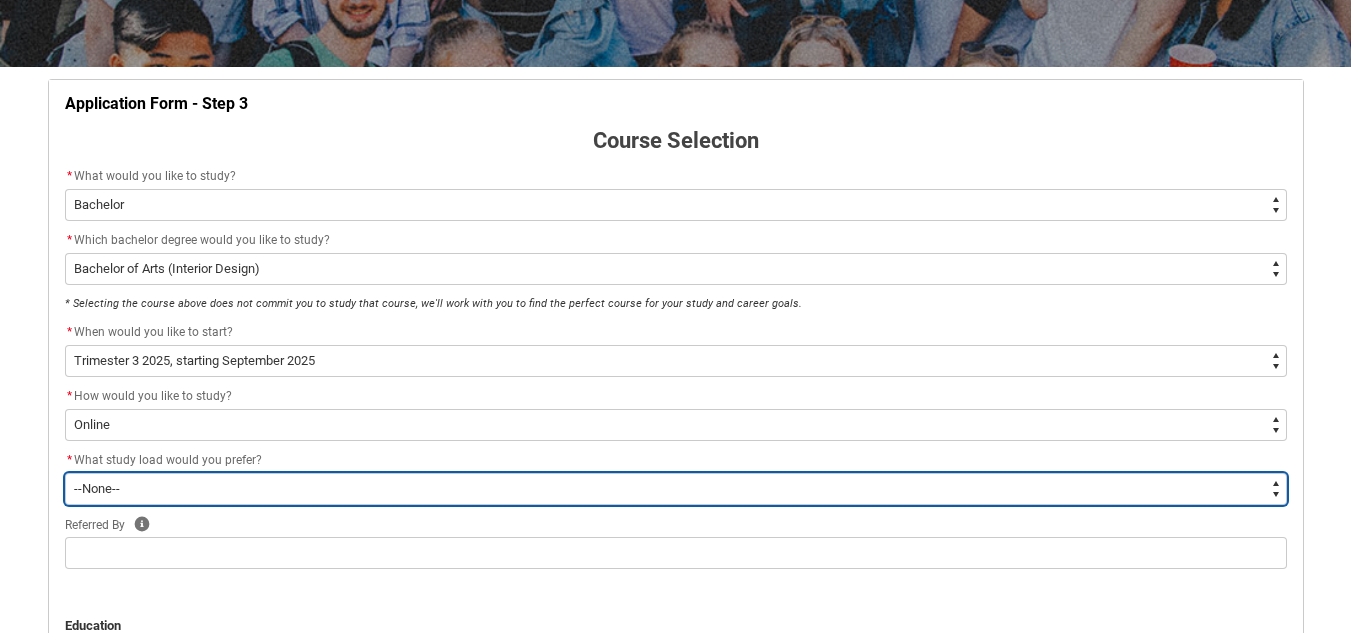 click on "--None-- Full-time Part-time" at bounding box center [676, 489] 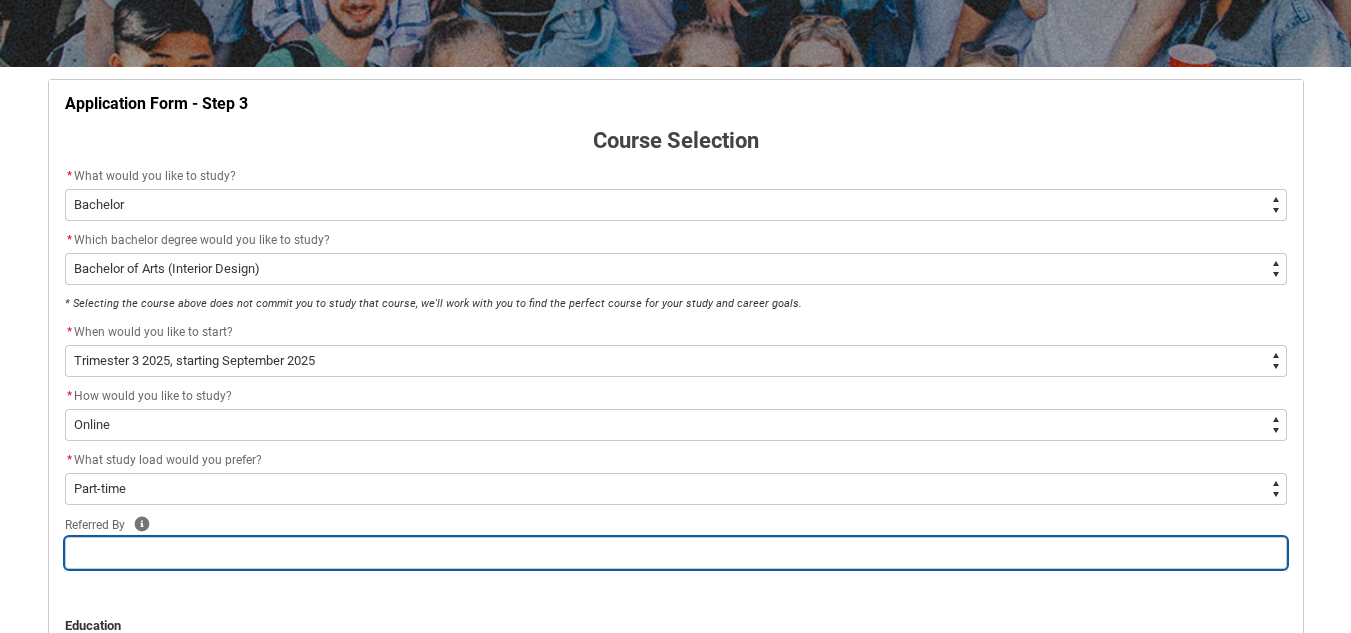 click at bounding box center (676, 553) 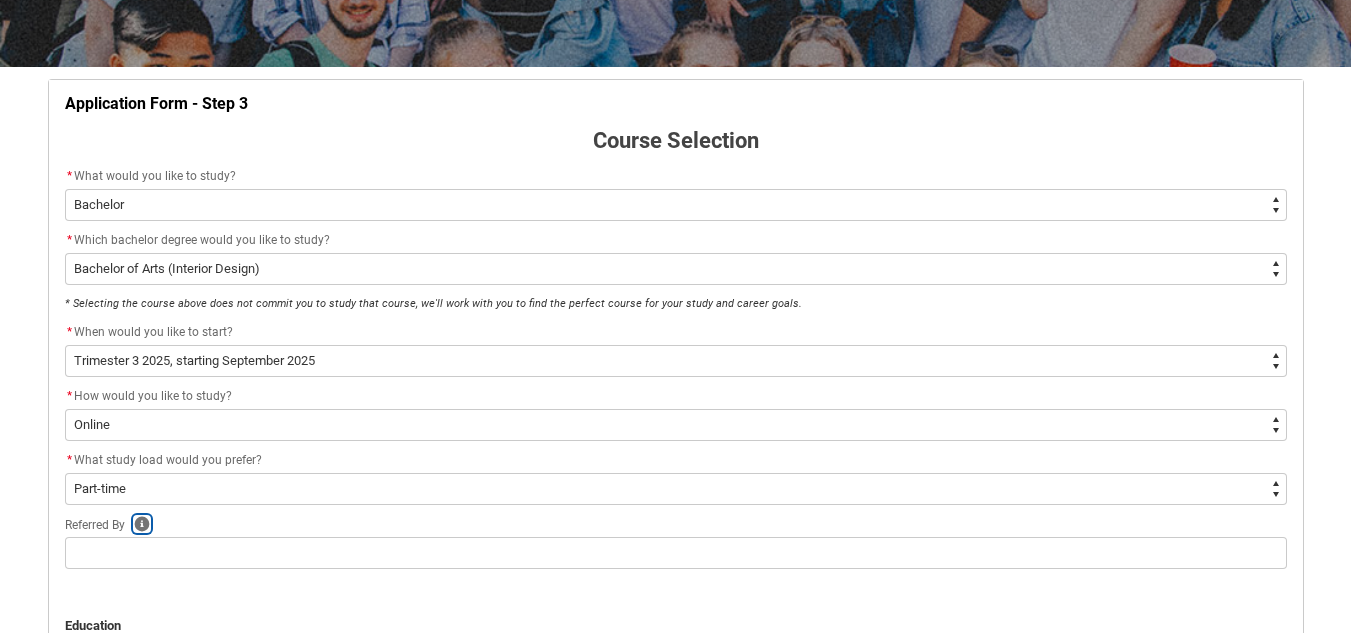 click 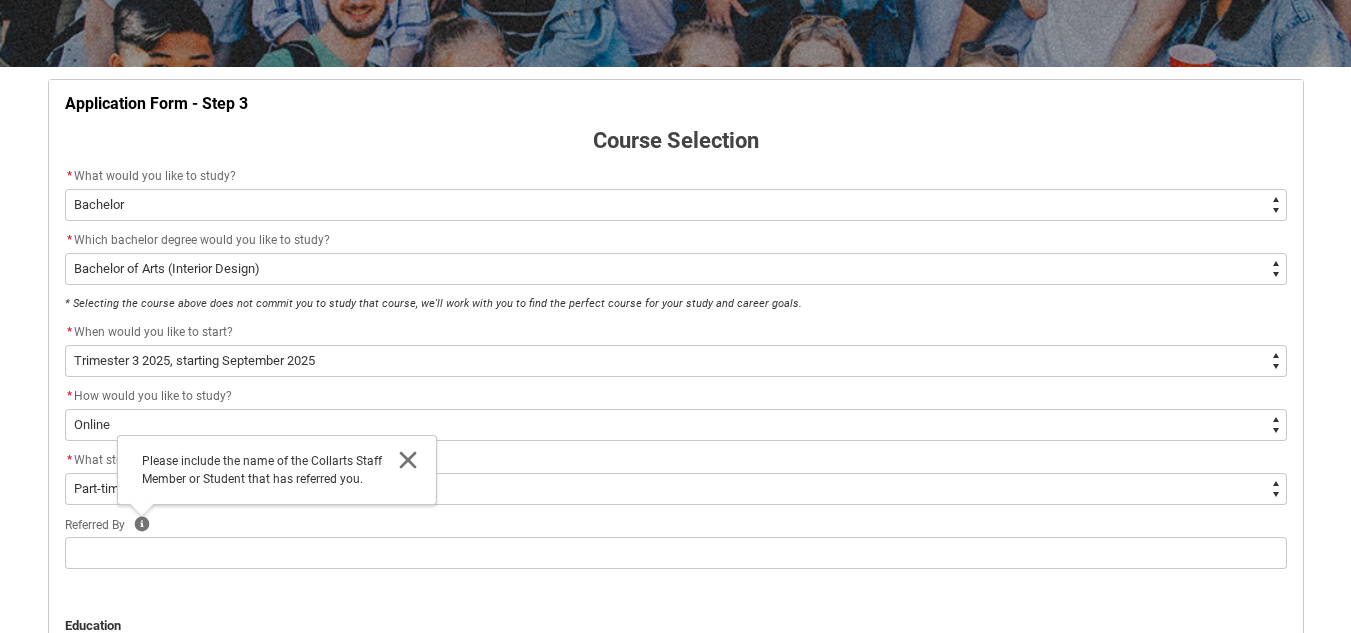 click on "Close Please include the name of the Collarts Staff Member or Student that has referred you." 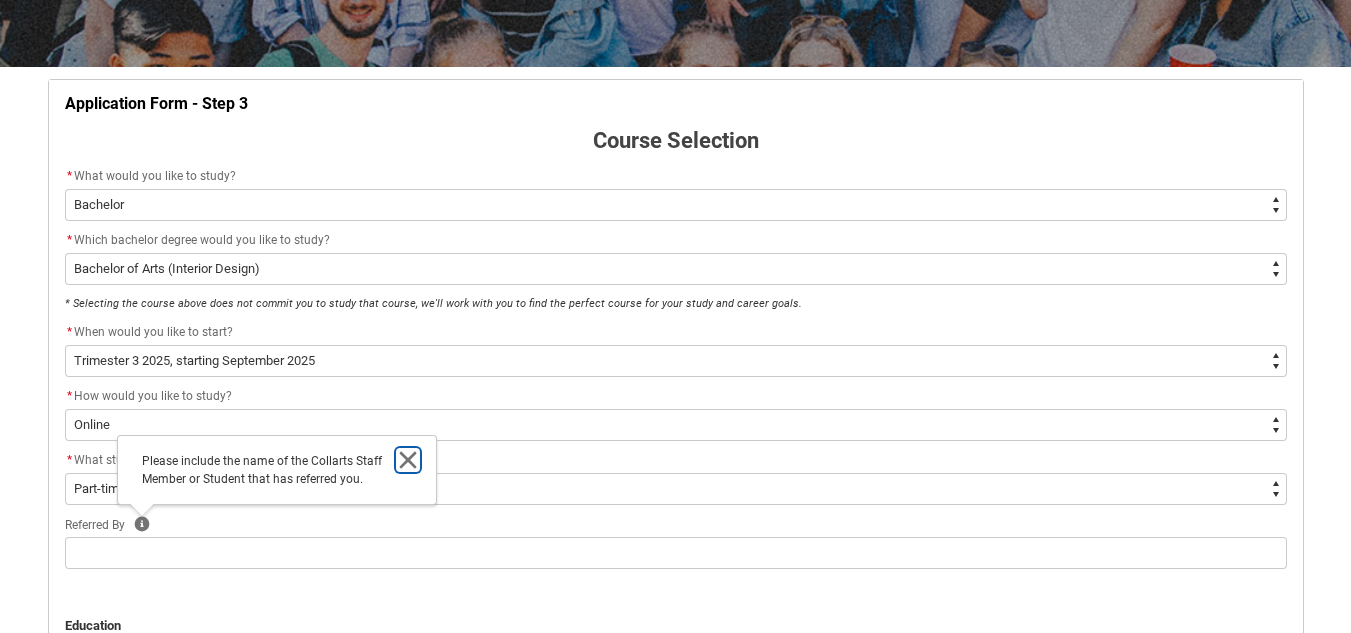 click 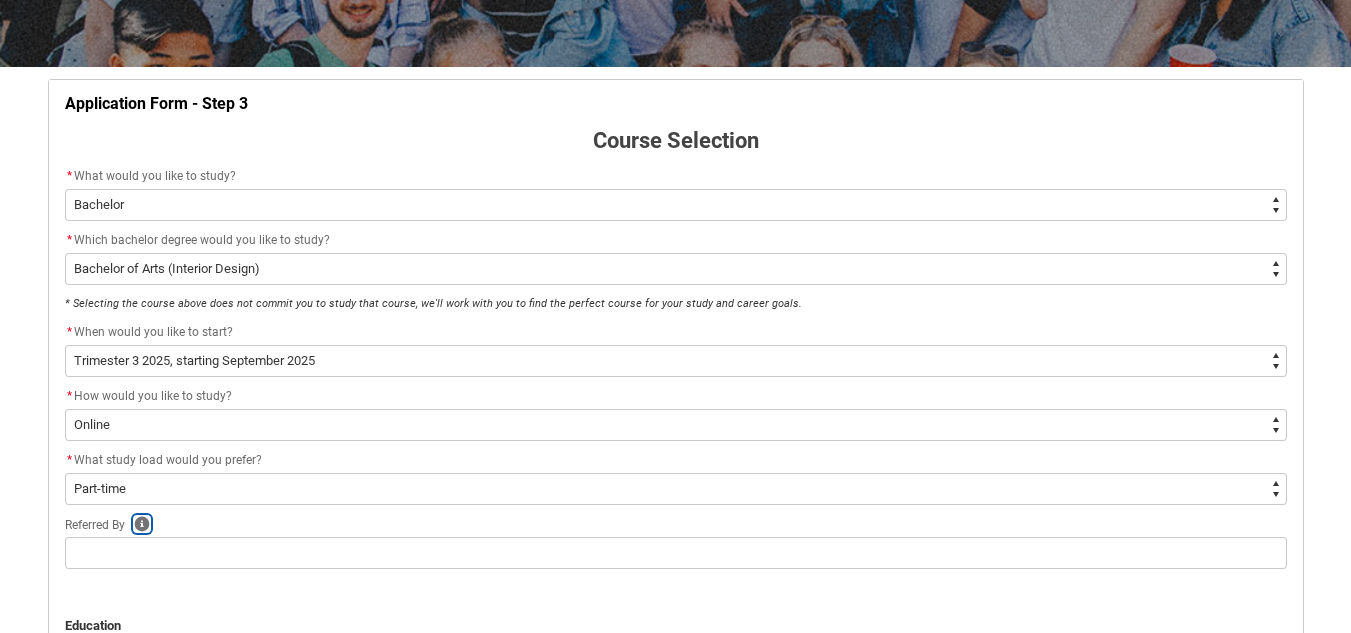scroll, scrollTop: 714, scrollLeft: 0, axis: vertical 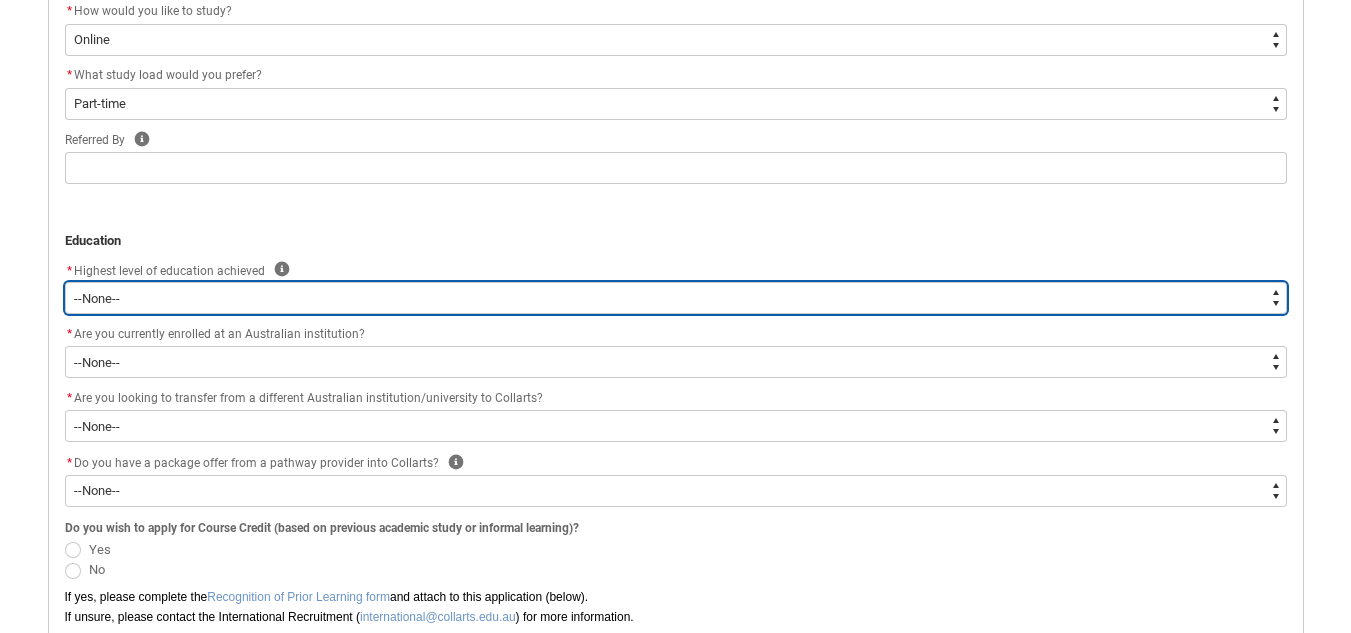 click on "--None-- Completed High School Completed a VET Course Completed Foundation Studies Incomplete University Course Completed a University Bachelor Degree Completed a Postgraduate Course No prior educational attainment Completed Year 11 Completed Year 10" at bounding box center [676, 298] 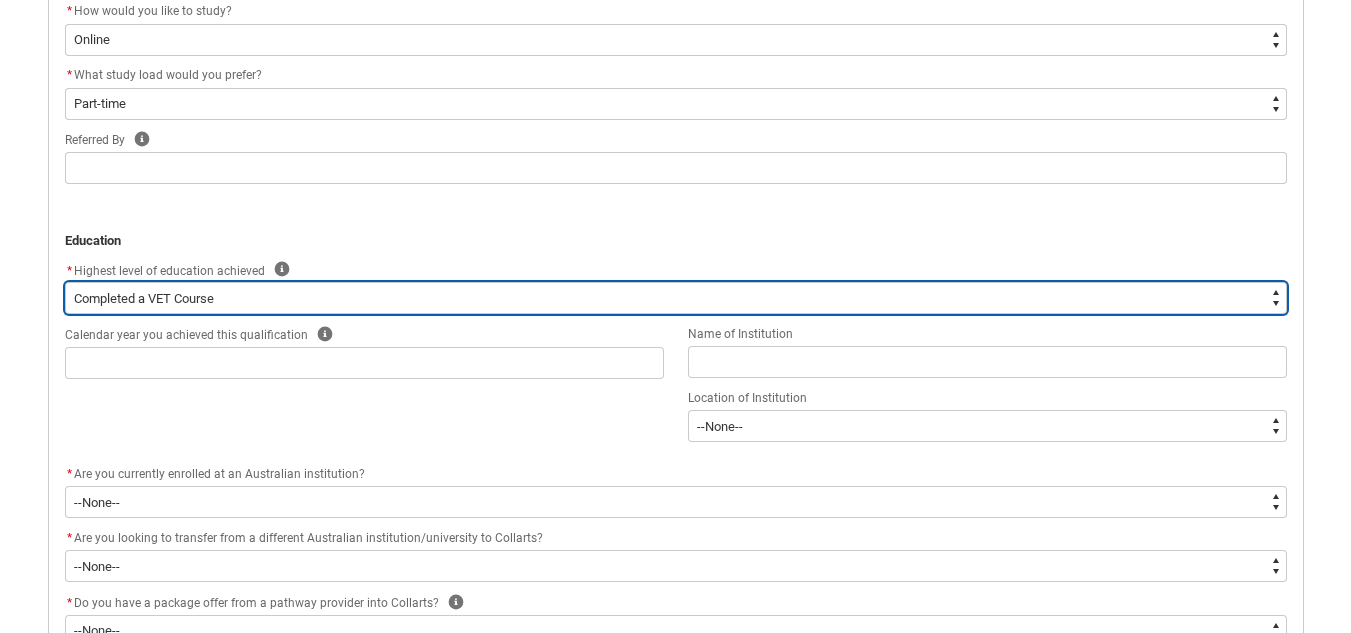 click on "--None-- Completed High School Completed a VET Course Completed Foundation Studies Incomplete University Course Completed a University Bachelor Degree Completed a Postgraduate Course No prior educational attainment Completed Year 11 Completed Year 10" at bounding box center (676, 298) 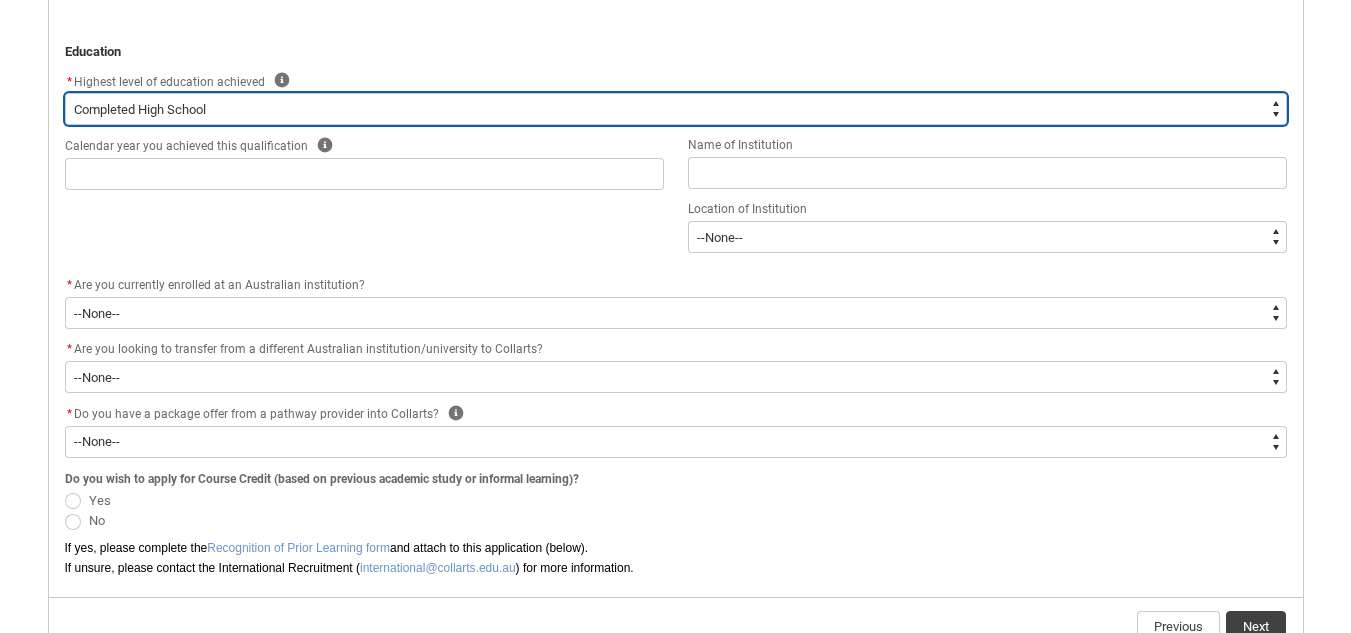 scroll, scrollTop: 1020, scrollLeft: 0, axis: vertical 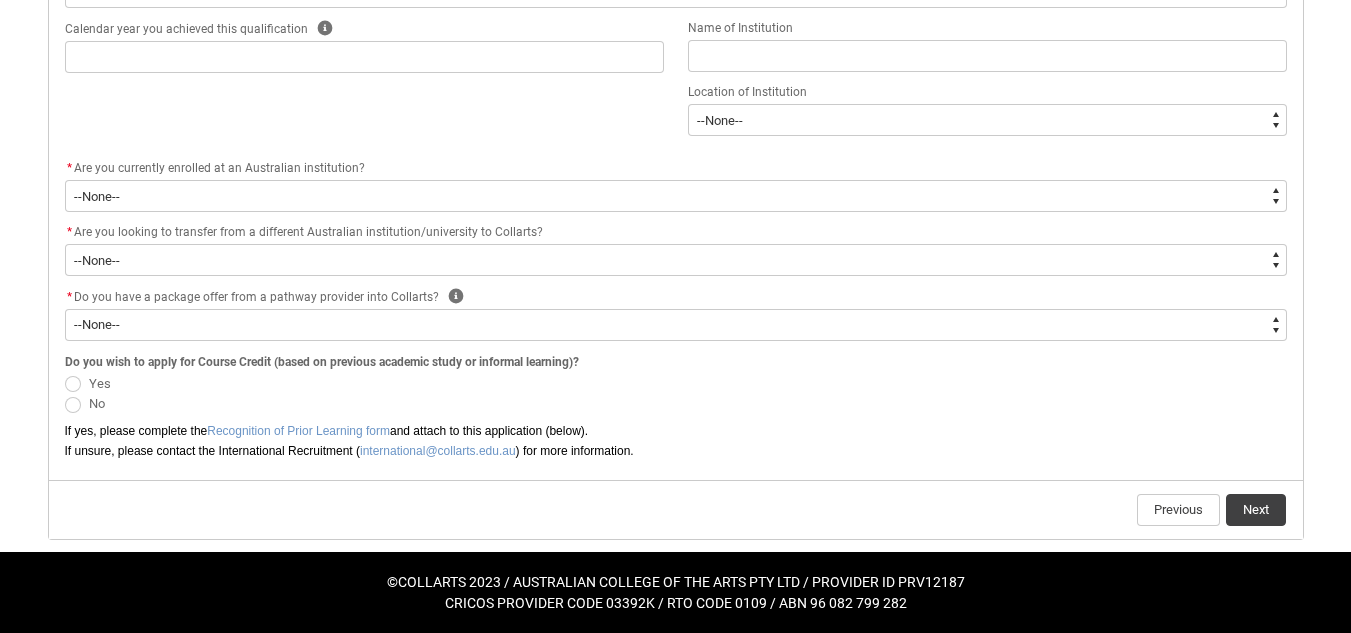 click at bounding box center [73, 384] 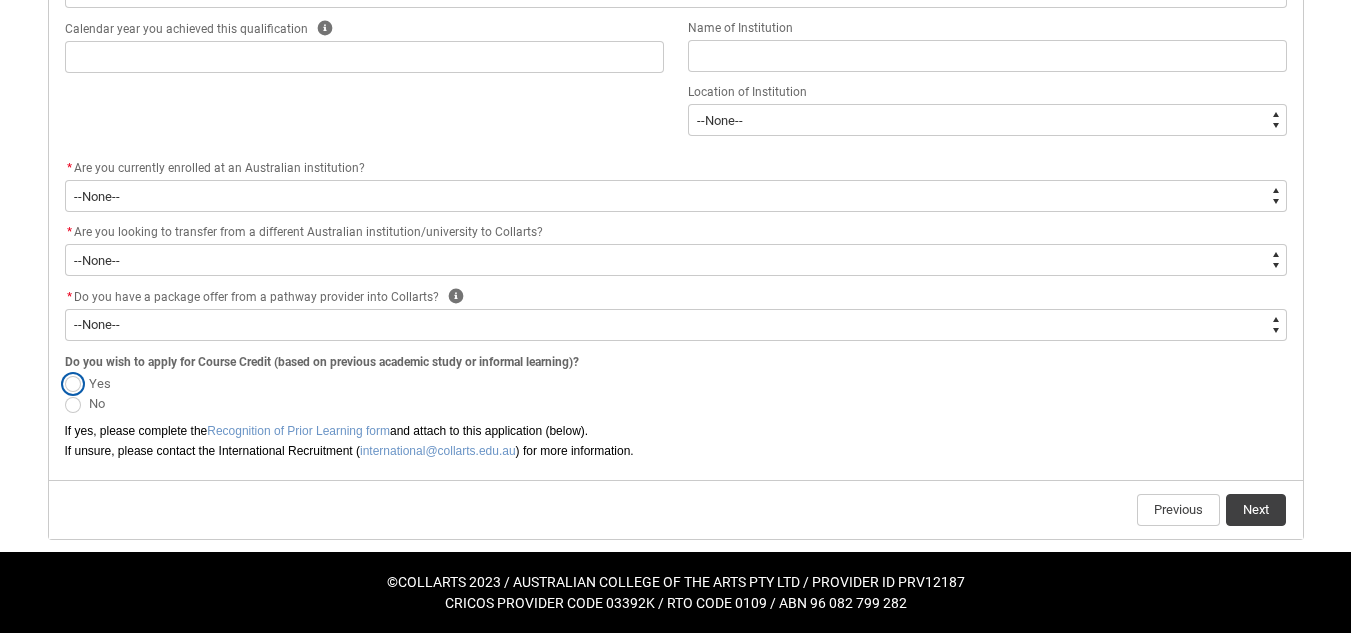 click on "Yes" at bounding box center [64, 372] 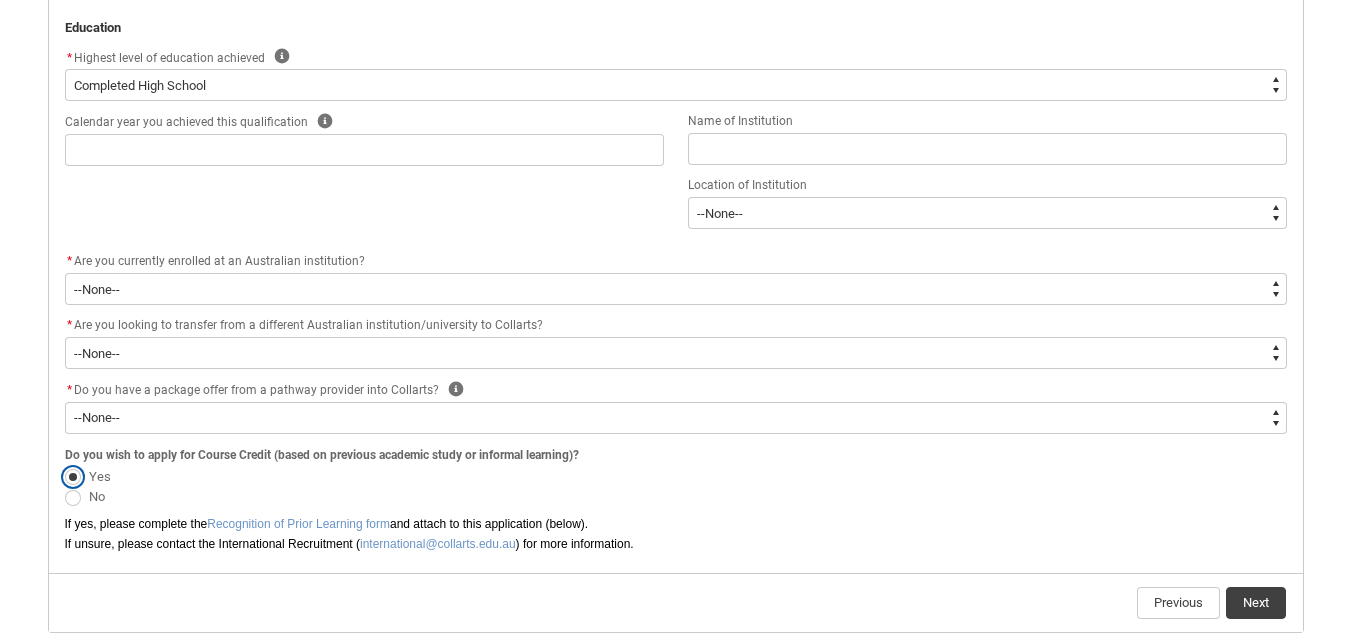 scroll, scrollTop: 926, scrollLeft: 0, axis: vertical 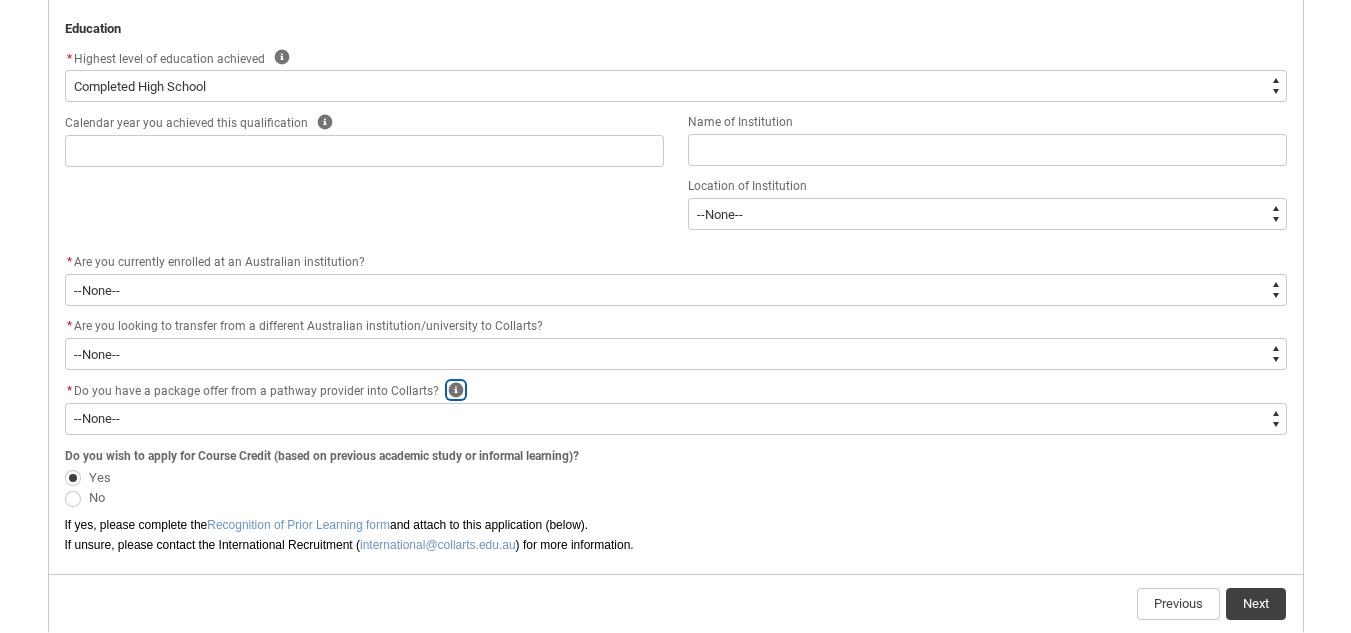 click 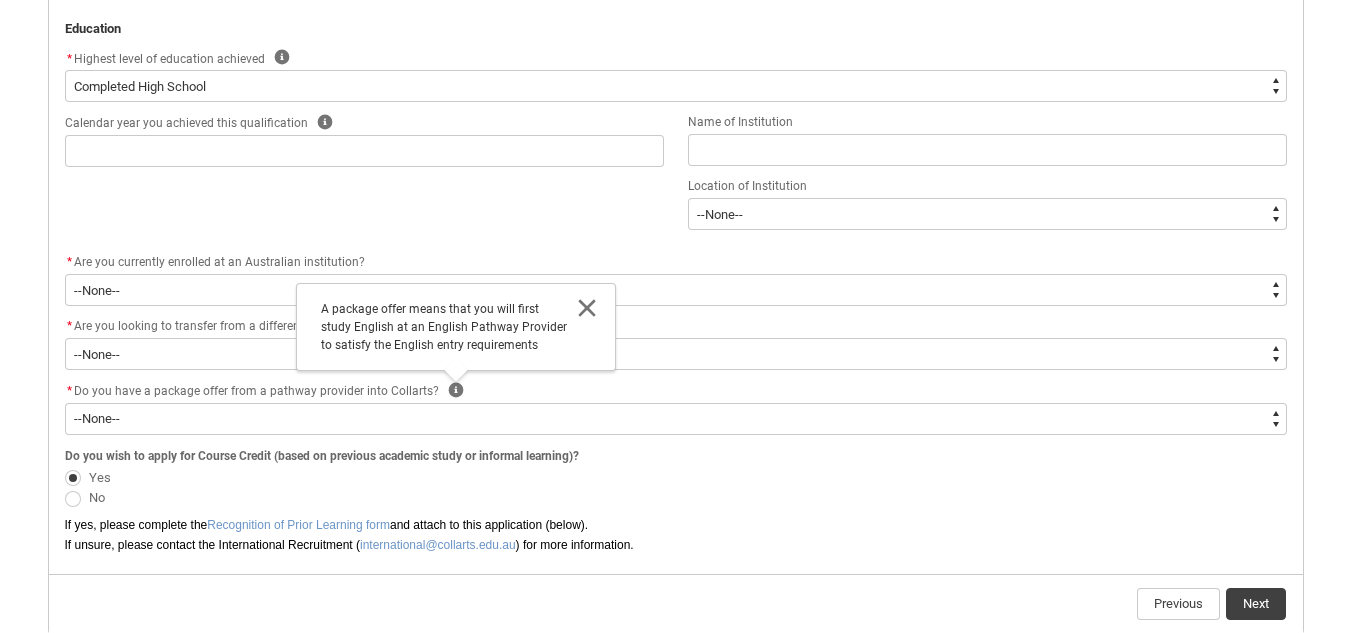 click on "* Do you have a package offer from a pathway provider into Collarts? Help Close A package offer means that you will first study English at an English Pathway Provider to satisfy the English entry requirements" 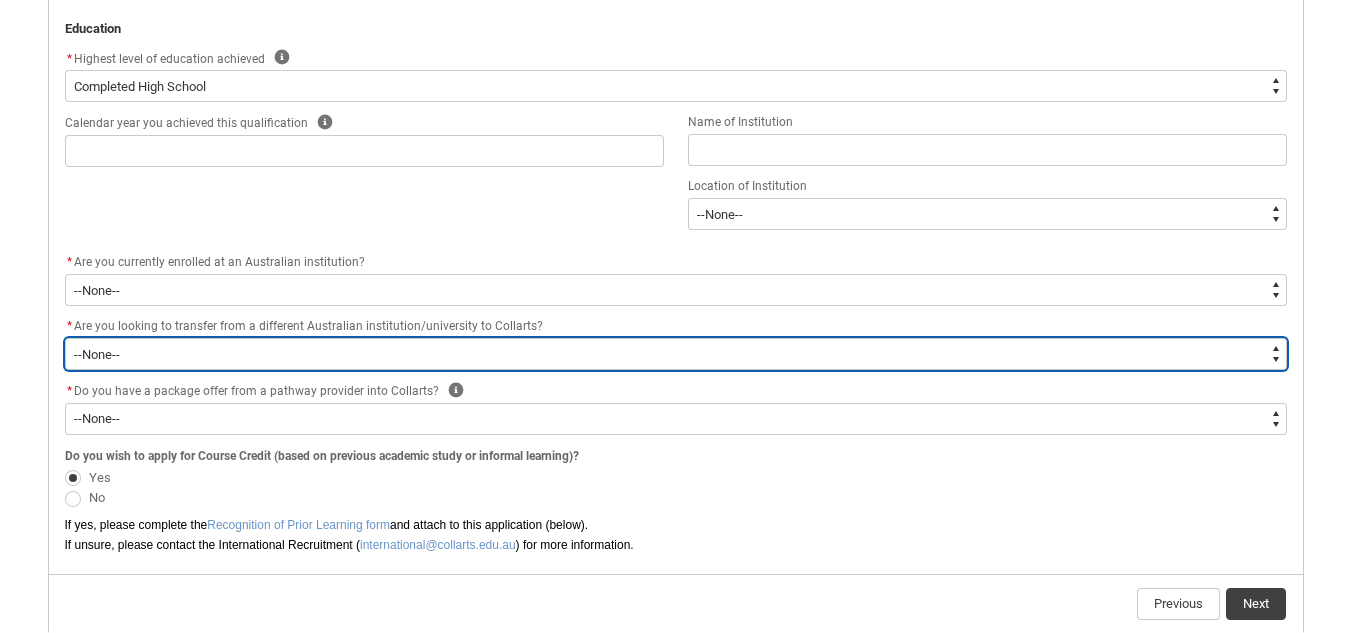 click on "--None-- Yes No" at bounding box center [676, 354] 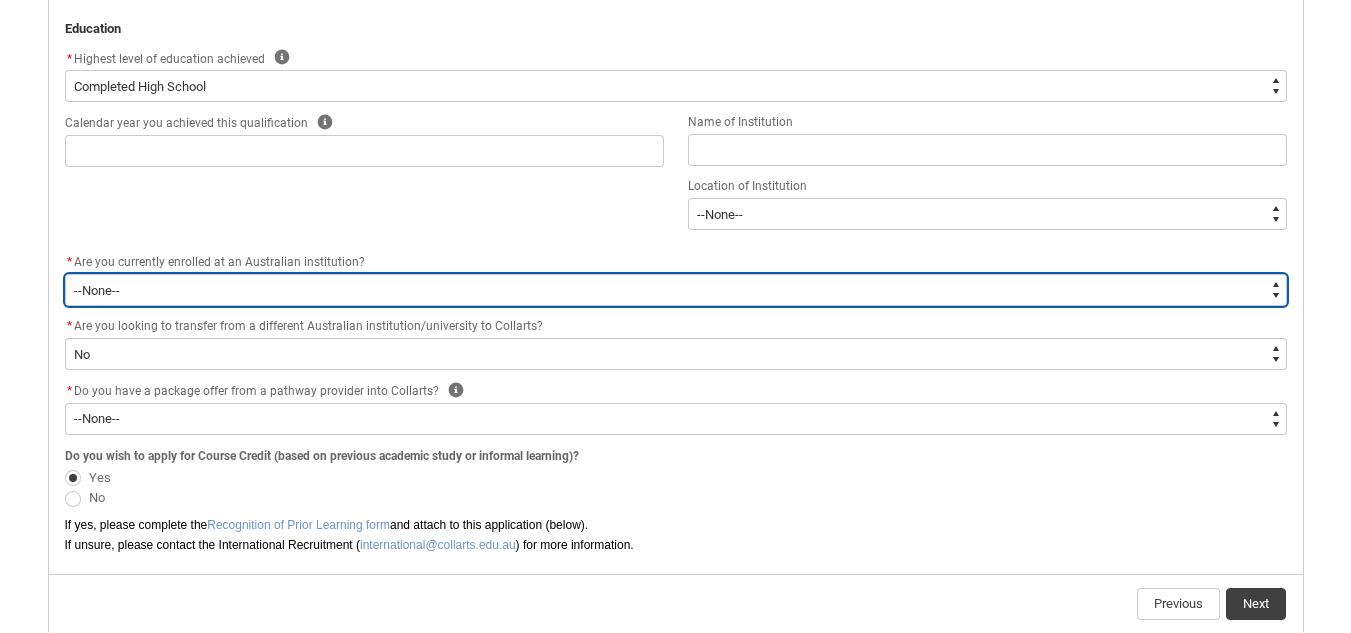 click on "--None-- Yes No" at bounding box center (676, 290) 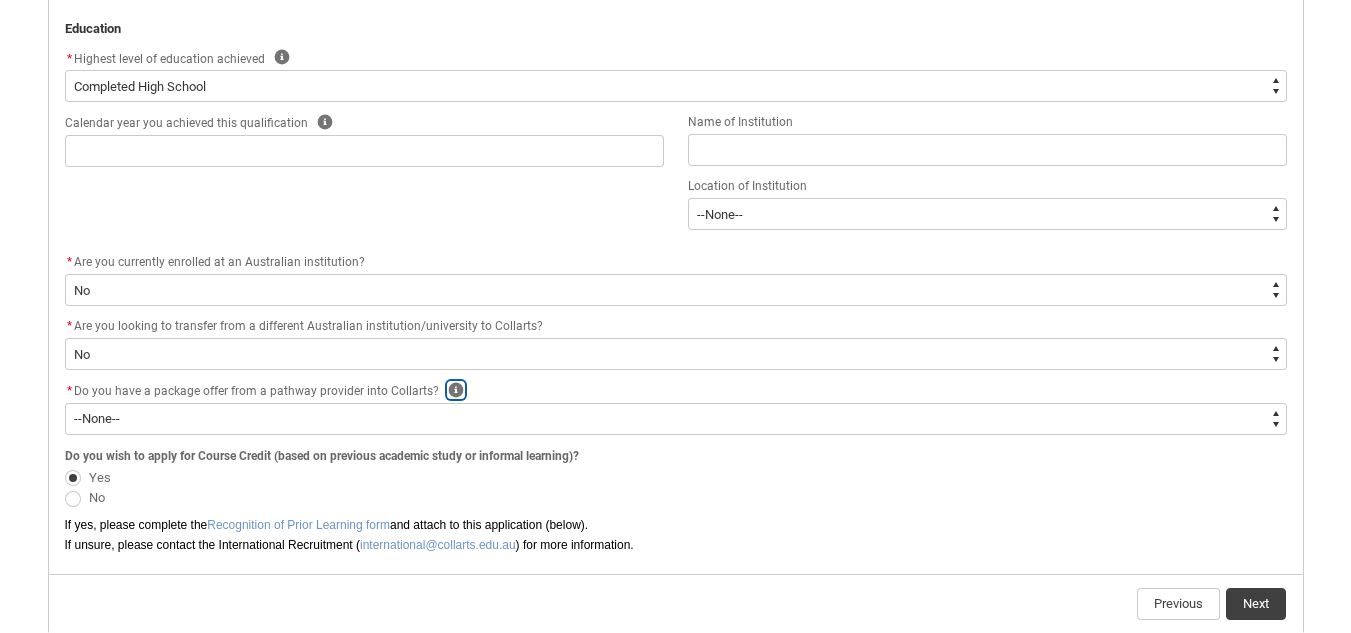 click 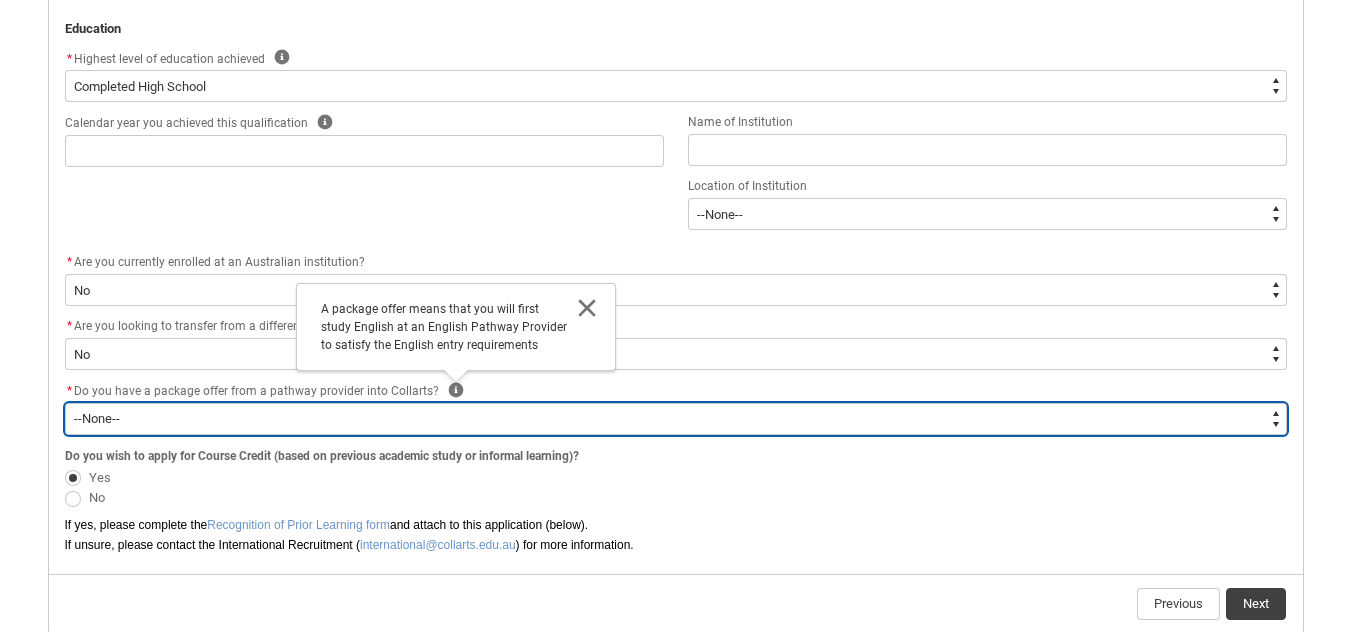 click on "--None-- Yes No" at bounding box center (676, 419) 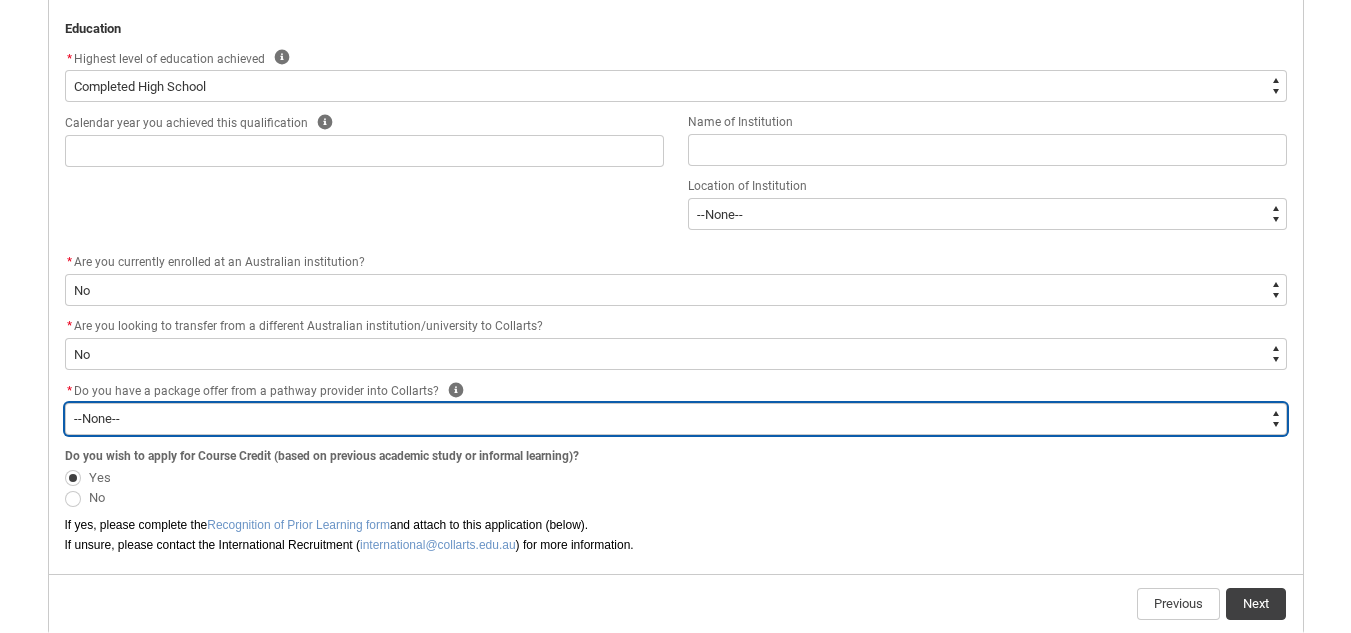 click on "--None-- Yes No" at bounding box center (676, 419) 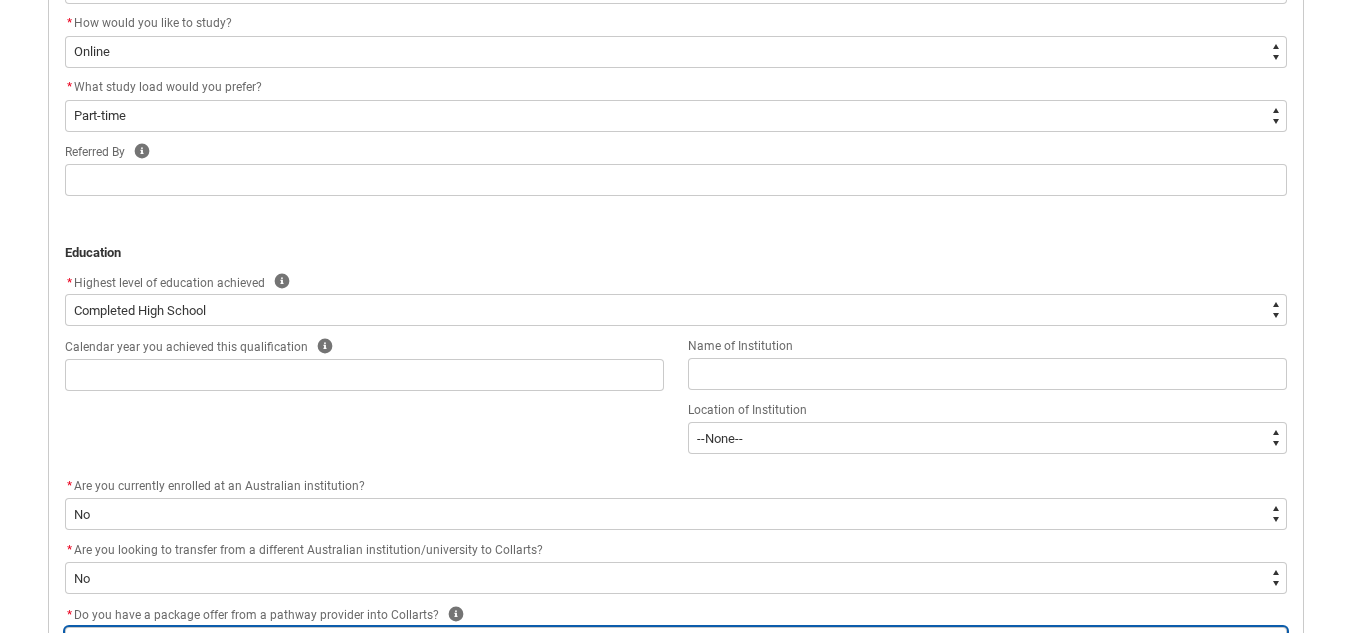 scroll, scrollTop: 701, scrollLeft: 0, axis: vertical 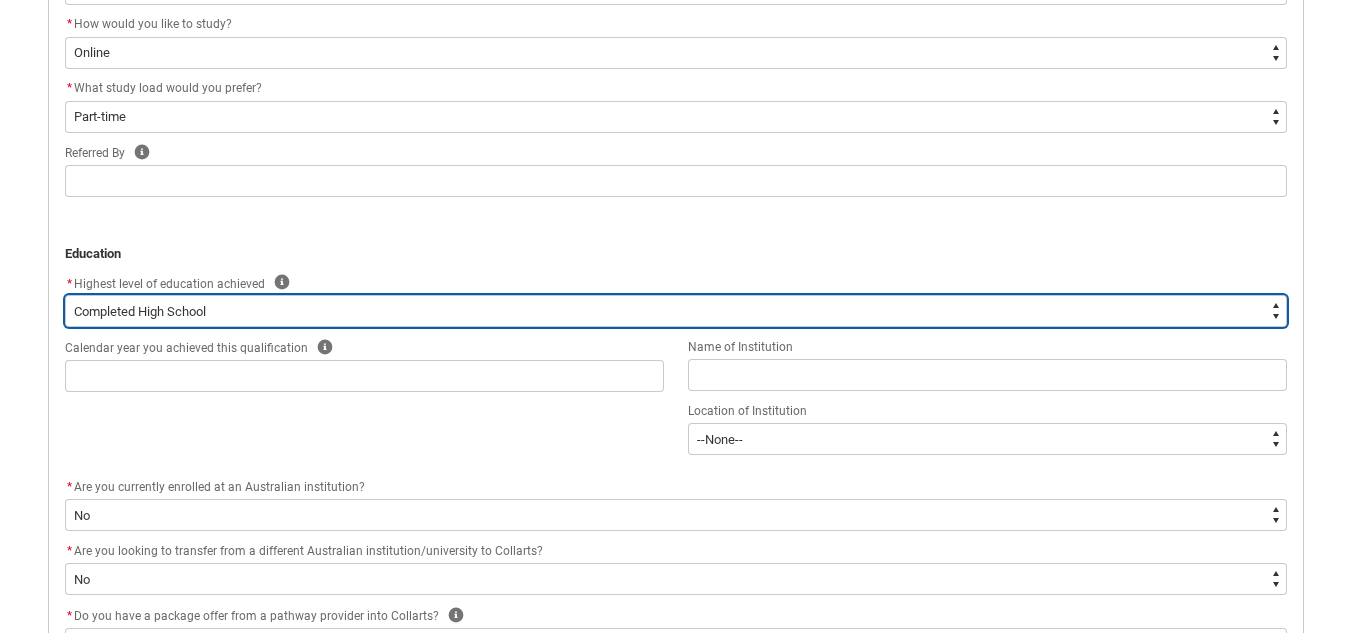 click on "--None-- Completed High School Completed a VET Course Completed Foundation Studies Incomplete University Course Completed a University Bachelor Degree Completed a Postgraduate Course No prior educational attainment Completed Year 11 Completed Year 10" at bounding box center (676, 311) 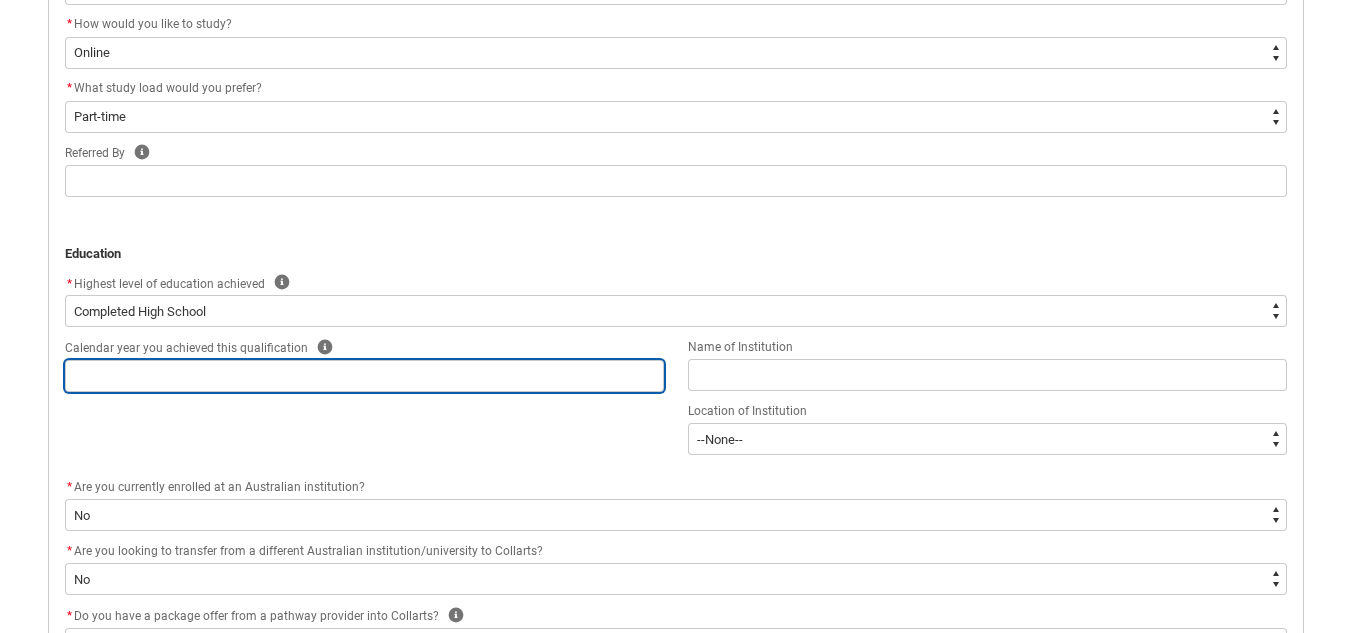click at bounding box center (364, 376) 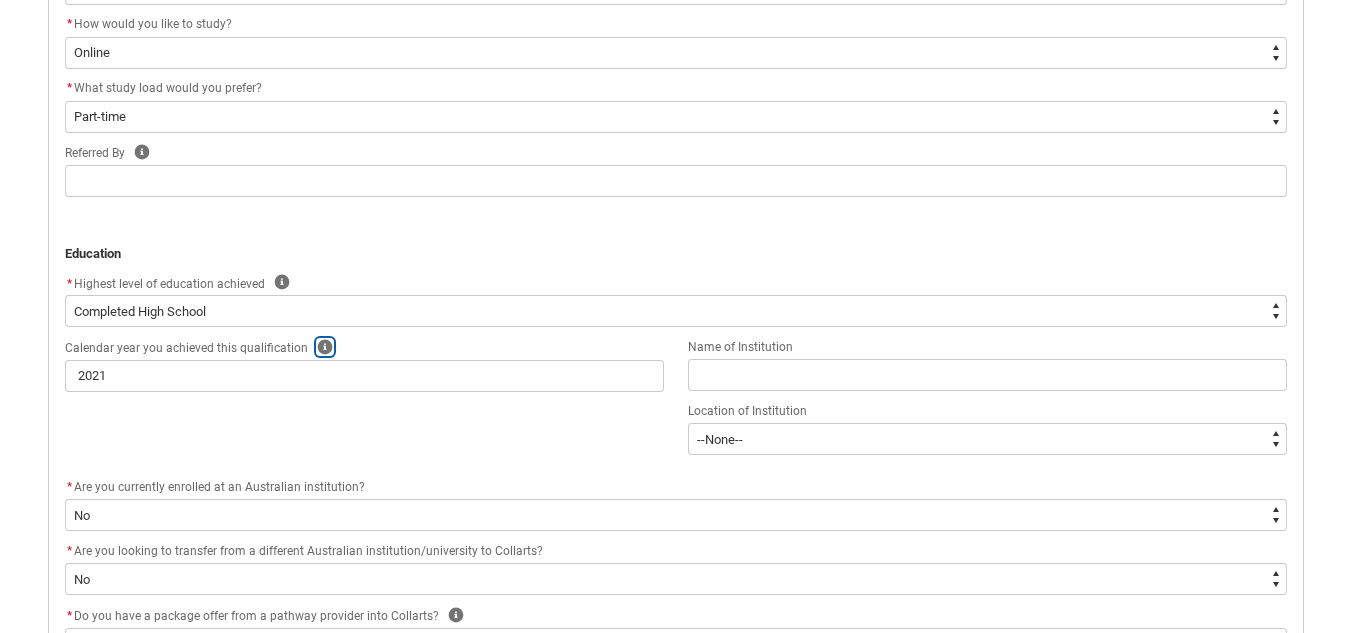 click 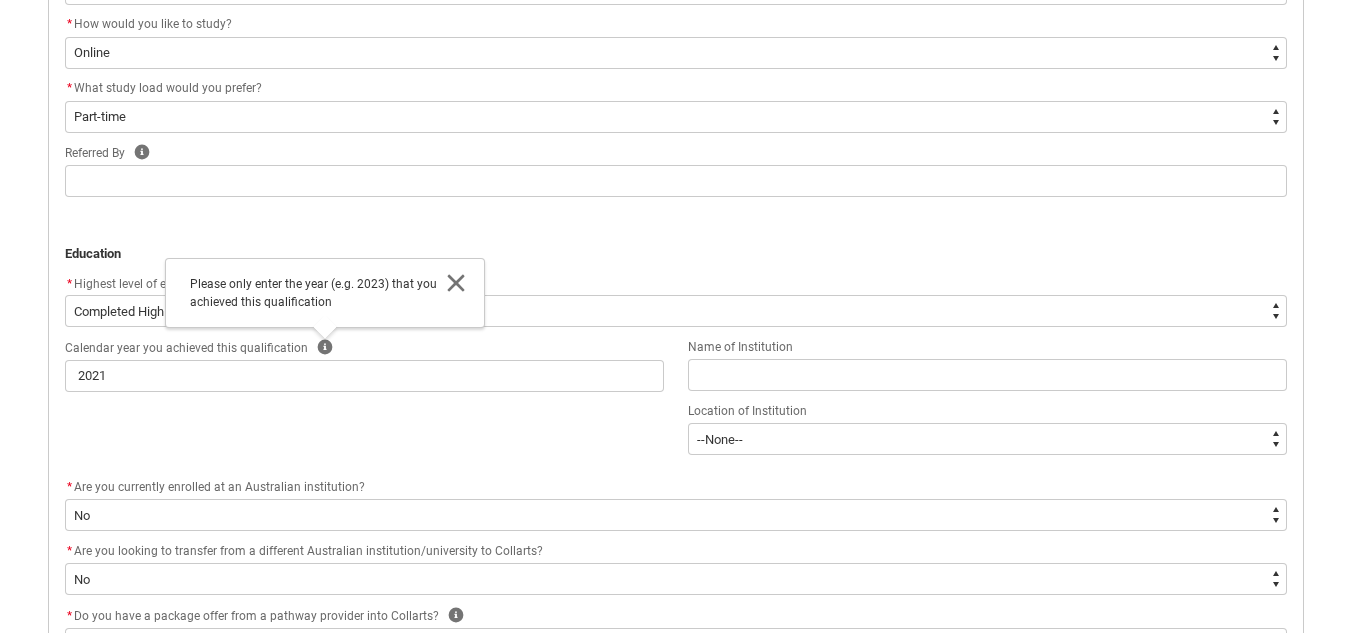 click on "Calendar year you achieved this qualification Help Close ﻿Please only enter the year (e.g. 2023) that you achieved this qualificatio ﻿ 2021 Name of Institution Location of Institution   --None-- Afghanistan Åland Islands Albania Algeria American Samoa Andorra Angola Anguilla Antarctica Antigua and Barbuda Argentina Armenia Aruba Australia Austria Azerbaijan Bahamas (the) Bahrain Bangladesh Barbados Belarus Belgium Belize Benin Bermuda Bhutan Bolivia (Plurinational State of) Bonaire, Sint Eustatius and Saba Bosnia and Herzegovina Botswana Bouvet Island Brazil British Antarctic Territory British Indian Ocean Territory (the) Brunei Darussalam Bulgaria Burkina Faso Burma Burundi Byelorussian SSR Cabo Verde Cambodia Cameroon Canada Canton and Enderbury Islands Cayman Islands (the) Central African Republic (the) Chad Chile China Christmas Island Cocos (Keeling) Islands (the) Colombia Comoros (the) Congo (the Democratic Republic of the) Congo (the) Cook Islands (the) Costa Rica Côte d'Ivoire Croatia Cuba" 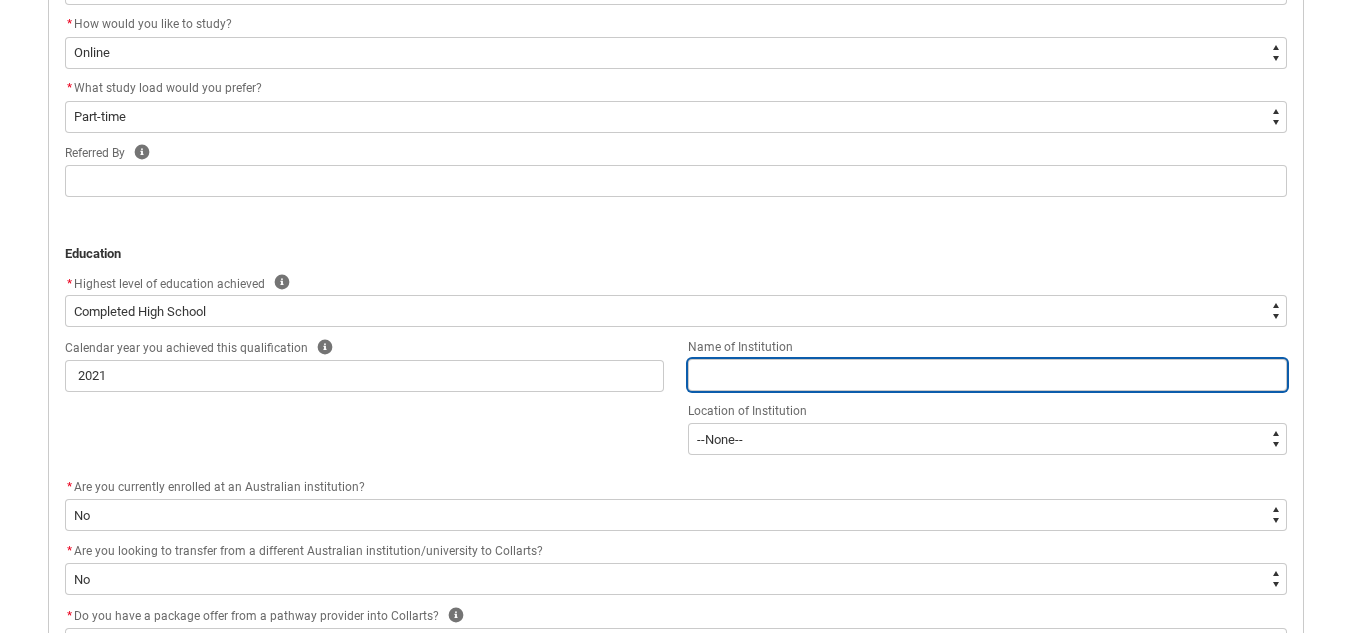 click at bounding box center [987, 375] 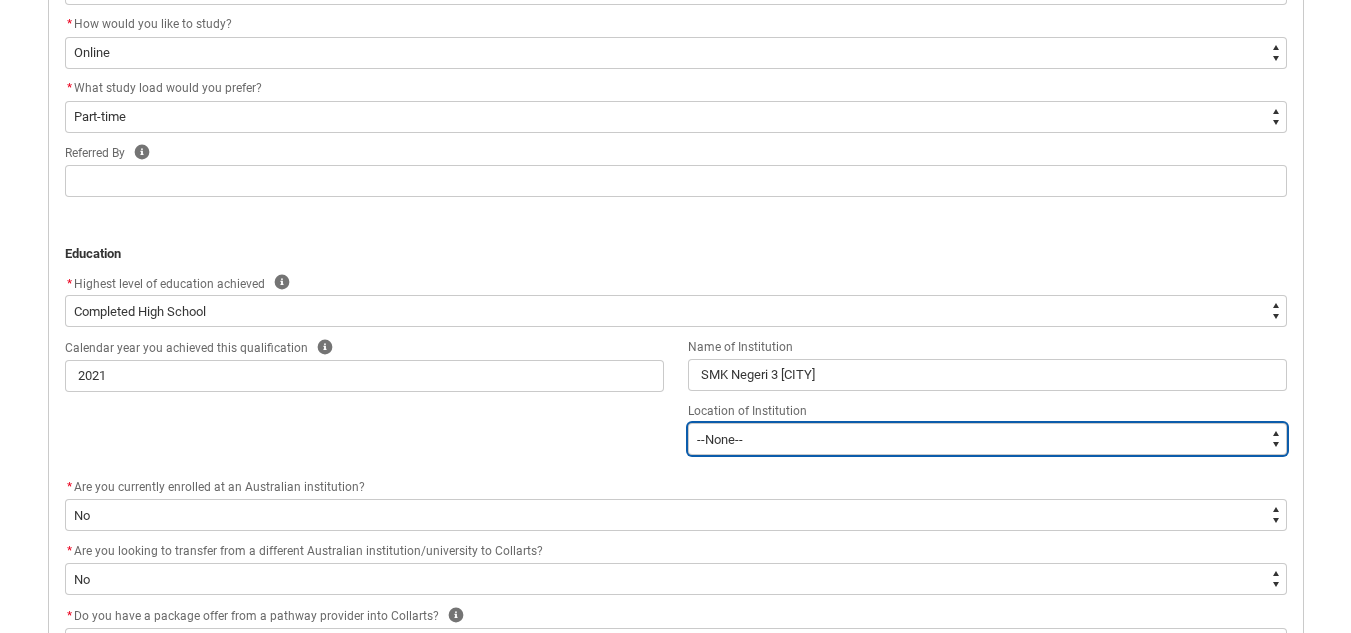 click on "--None-- Afghanistan Åland Islands Albania Algeria American Samoa Andorra Angola Anguilla Antarctica Antigua and Barbuda Argentina Armenia Aruba Australia Austria Azerbaijan Bahamas (the) Bahrain Bangladesh Barbados Belarus Belgium Belize Benin Bermuda Bhutan Bolivia (Plurinational State of) Bonaire, Sint Eustatius and Saba Bosnia and Herzegovina Botswana Bouvet Island Brazil British Antarctic Territory British Indian Ocean Territory (the) Brunei Darussalam Bulgaria Burkina Faso Burma Burundi Byelorussian SSR Cabo Verde Cambodia Cameroon Canada Canton and Enderbury Islands Cayman Islands (the) Central African Republic (the) Chad Chile China Christmas Island Cocos (Keeling) Islands (the) Colombia Comoros (the) Congo (the Democratic Republic of the) Congo (the) Cook Islands (the) Costa Rica Côte d'Ivoire Croatia Cuba Curaçao Cyprus Czech Republic (the) Czechoslovakia Dahomey Denmark Djibouti Dominica Dominican Republic (the) Dronning Maud Land East Timor Ecuador Egypt El Salvador Equatorial Guinea Eritrea" at bounding box center (987, 439) 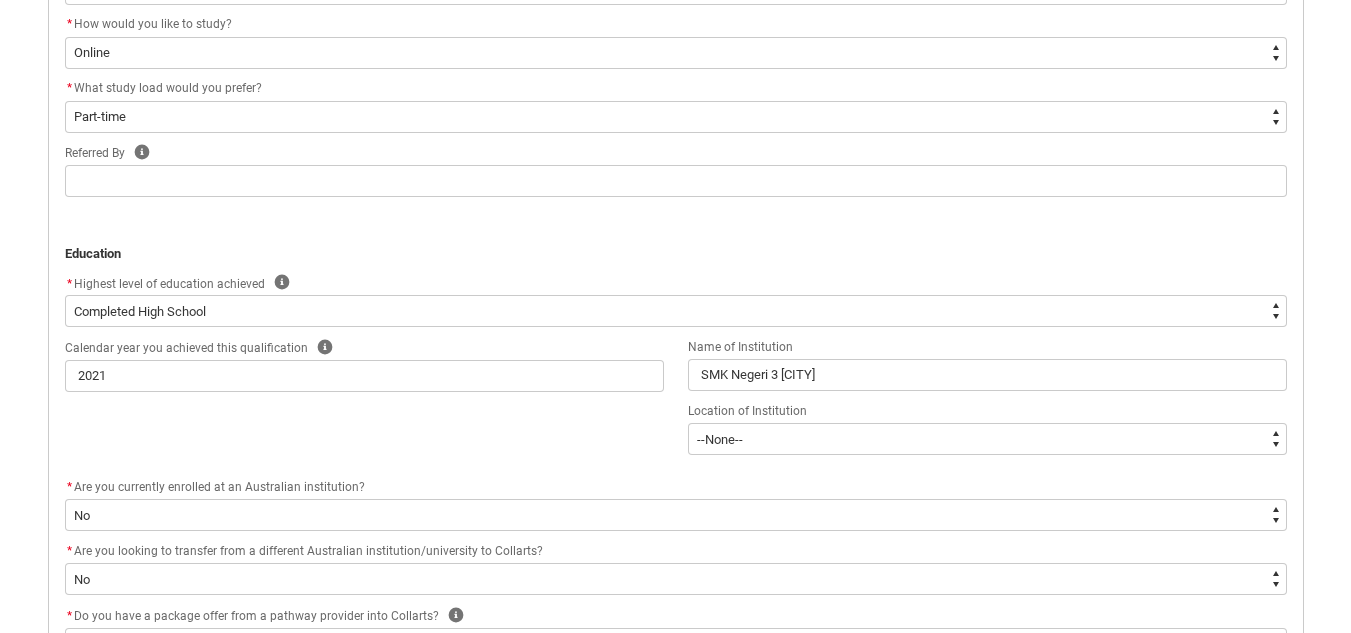 click on "* Are you currently enrolled at an Australian institution?" 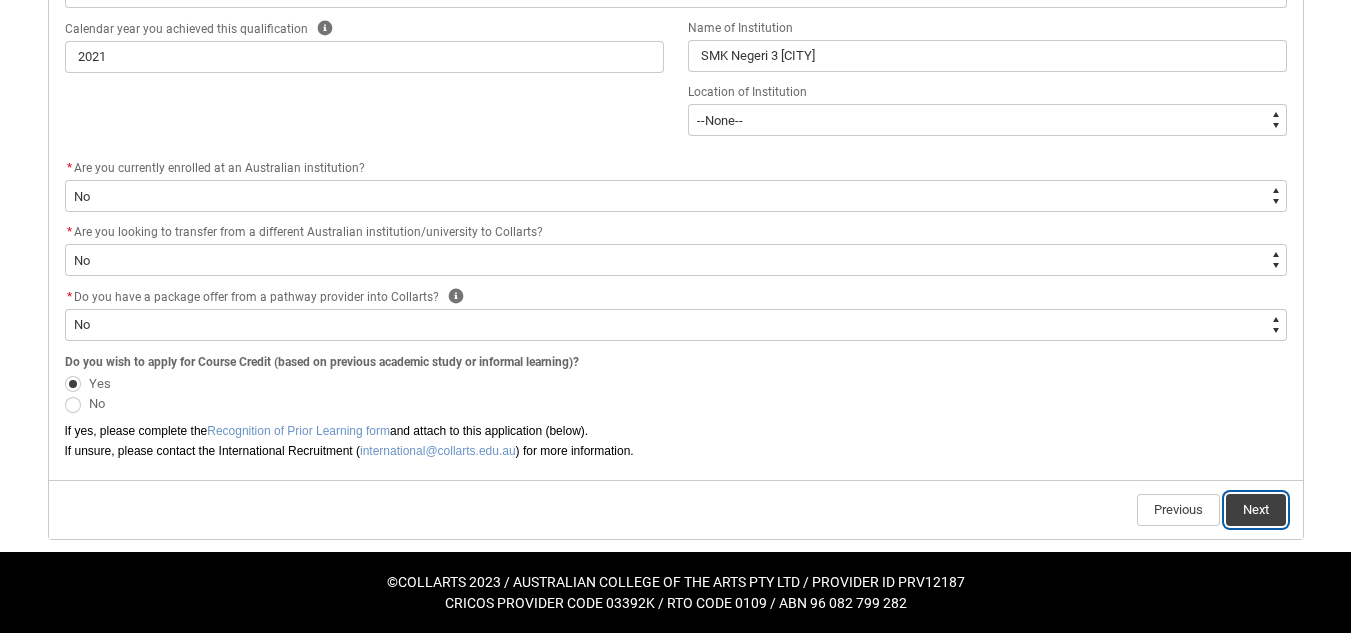 click on "Next" 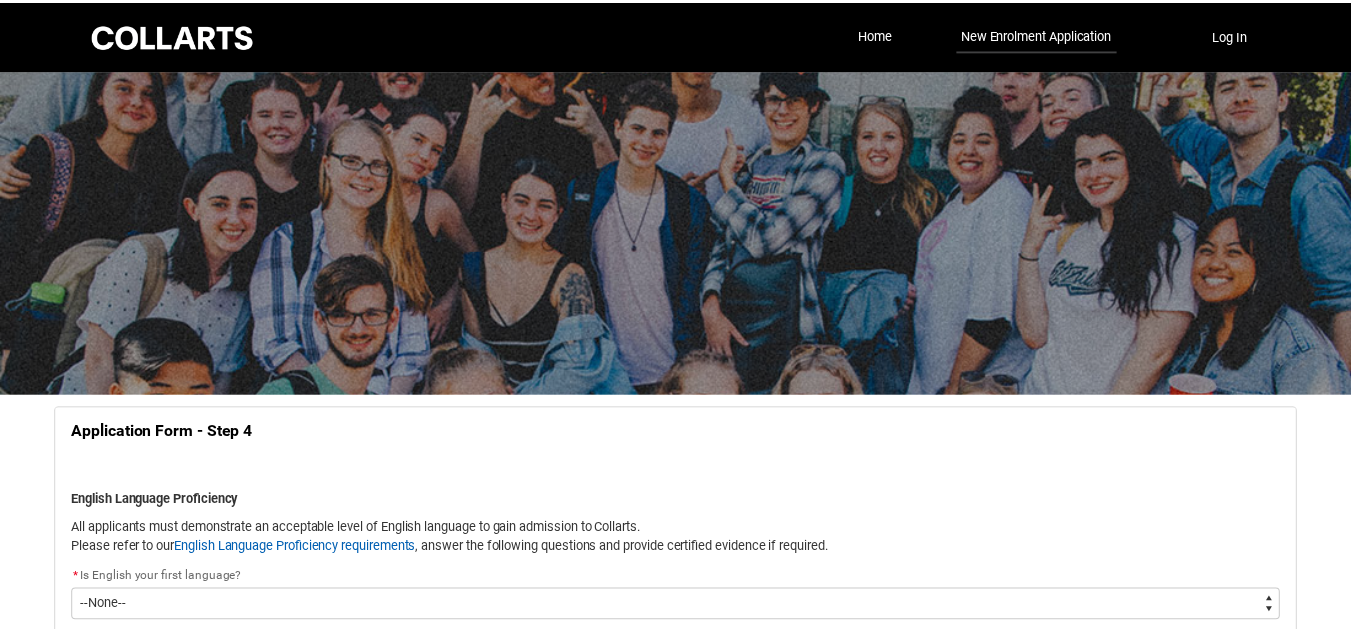 scroll, scrollTop: 209, scrollLeft: 0, axis: vertical 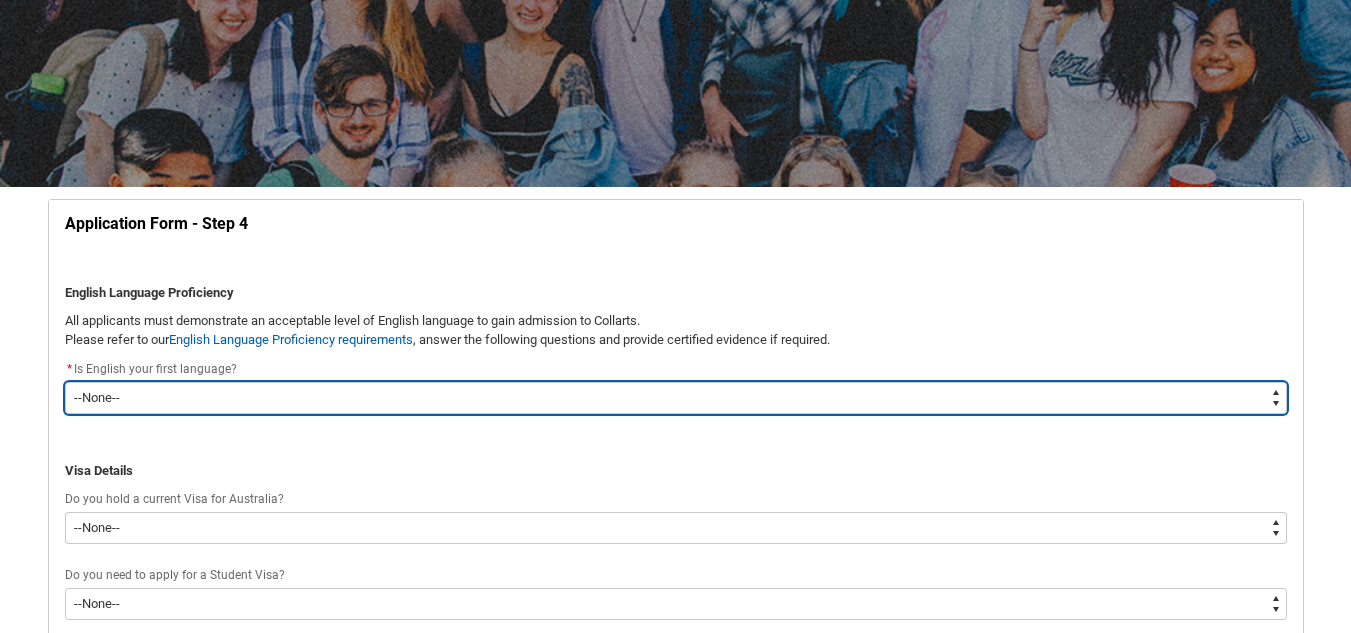 click on "--None-- Yes No" at bounding box center [676, 398] 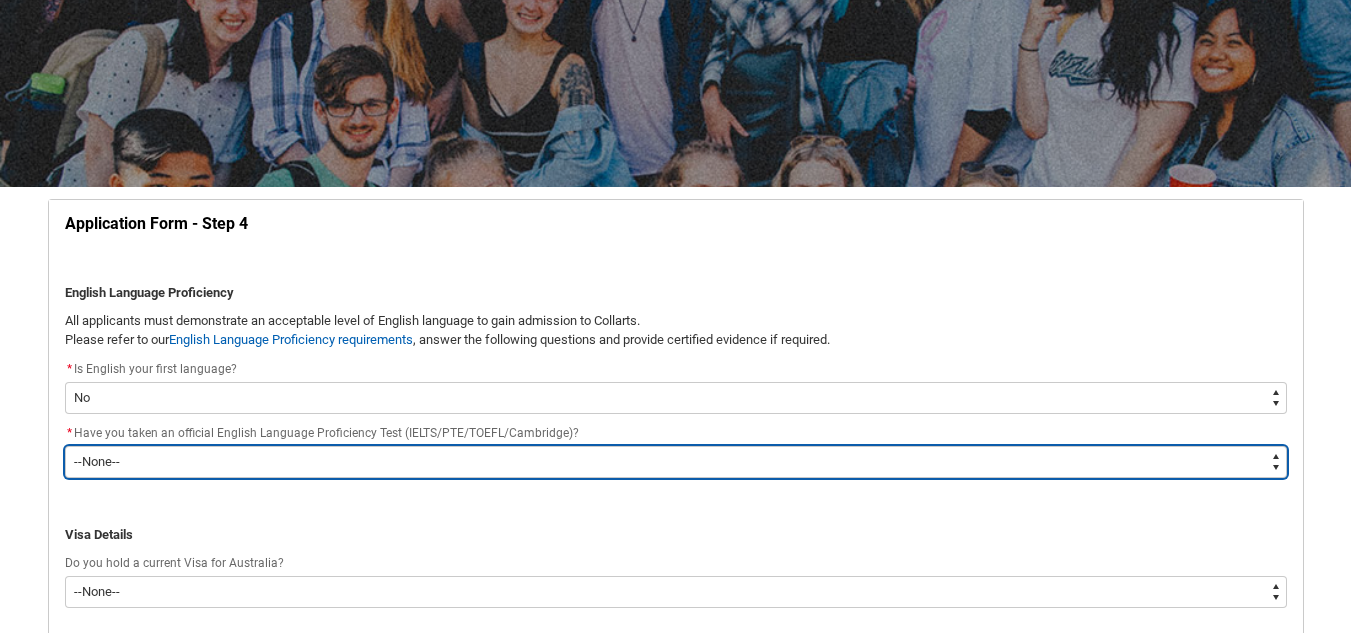 click on "--None-- Yes No" at bounding box center (676, 462) 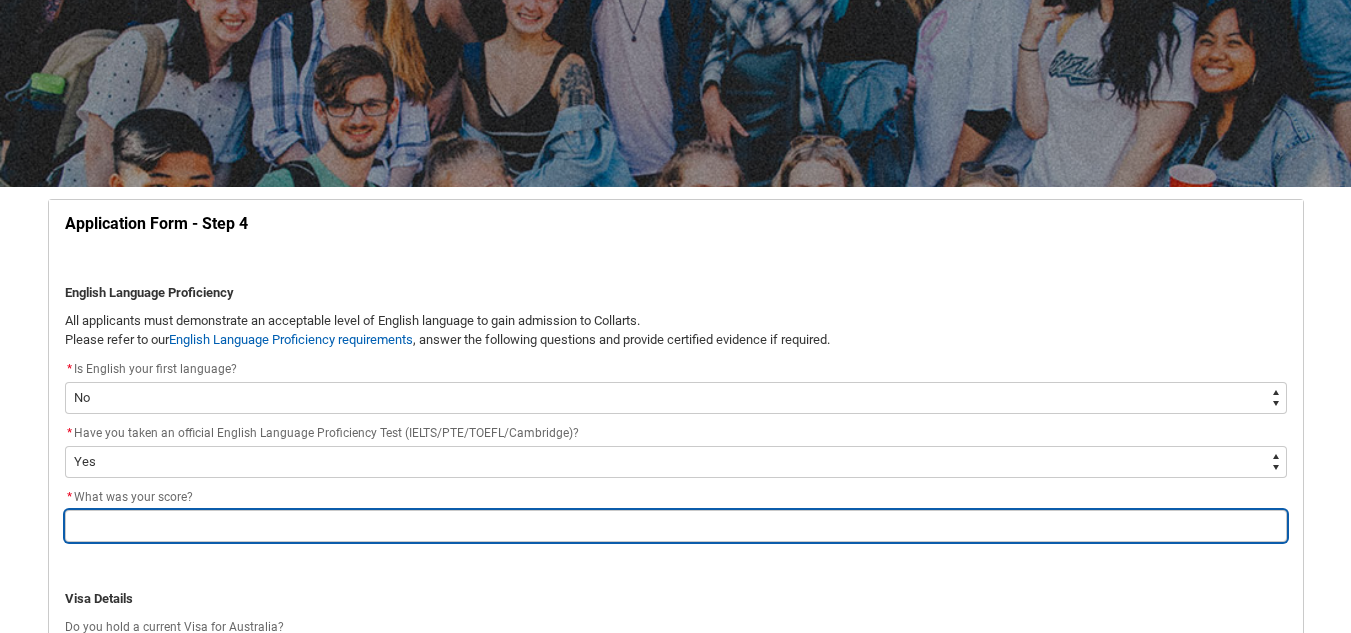 click at bounding box center (676, 526) 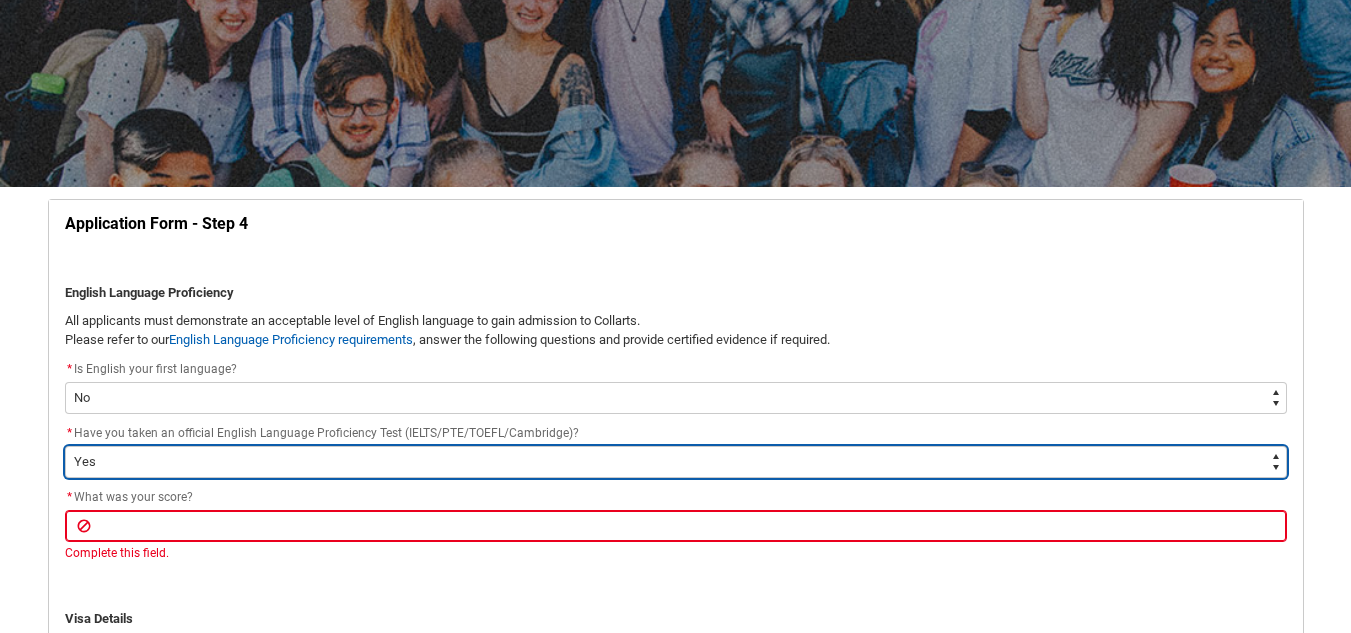 click on "--None-- Yes No" at bounding box center [676, 462] 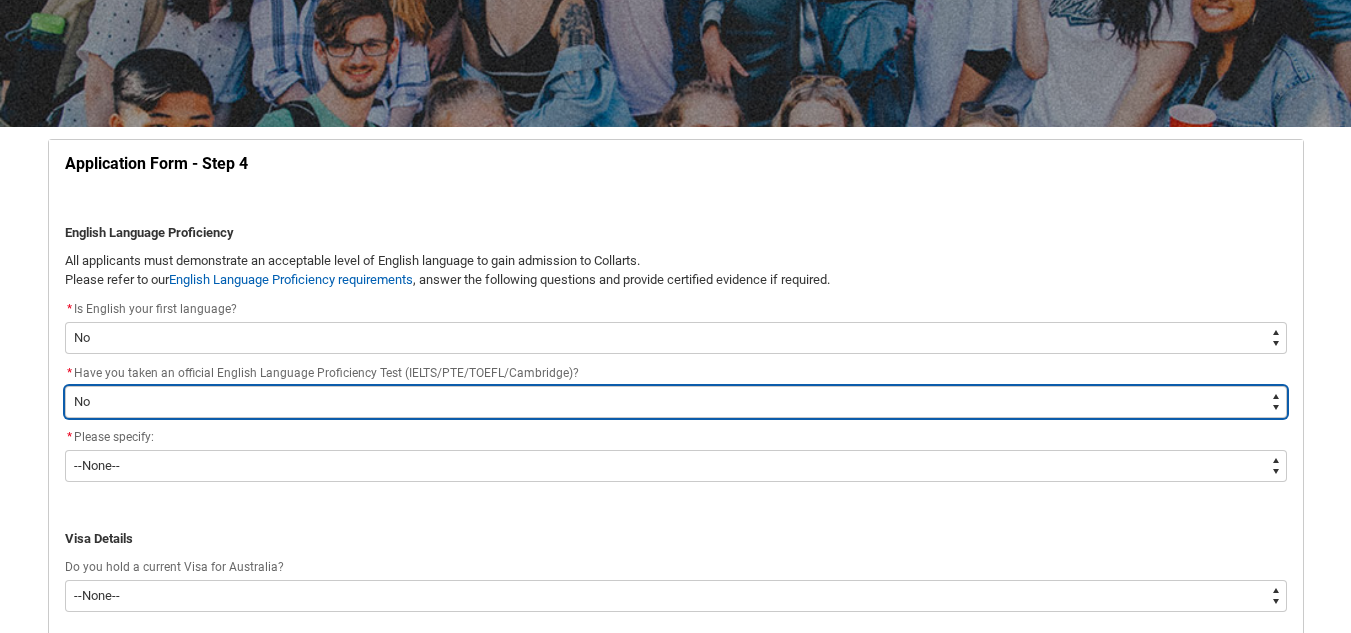 scroll, scrollTop: 271, scrollLeft: 0, axis: vertical 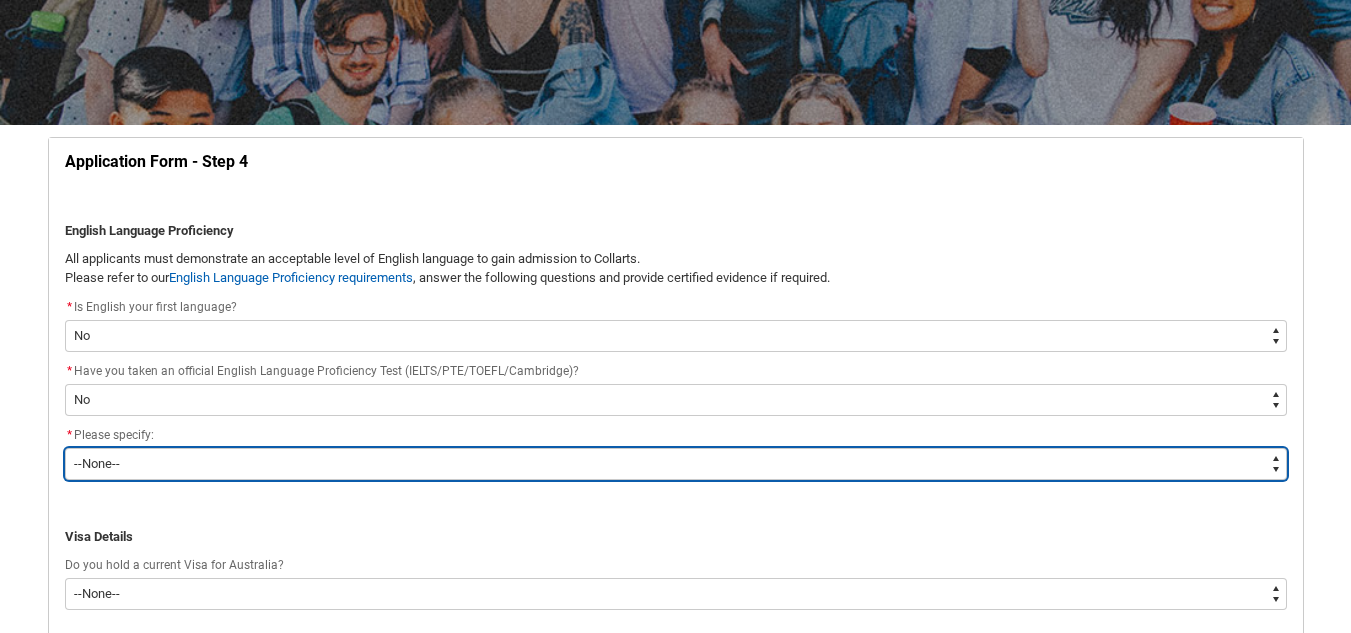 click on "--None-- English is my first language I would like to study English with one of your Pathway Providers I would like to take the English Placement Test I have completed at least 2 years of High School in an English speaking country I plan to take an official English Language Proficiency Test (IELTS/PTE/TOEFL/Cambridge) Other" at bounding box center (676, 464) 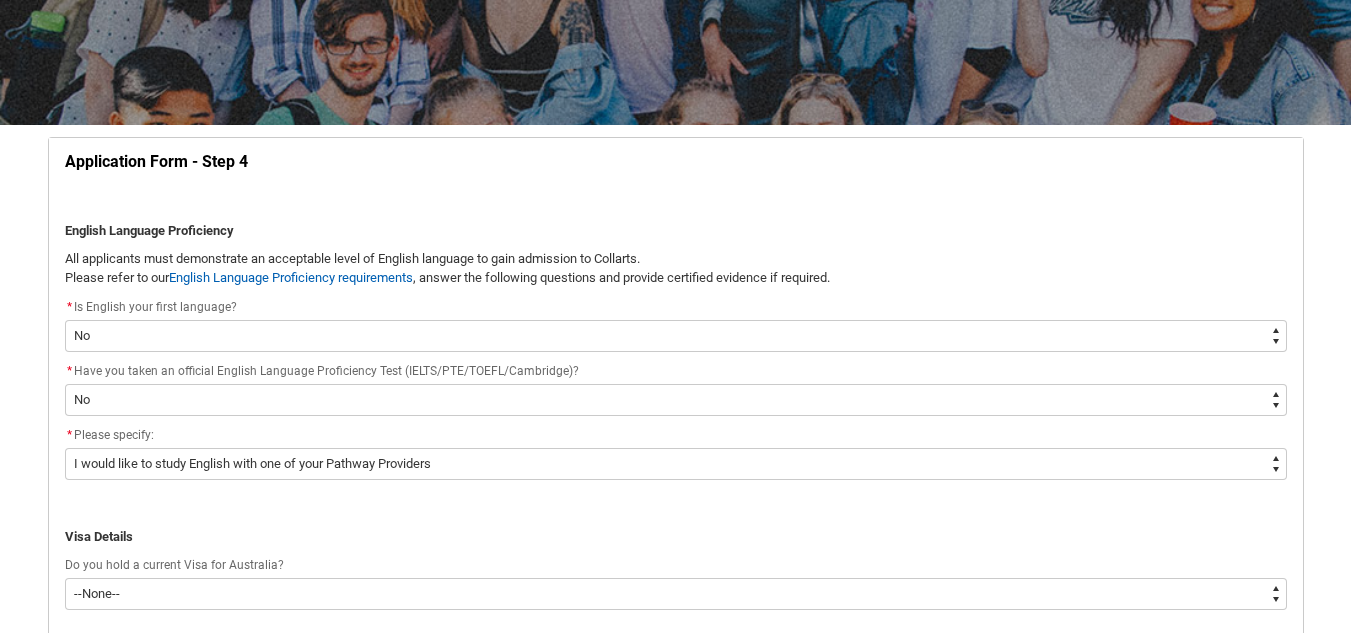 click 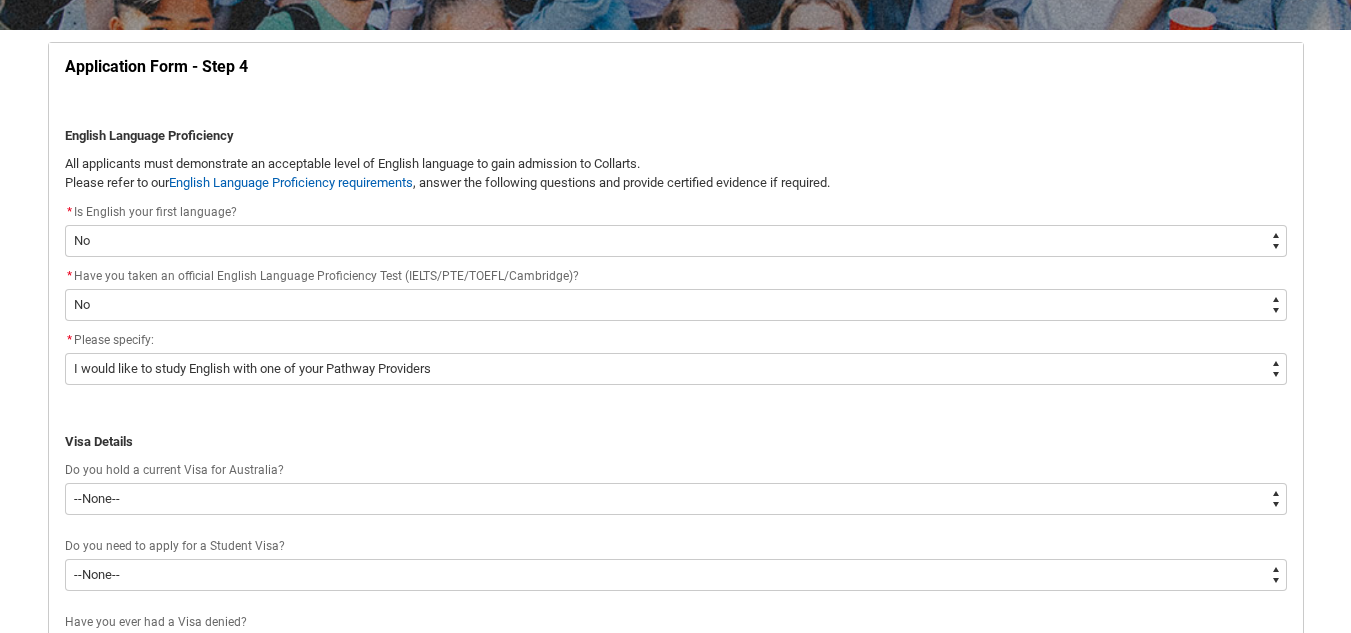 scroll, scrollTop: 367, scrollLeft: 0, axis: vertical 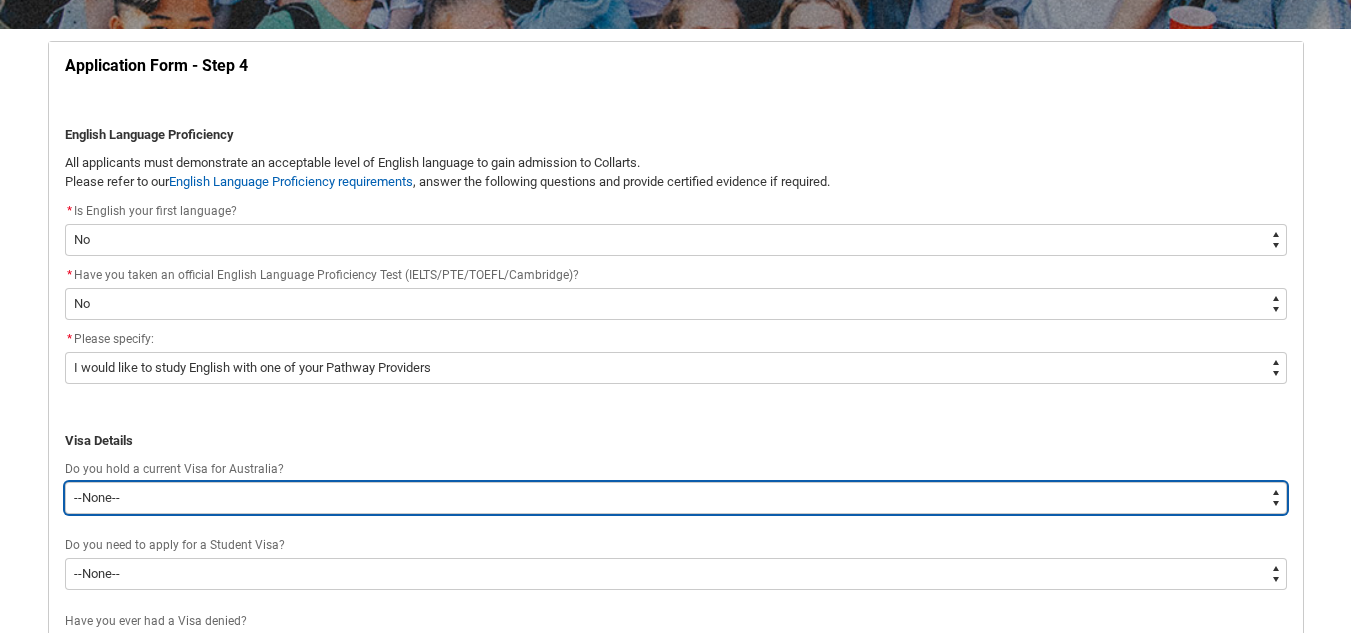 click on "--None-- Yes No" at bounding box center [676, 498] 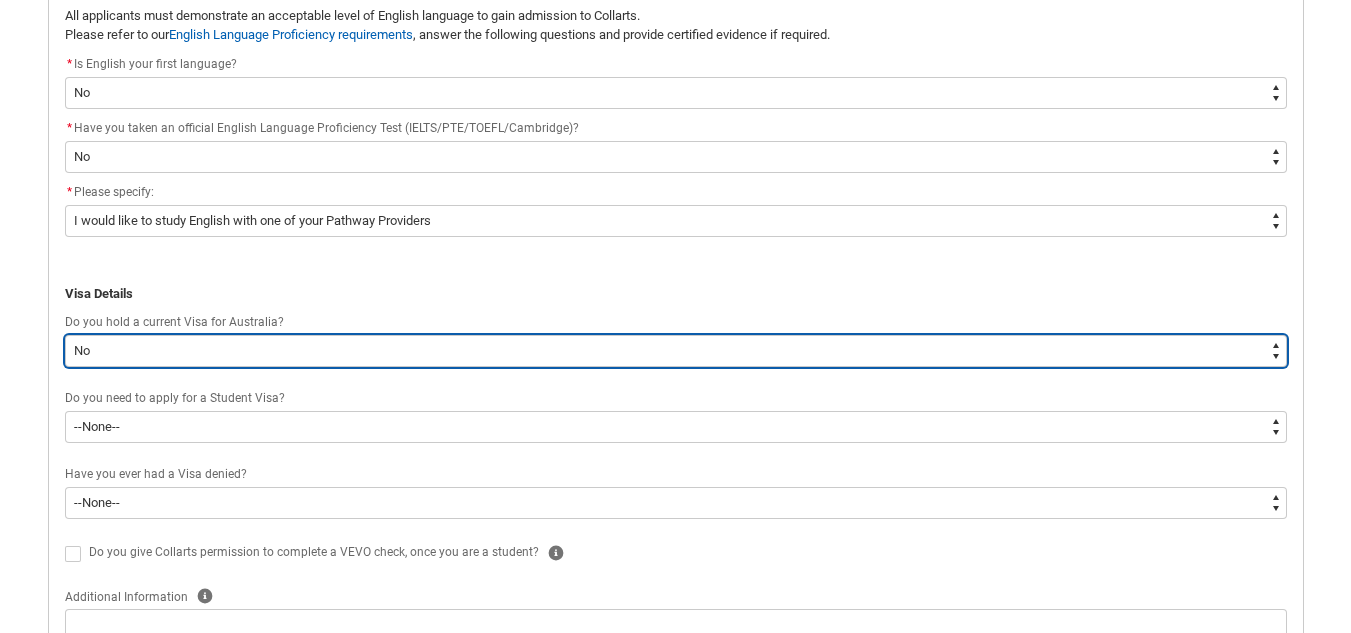 scroll, scrollTop: 515, scrollLeft: 0, axis: vertical 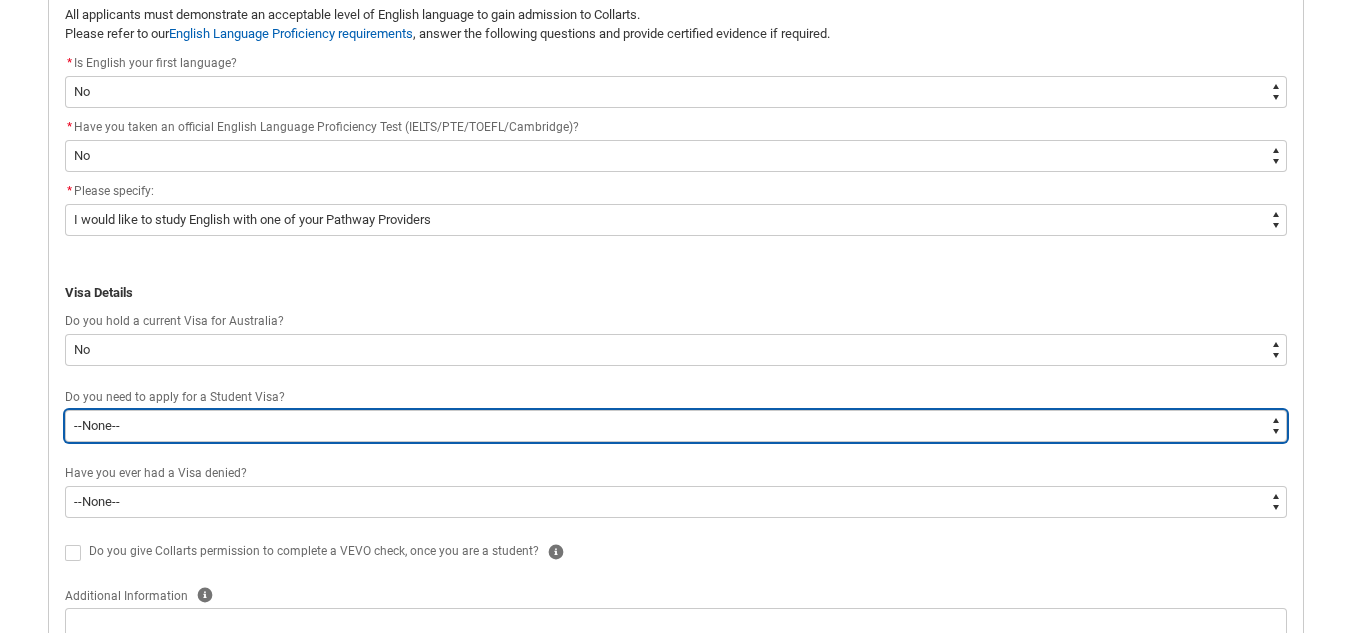 click on "--None-- Yes No" at bounding box center [676, 426] 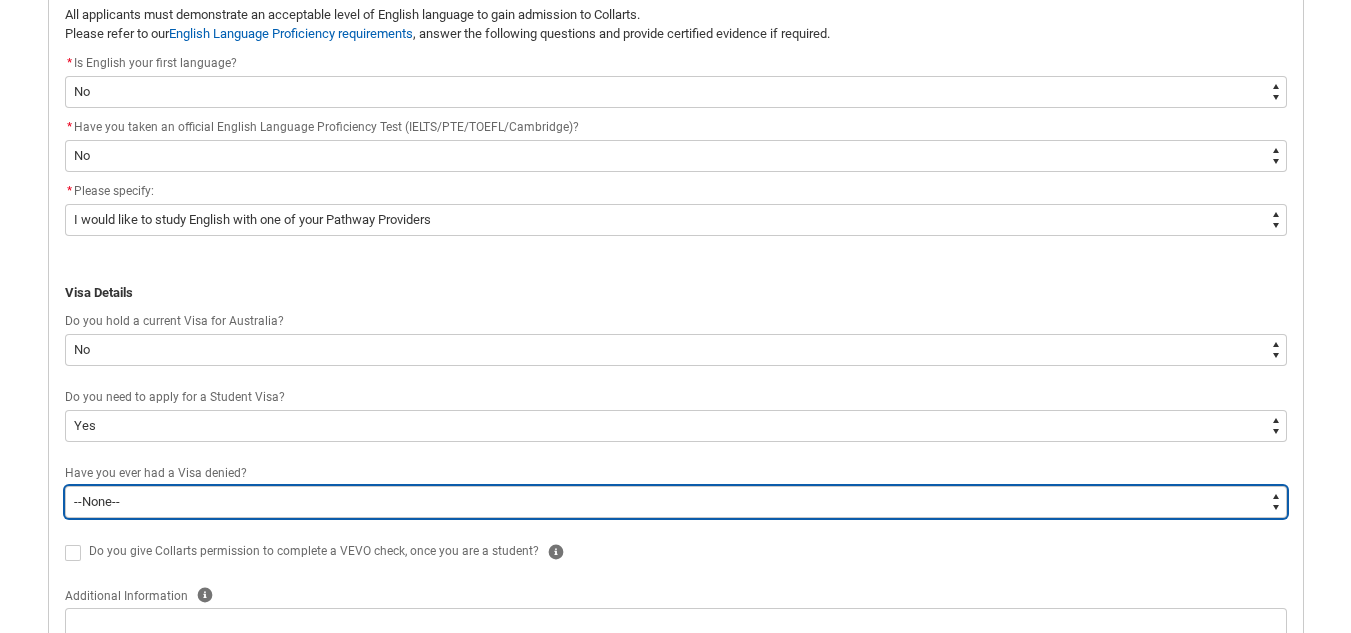click on "--None-- Yes No" at bounding box center (676, 502) 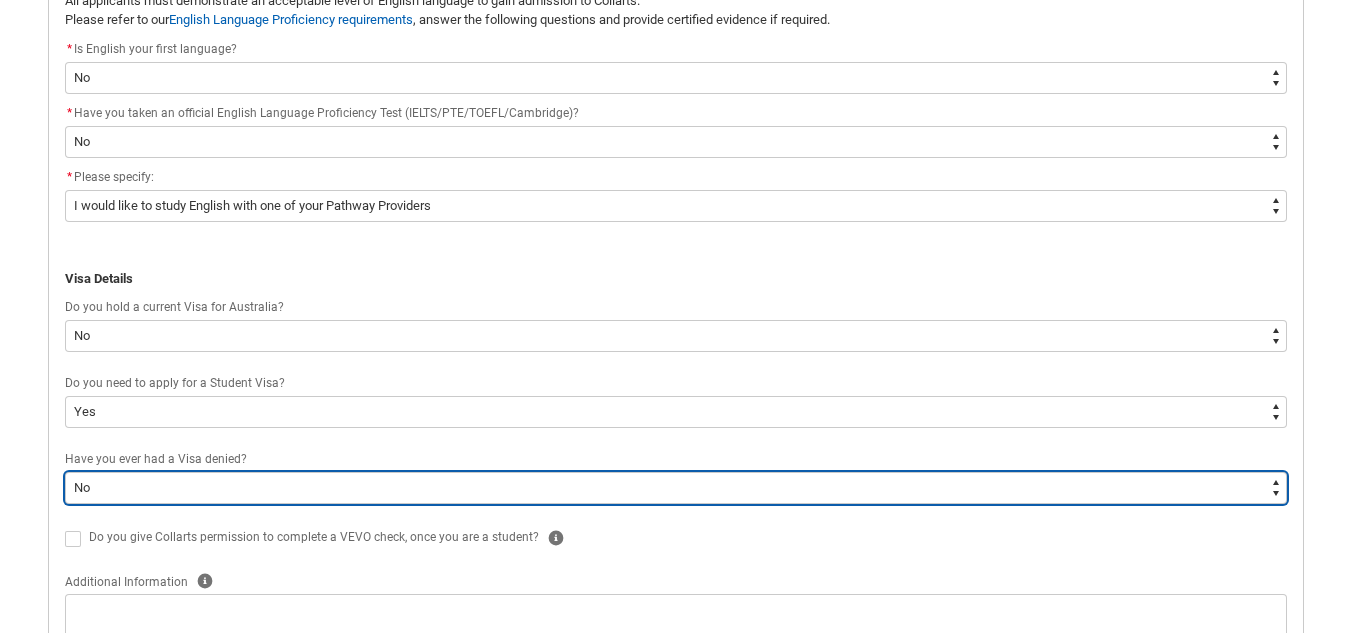 scroll, scrollTop: 530, scrollLeft: 0, axis: vertical 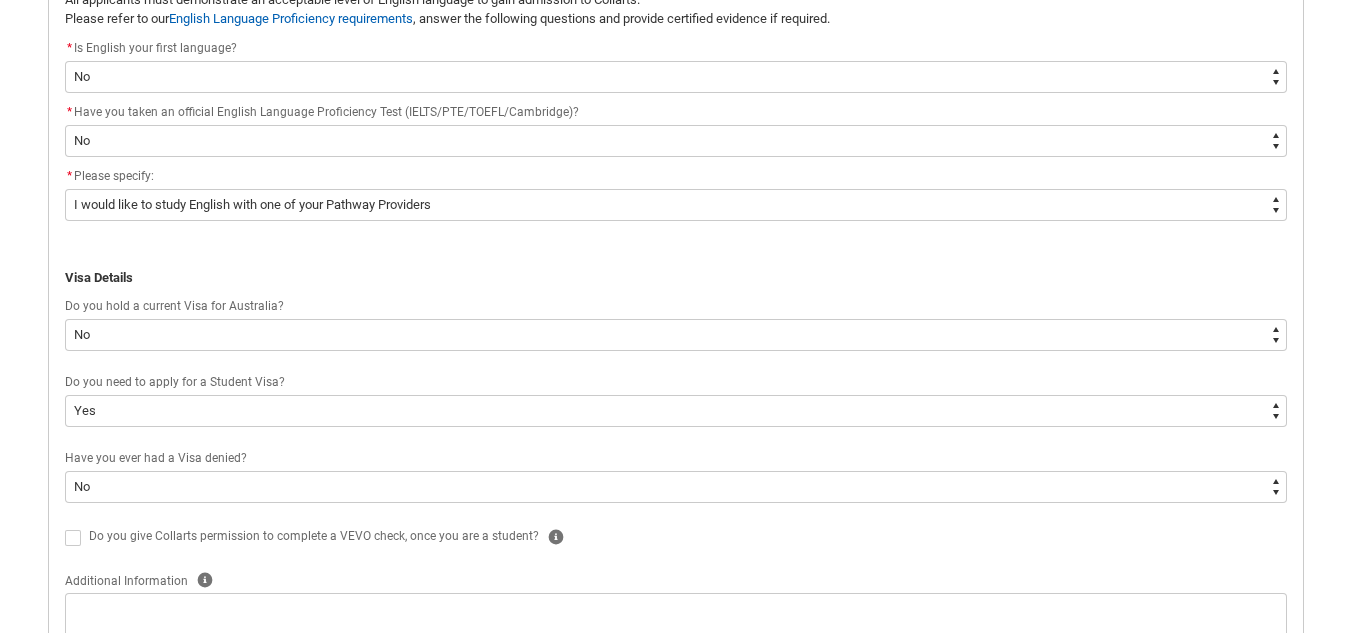 click 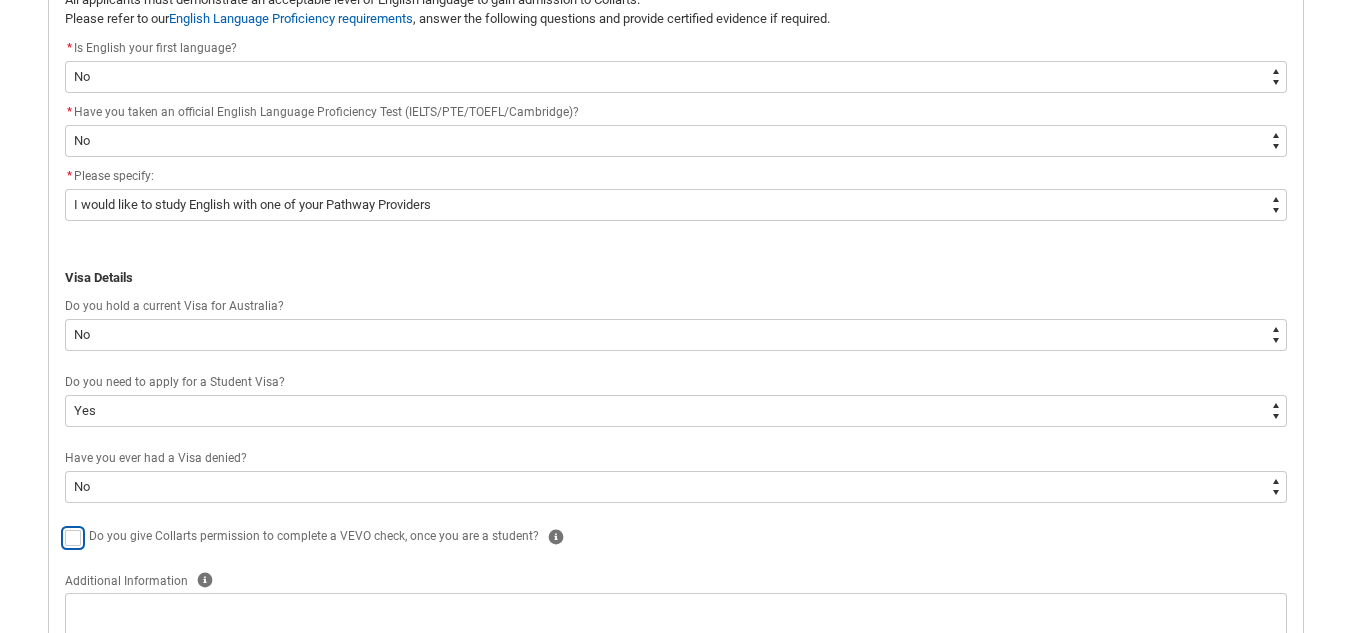 click at bounding box center [64, 526] 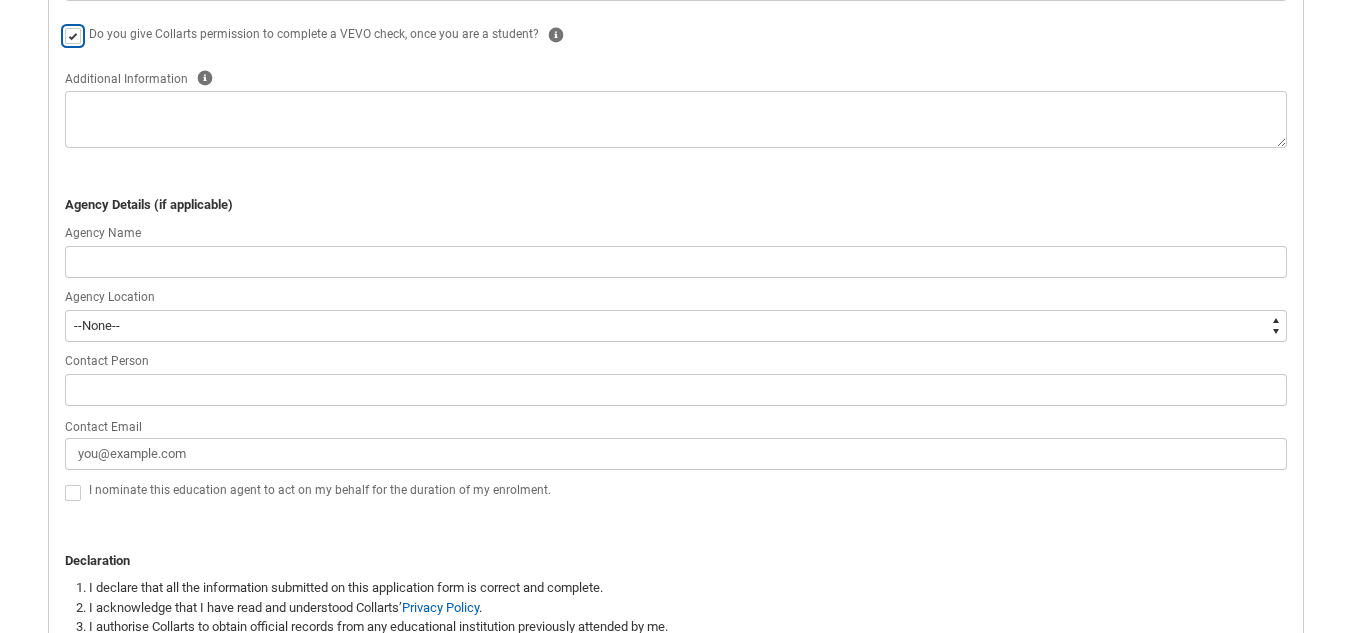 scroll, scrollTop: 1033, scrollLeft: 0, axis: vertical 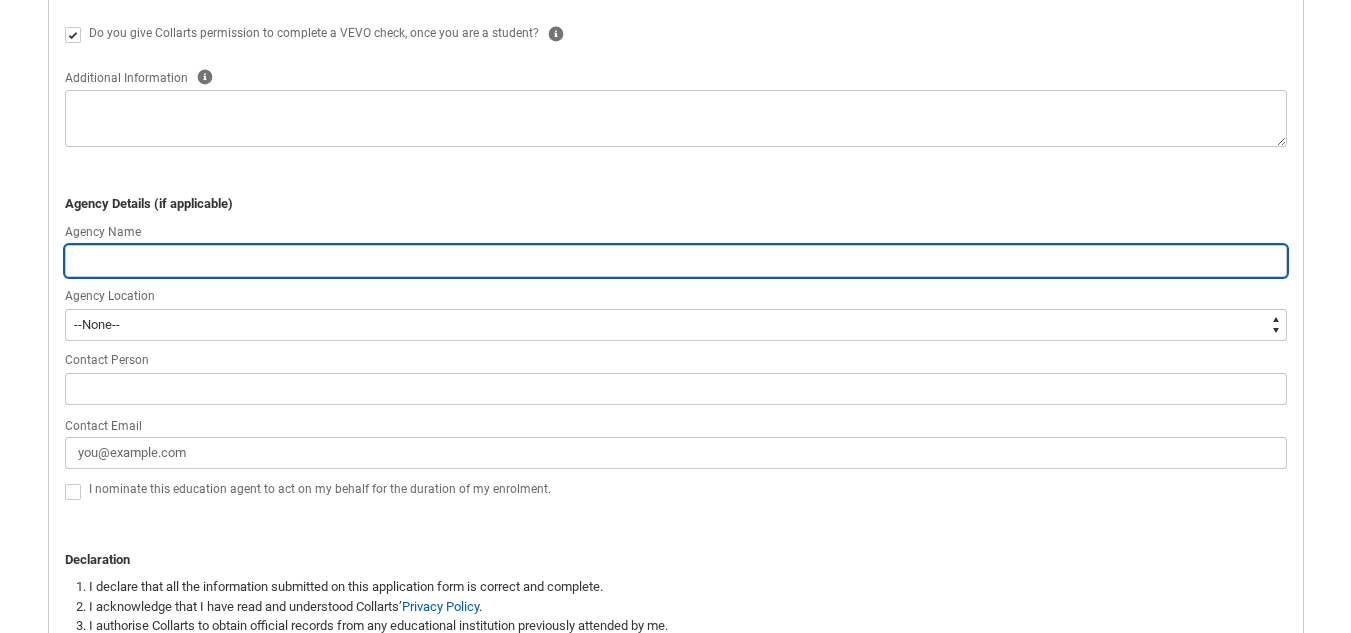 click at bounding box center [676, 261] 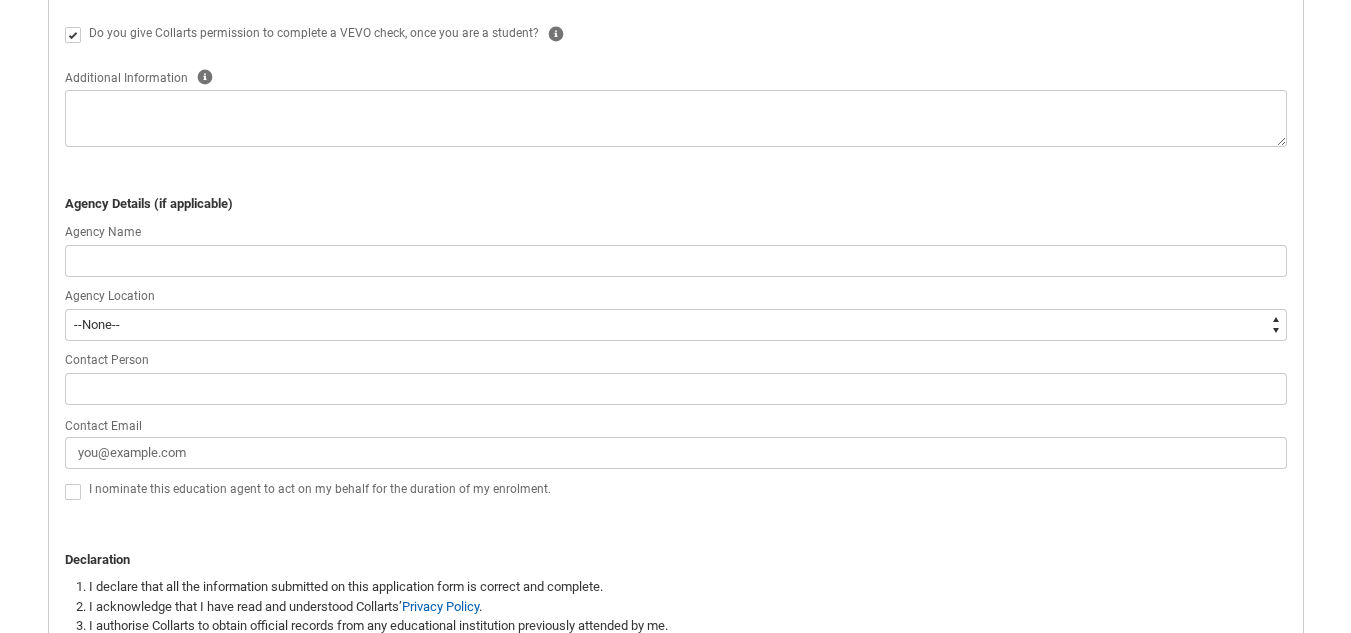 click on "Agency Details (if applicable)" 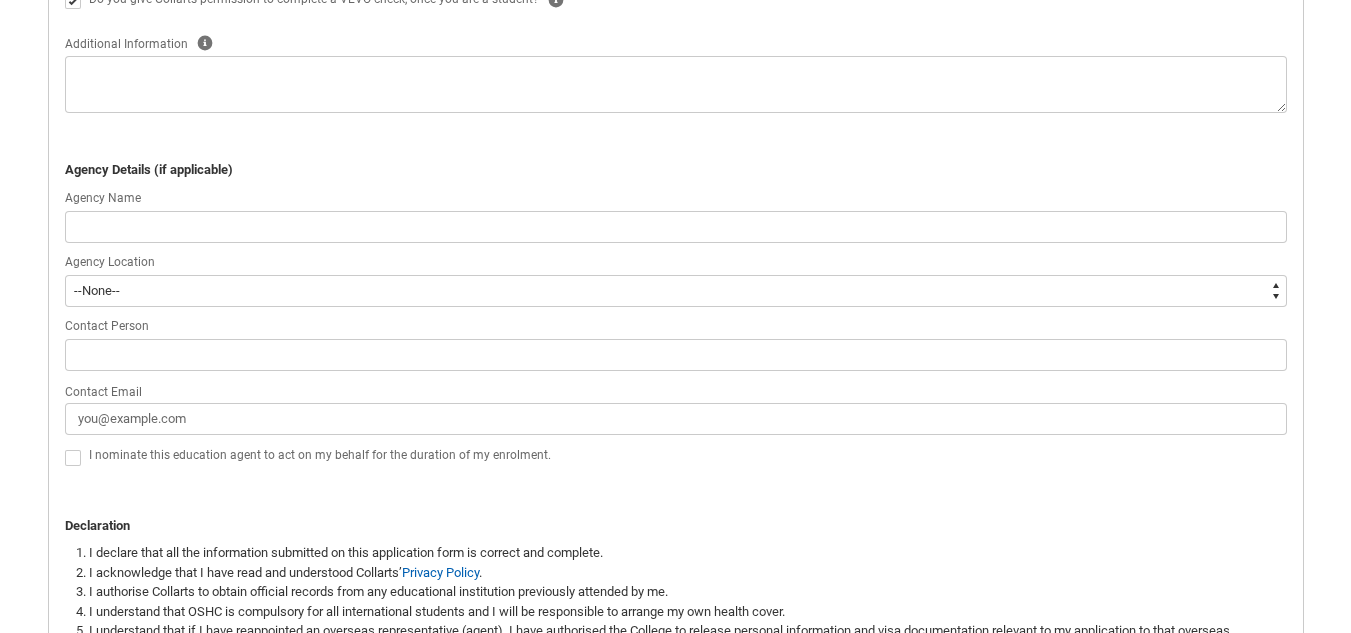 scroll, scrollTop: 1073, scrollLeft: 0, axis: vertical 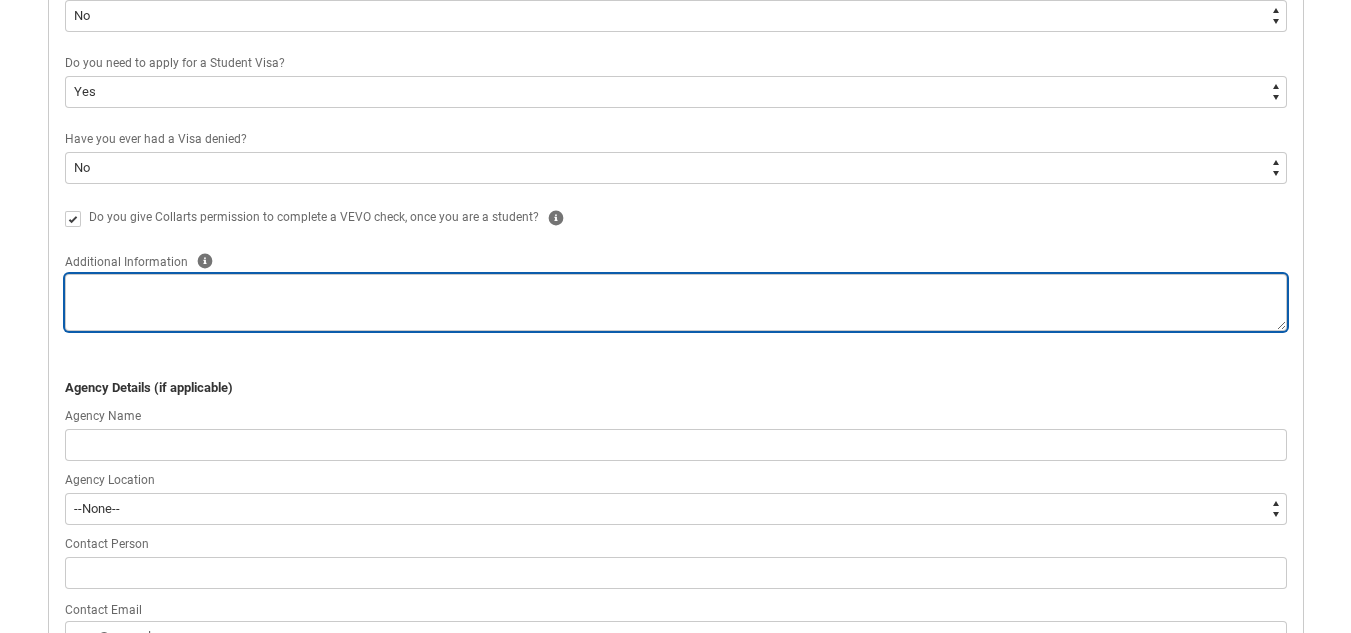 click at bounding box center (676, 302) 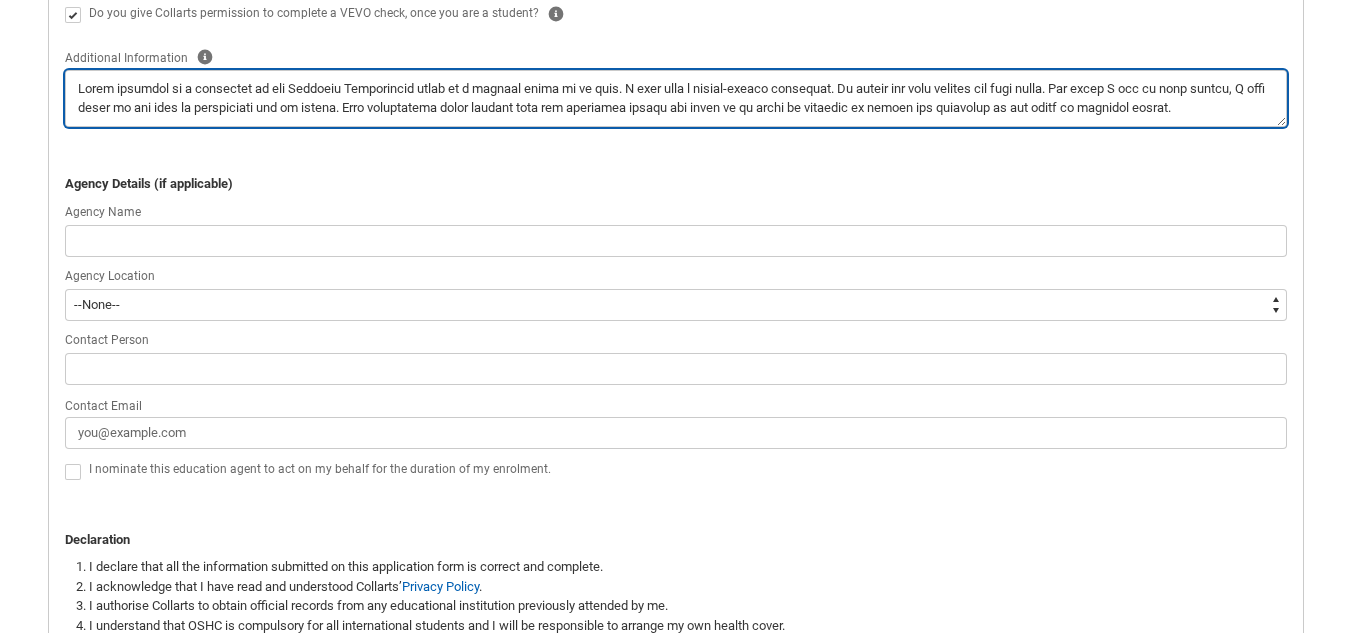 scroll, scrollTop: 1054, scrollLeft: 0, axis: vertical 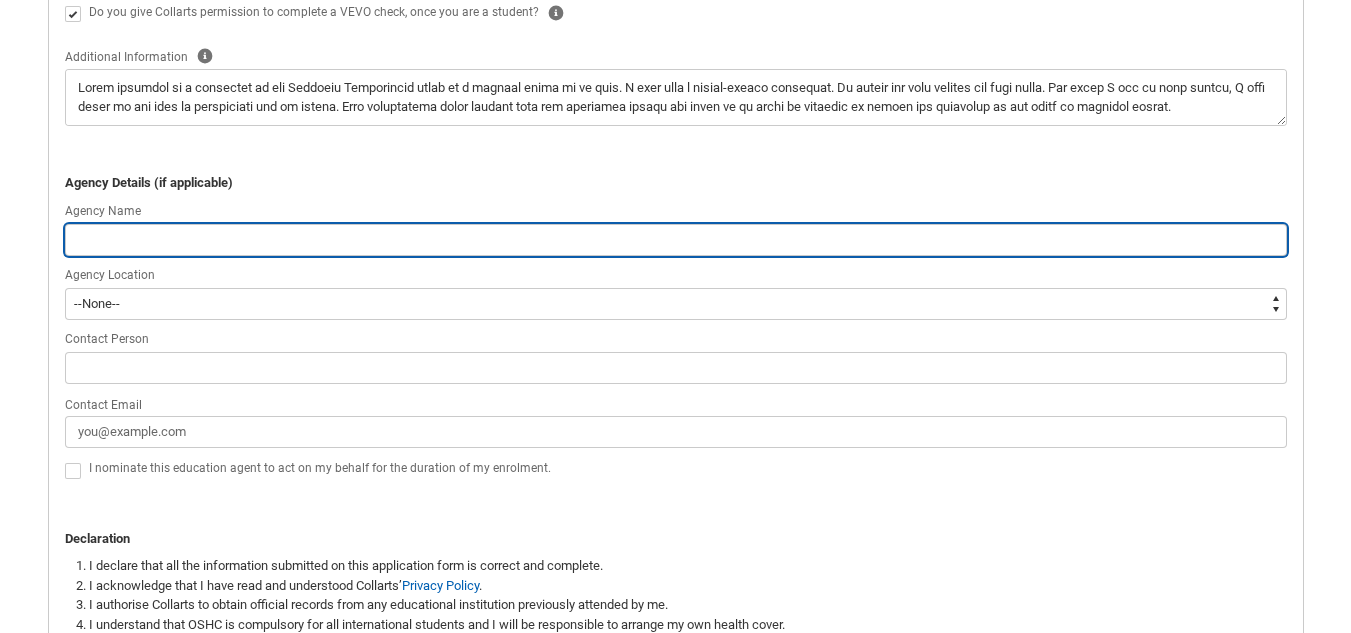 click at bounding box center (676, 240) 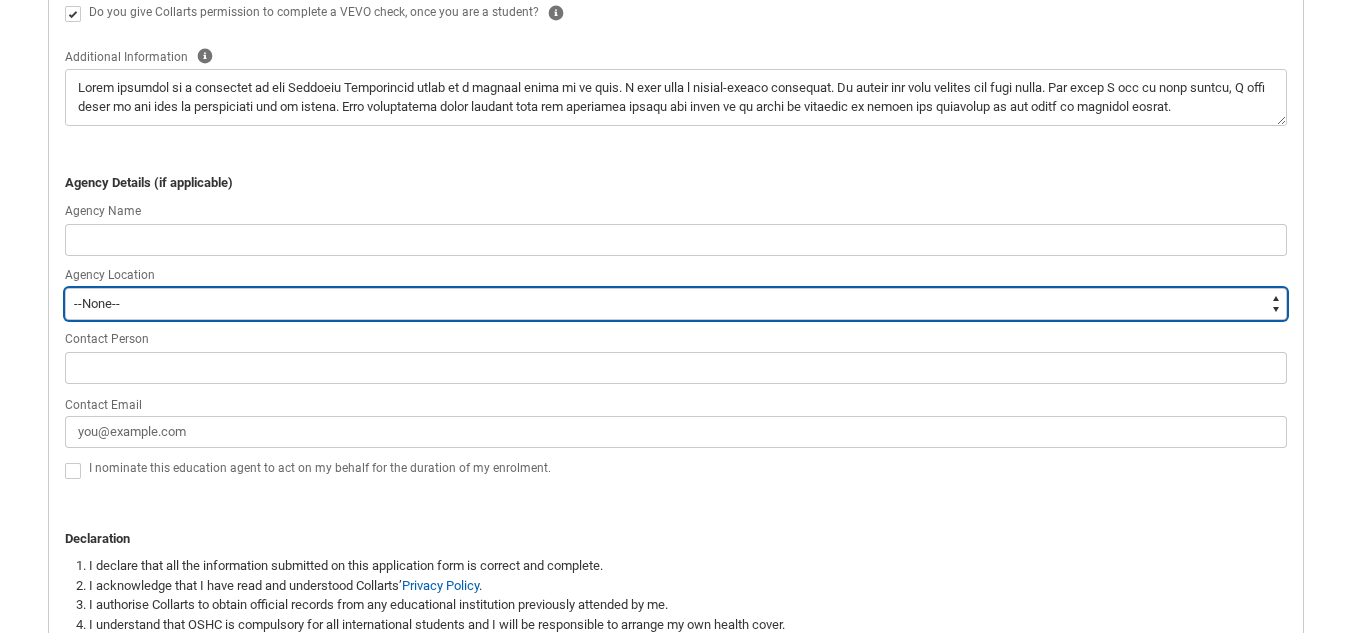 click on "--None-- Afghanistan Åland Islands Albania Algeria American Samoa Andorra Angola Anguilla Antarctica Antigua and Barbuda Argentina Armenia Aruba Australia Austria Azerbaijan Bahamas (the) Bahrain Bangladesh Barbados Belarus Belgium Belize Benin Bermuda Bhutan Bolivia (Plurinational State of) Bonaire, Sint Eustatius and Saba Bosnia and Herzegovina Botswana Bouvet Island Brazil British Antarctic Territory British Indian Ocean Territory (the) Brunei Darussalam Bulgaria Burkina Faso Burma Burundi Byelorussian SSR Cabo Verde Cambodia Cameroon Canada Canton and Enderbury Islands Cayman Islands (the) Central African Republic (the) Chad Chile China Christmas Island Cocos (Keeling) Islands (the) Colombia Comoros (the) Congo (the Democratic Republic of the) Congo (the) Cook Islands (the) Costa Rica Côte d'Ivoire Croatia Cuba Curaçao Cyprus Czech Republic (the) Czechoslovakia Dahomey Denmark Djibouti Dominica Dominican Republic (the) Dronning Maud Land East Timor Ecuador Egypt El Salvador Equatorial Guinea Eritrea" at bounding box center [676, 304] 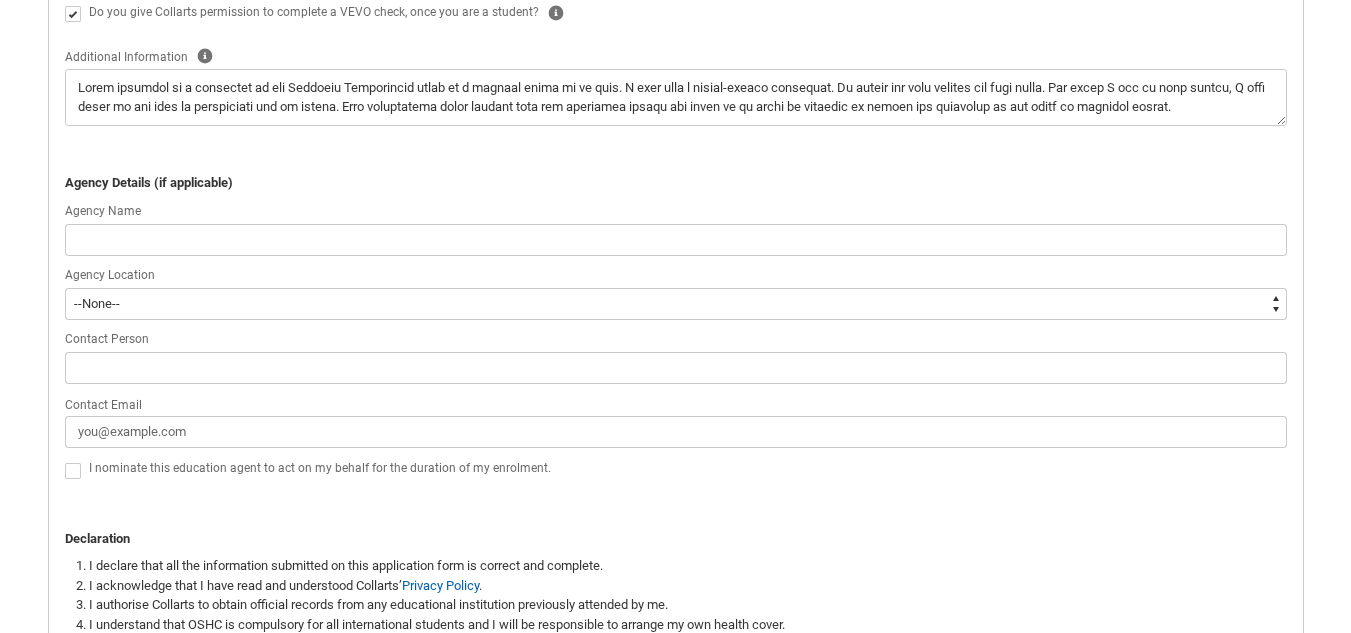 click 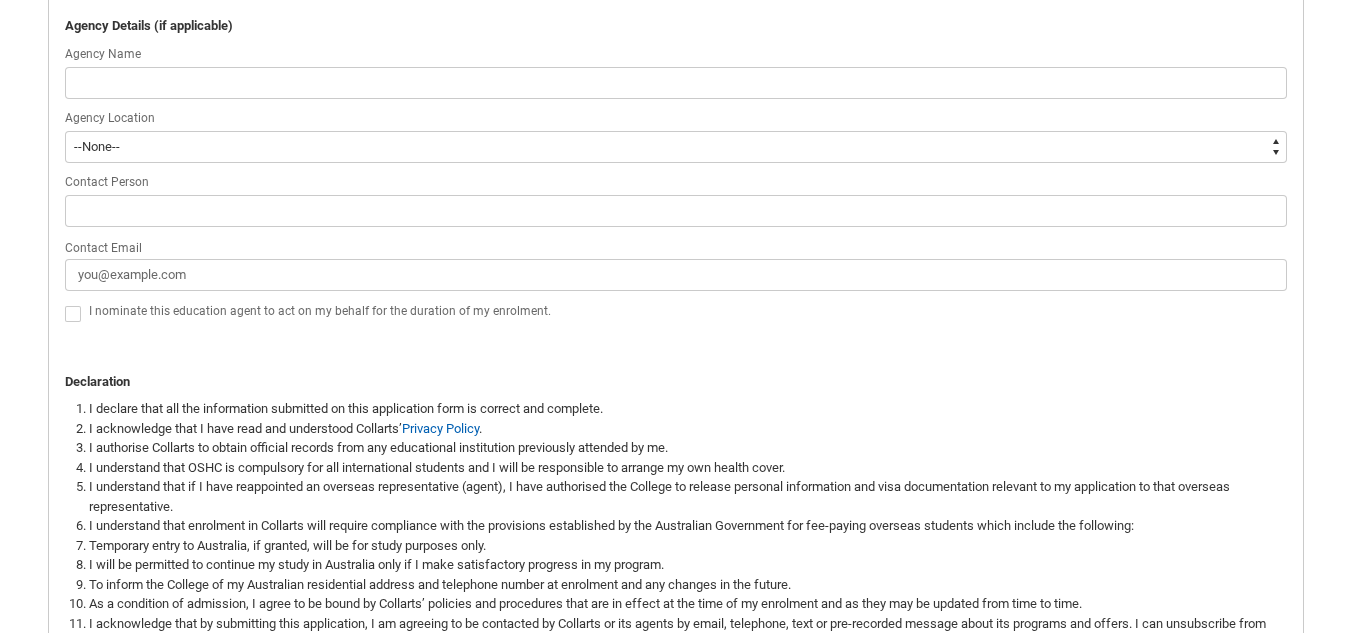 scroll, scrollTop: 1441, scrollLeft: 0, axis: vertical 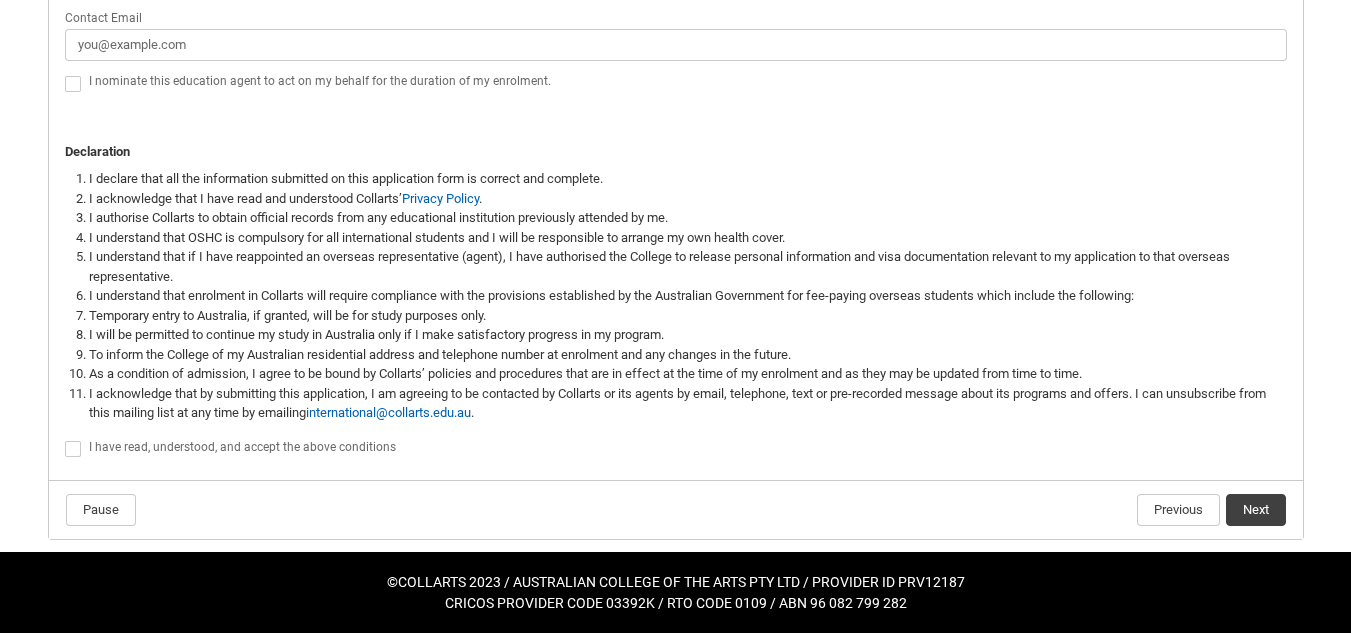 click on "I have read, understood, and accept the above conditions" at bounding box center [242, 447] 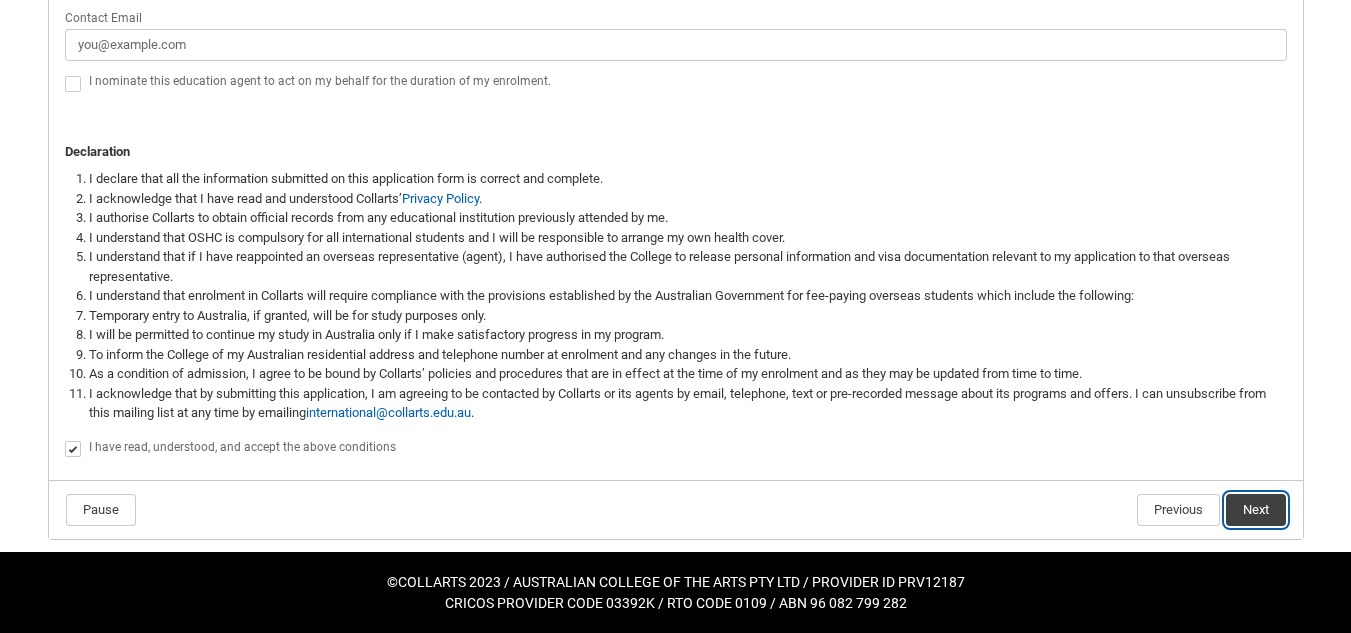 click on "Next" 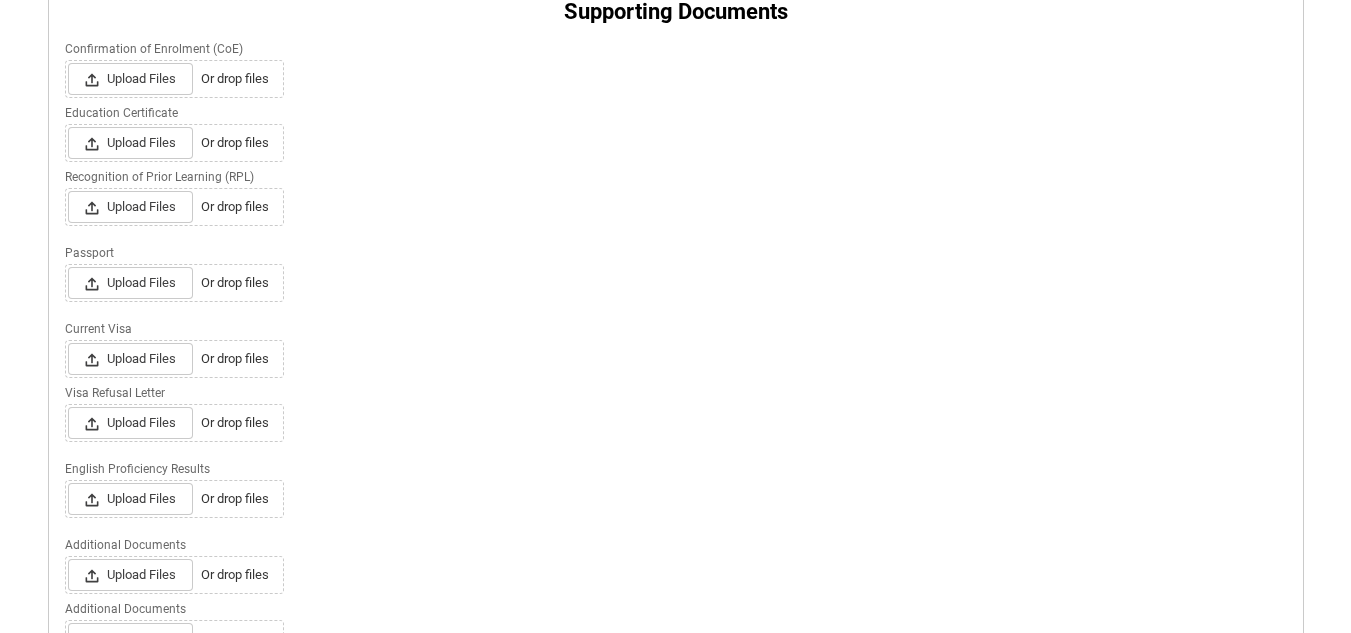 scroll, scrollTop: 457, scrollLeft: 0, axis: vertical 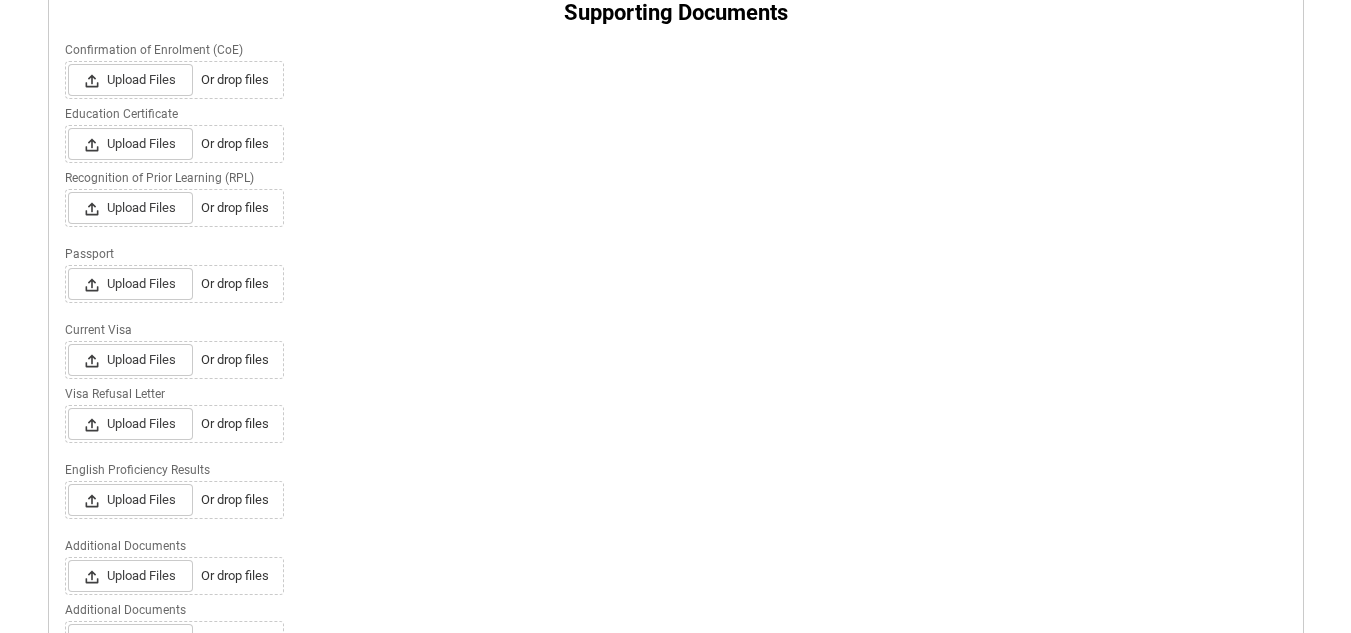 click on "Upload Files Or drop files" 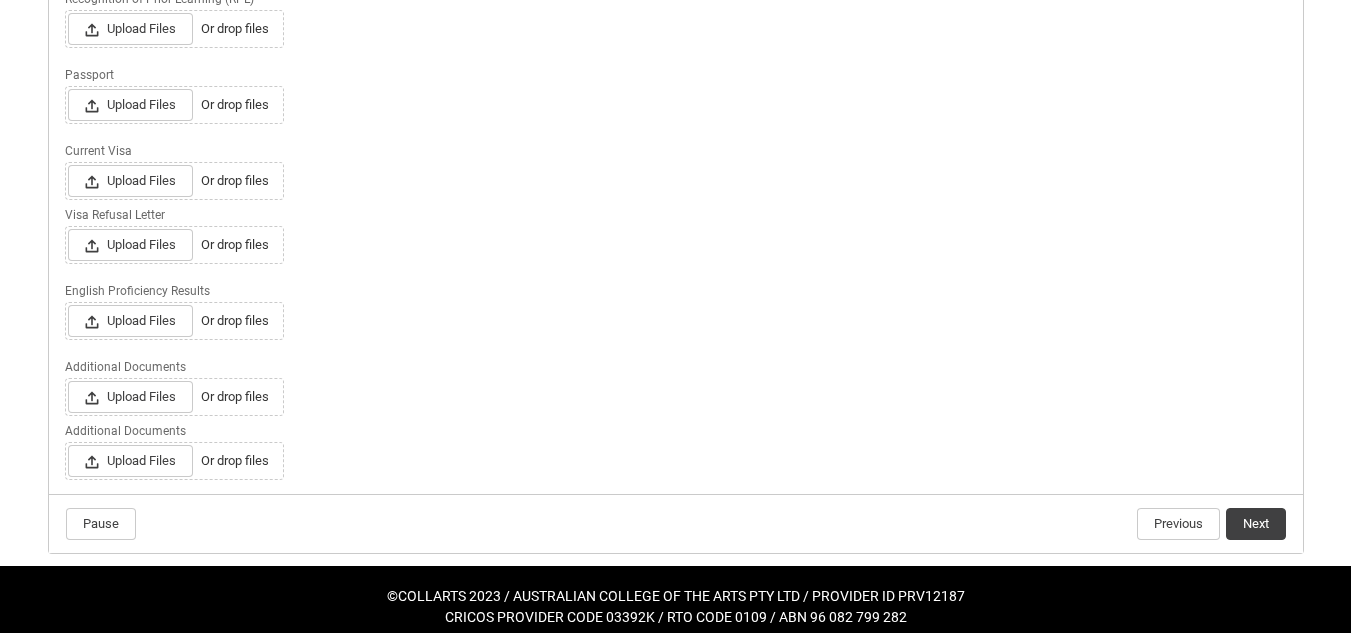 scroll, scrollTop: 637, scrollLeft: 0, axis: vertical 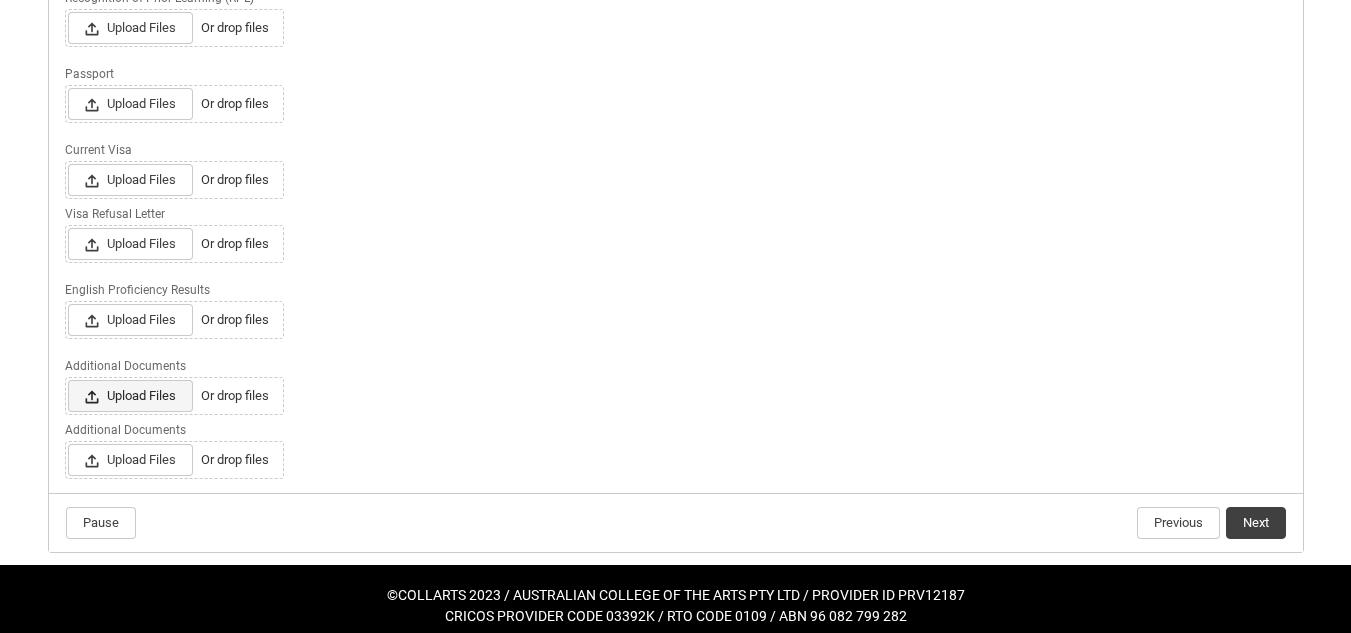 click on "Upload Files" at bounding box center [130, 396] 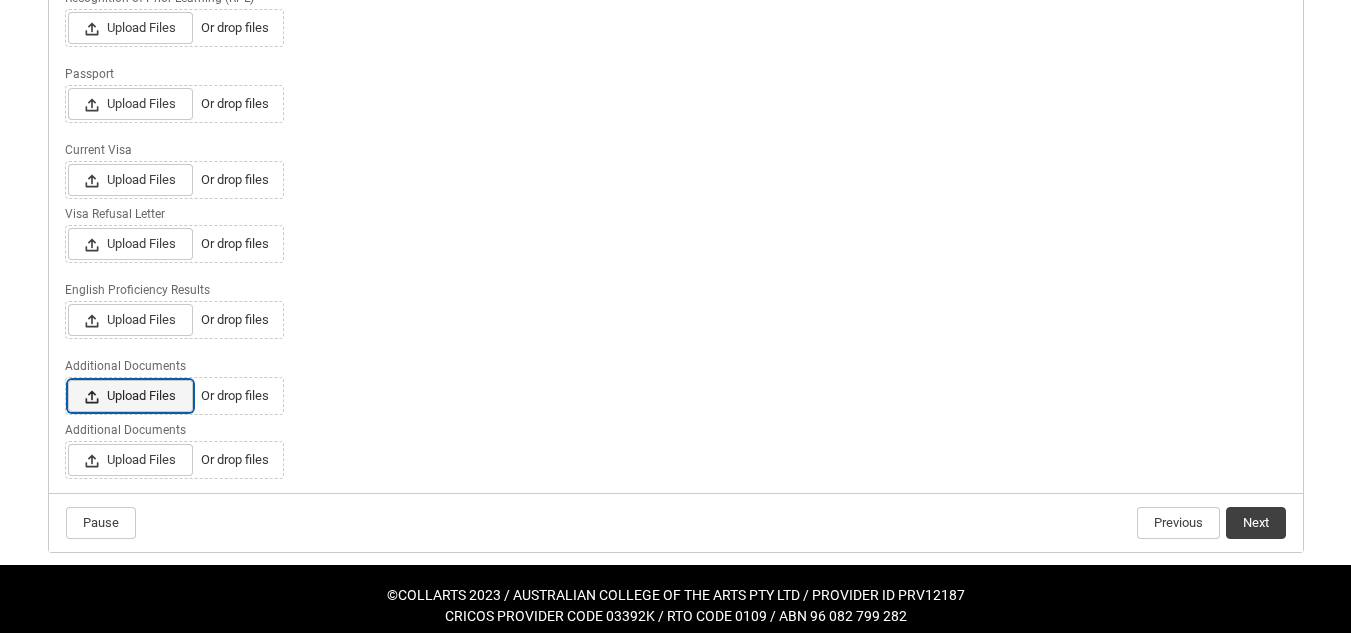 click on "Upload Files Or drop files" at bounding box center (67, 379) 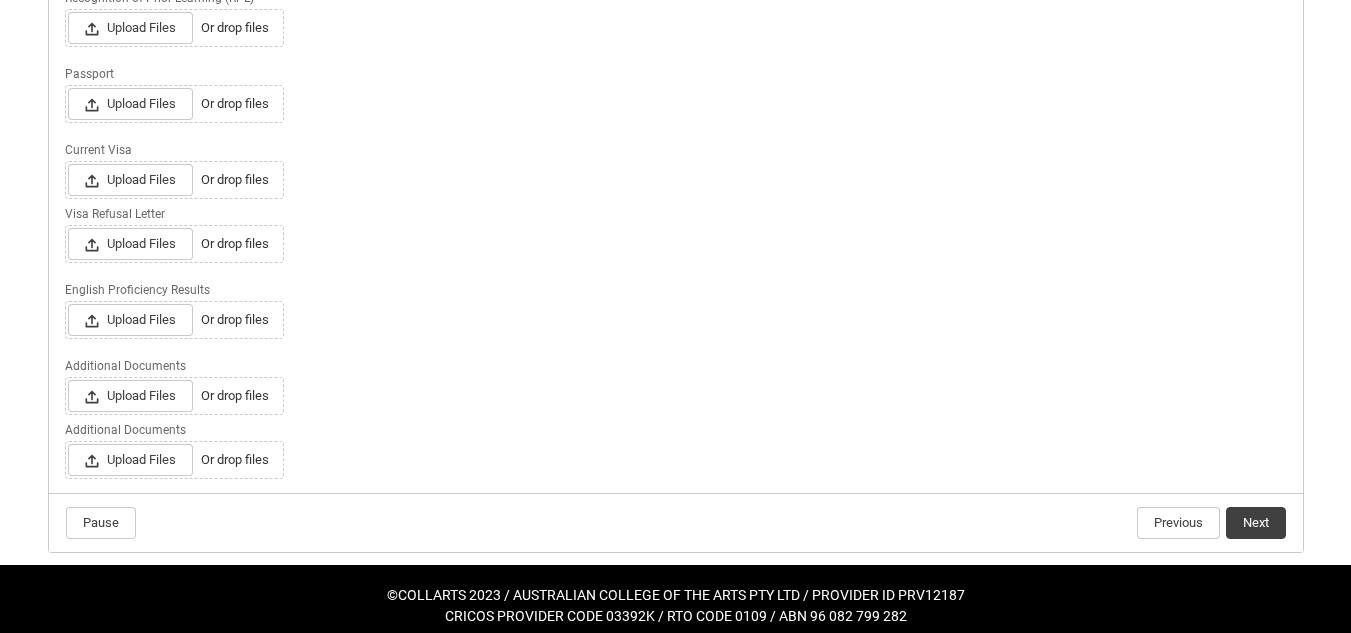 click 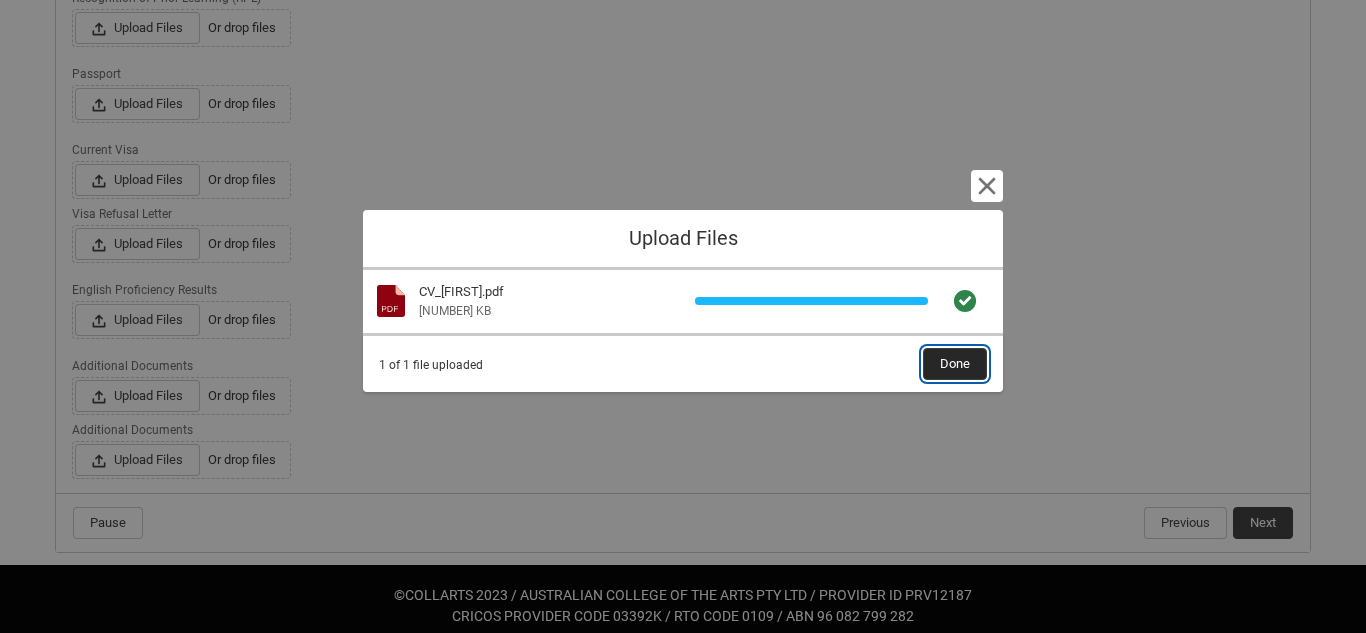 click on "Done" at bounding box center [955, 364] 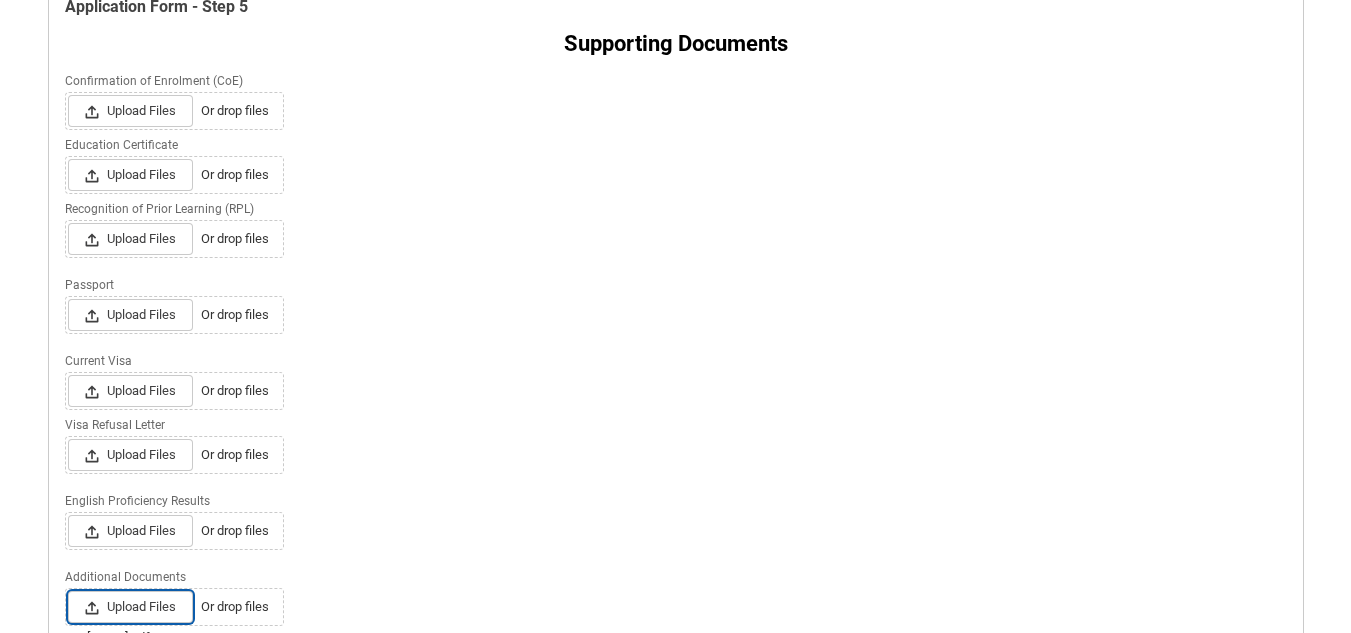 scroll, scrollTop: 425, scrollLeft: 0, axis: vertical 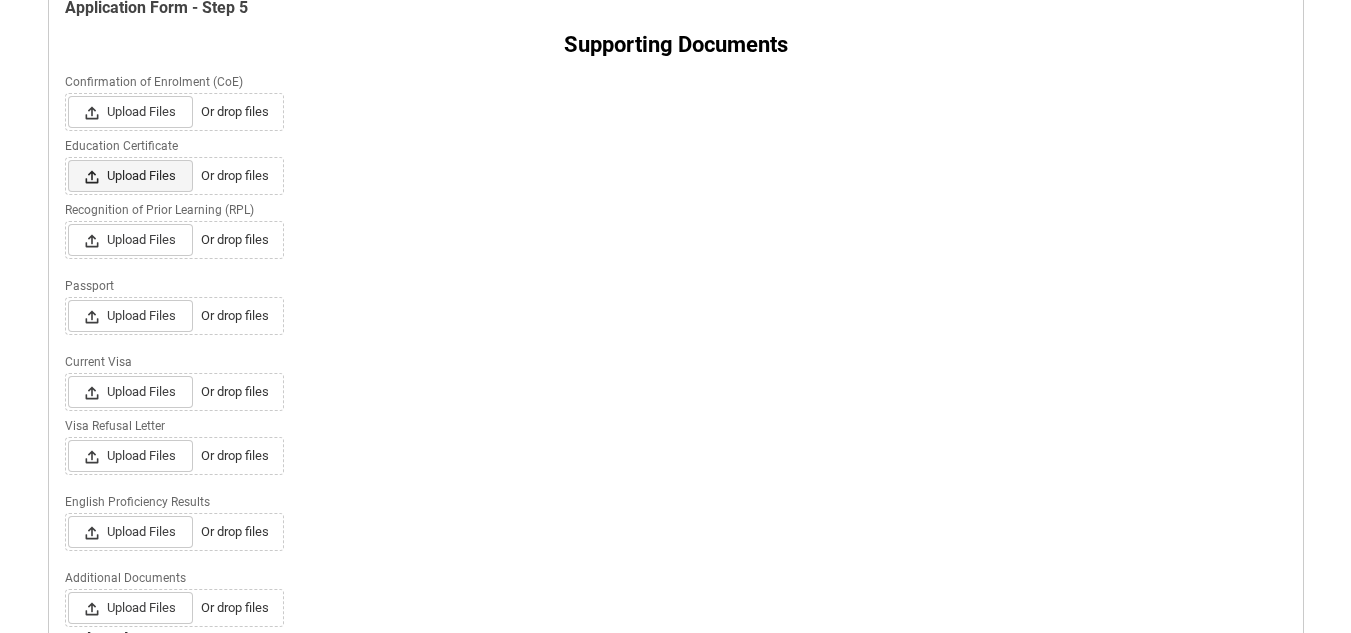 click on "Upload Files" at bounding box center (130, 176) 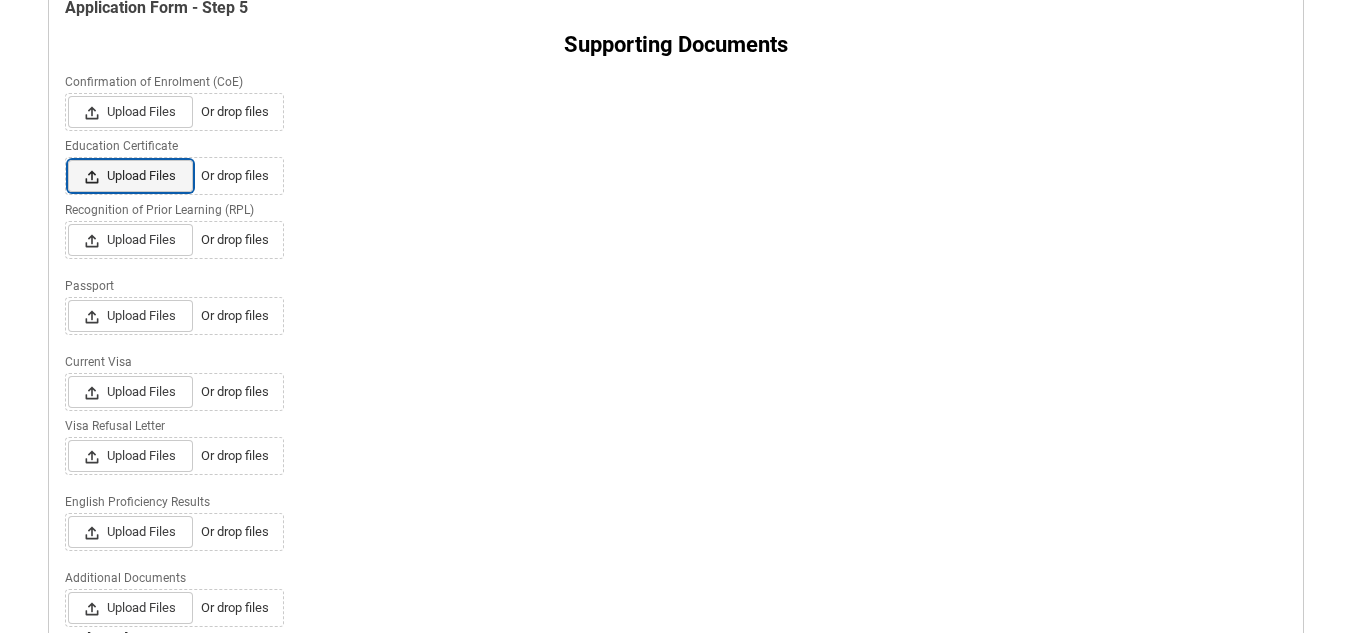 click on "Upload Files Or drop files" at bounding box center (67, 159) 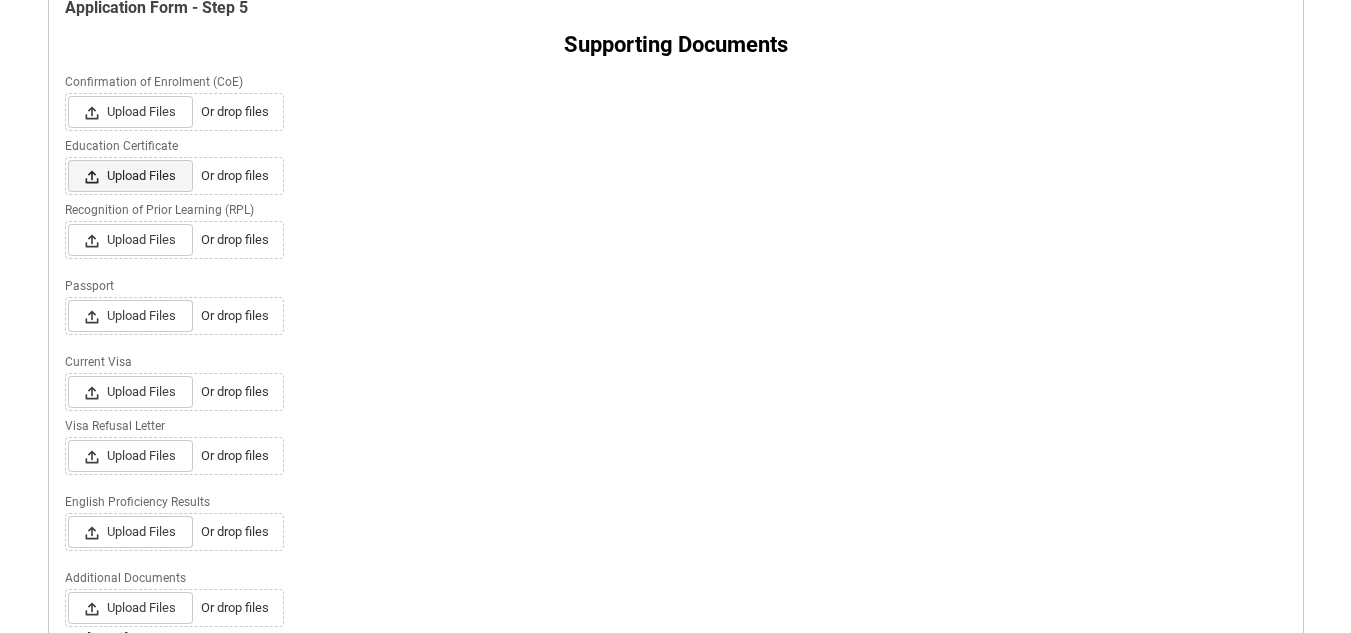 click on "Upload Files" at bounding box center (130, 176) 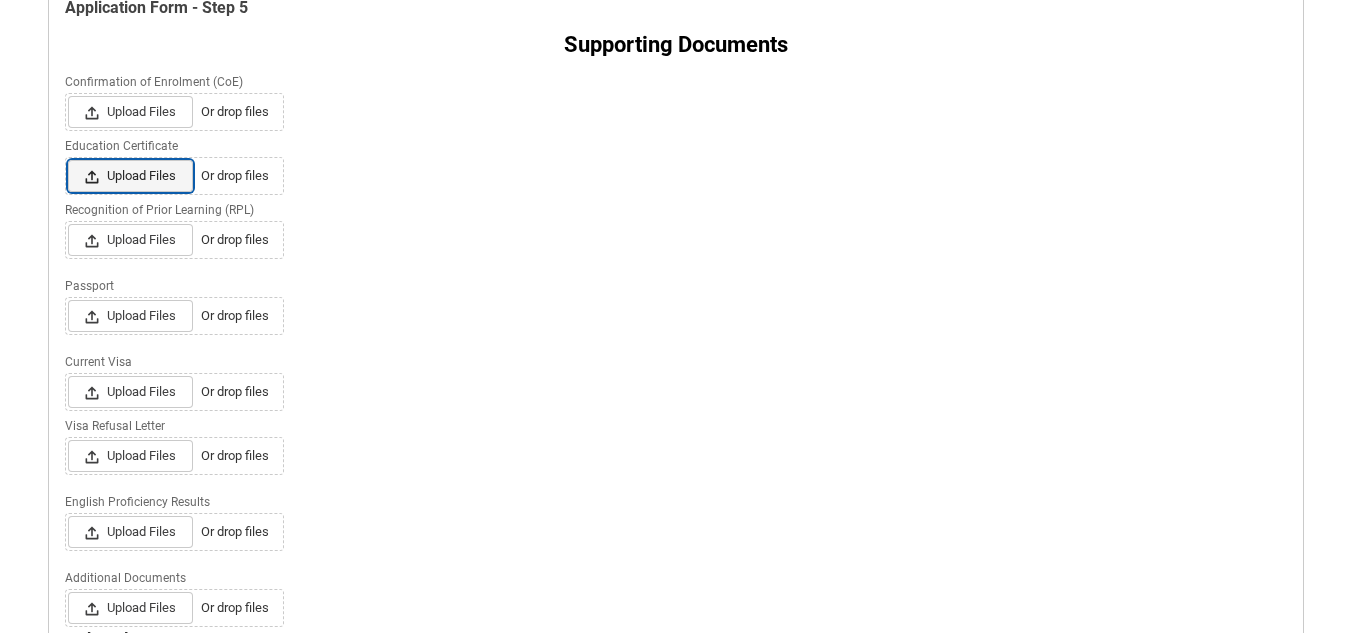click on "Upload Files Or drop files" at bounding box center [67, 159] 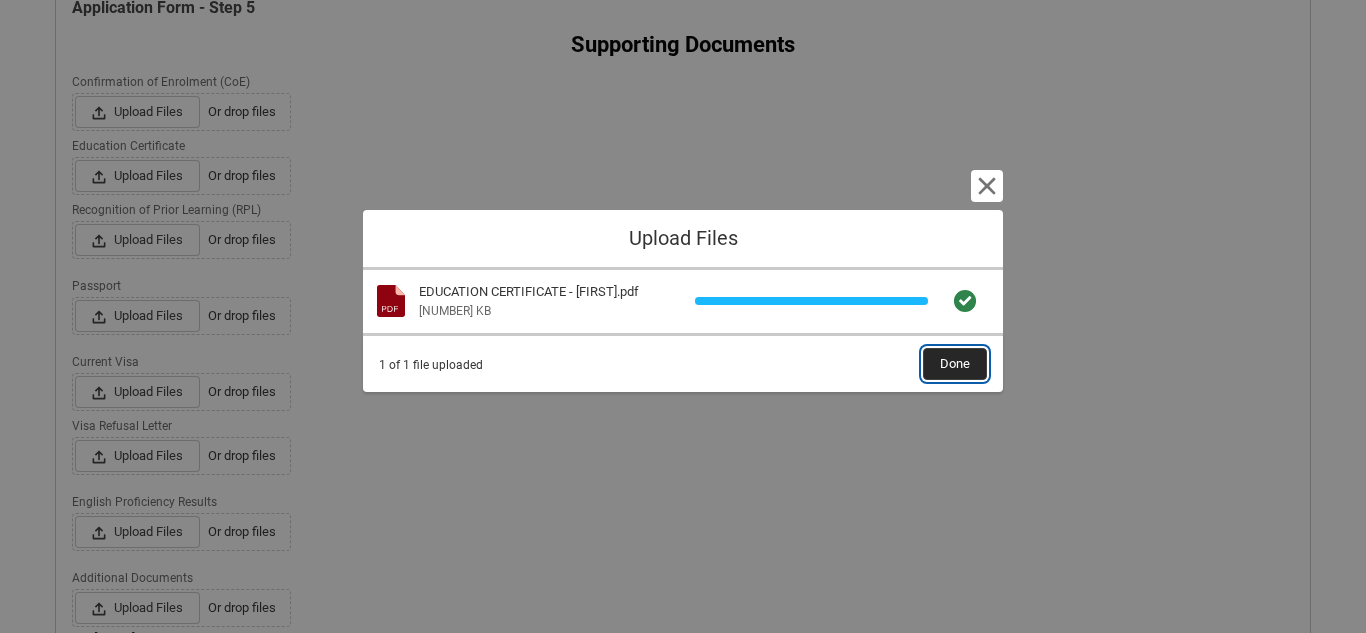 click on "Done" at bounding box center (955, 364) 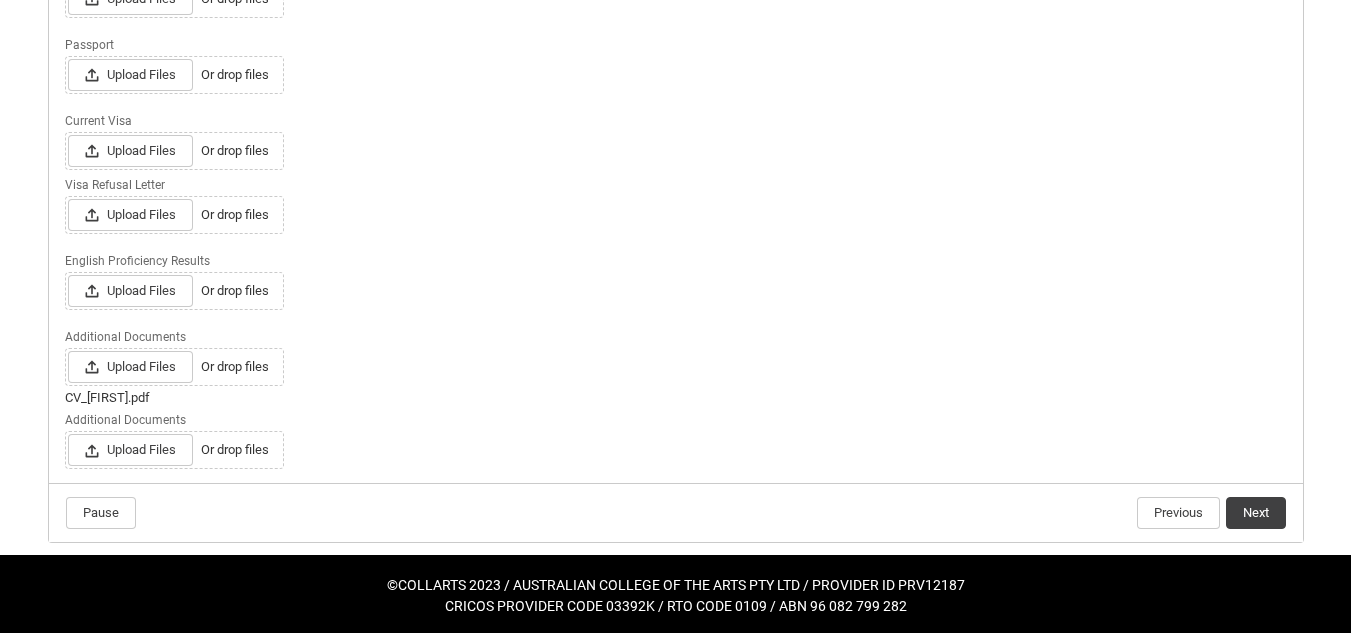 scroll, scrollTop: 689, scrollLeft: 0, axis: vertical 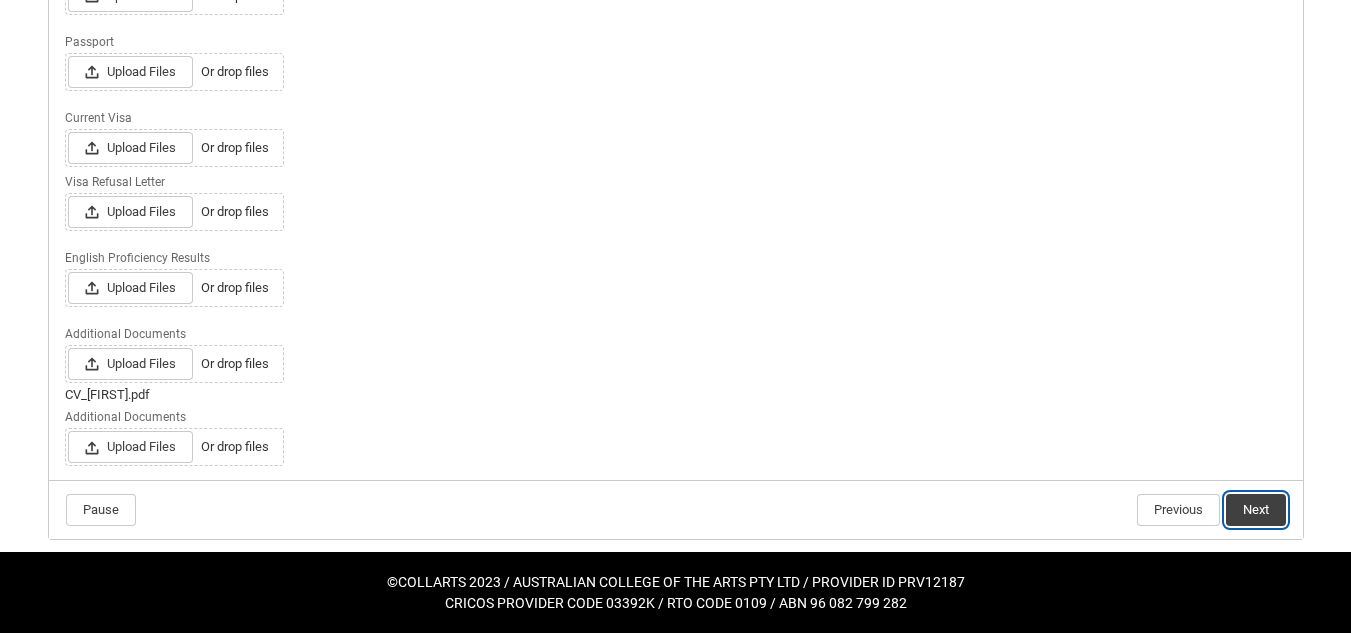 click on "Next" 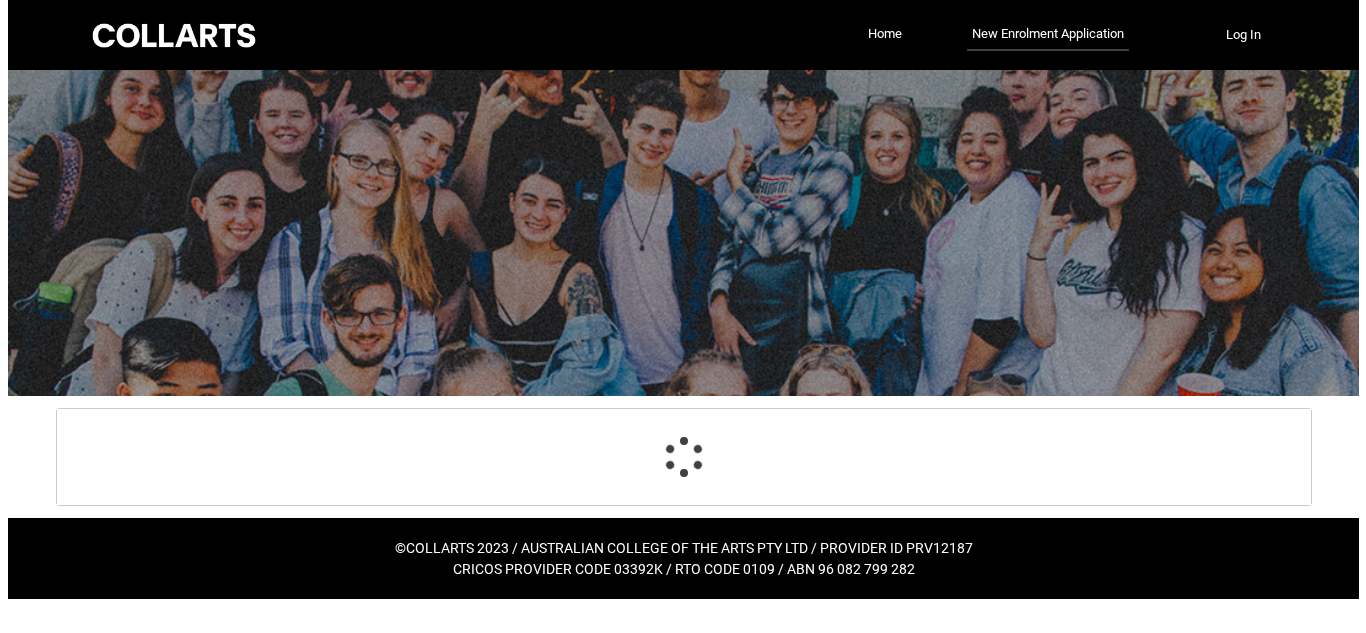 scroll, scrollTop: 0, scrollLeft: 0, axis: both 